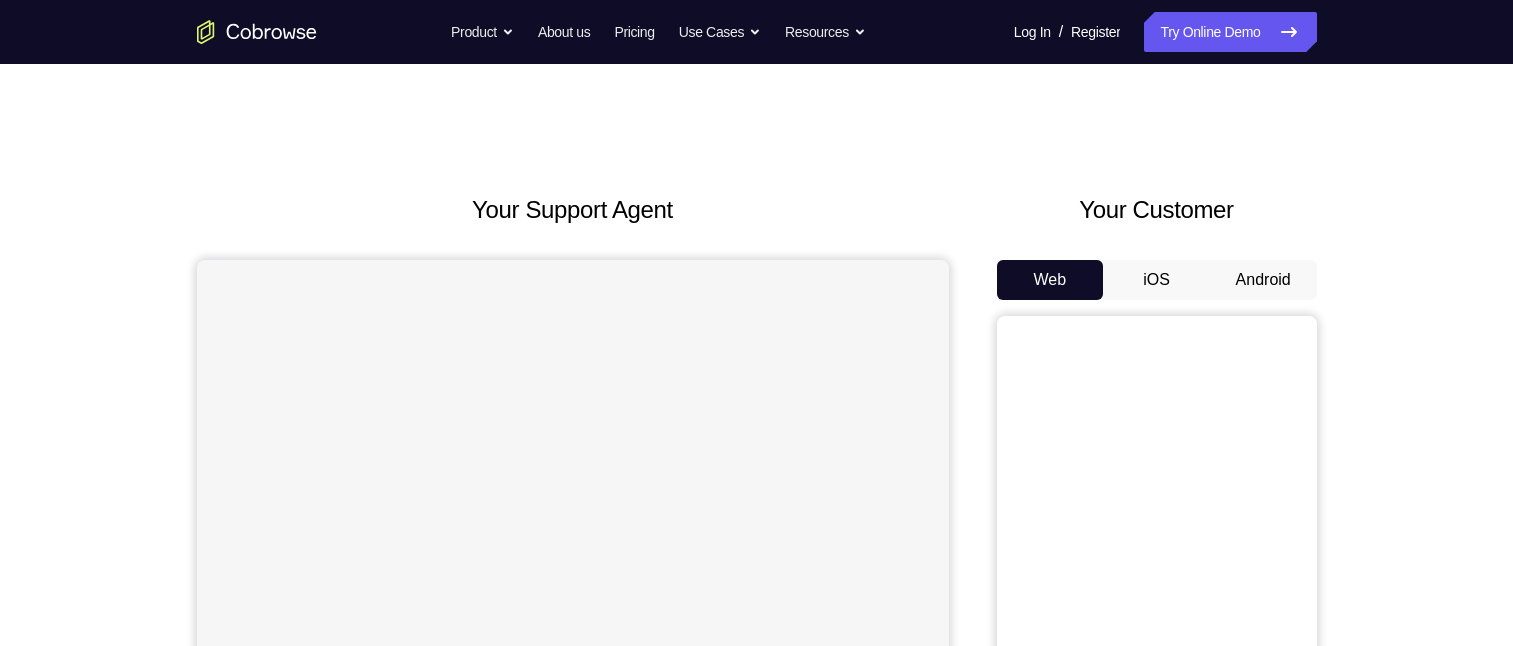 scroll, scrollTop: 0, scrollLeft: 0, axis: both 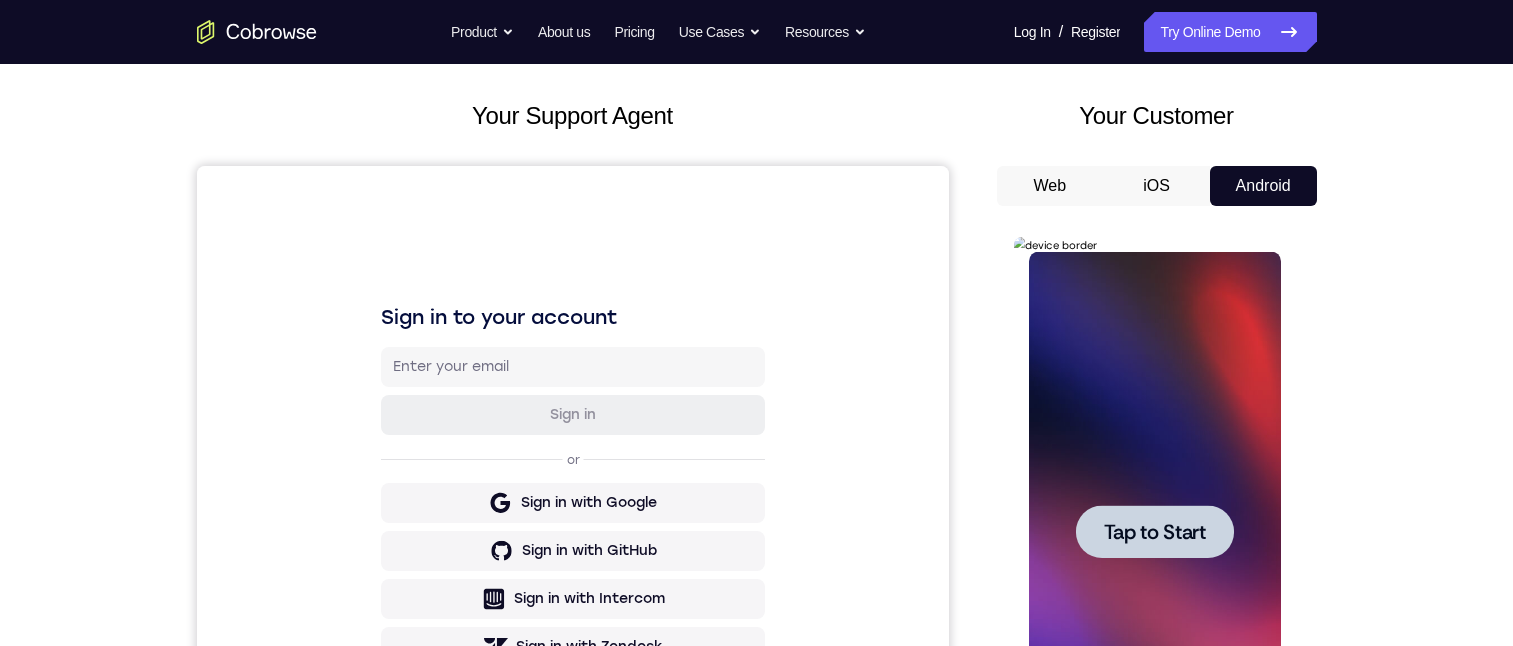 click at bounding box center [1155, 532] 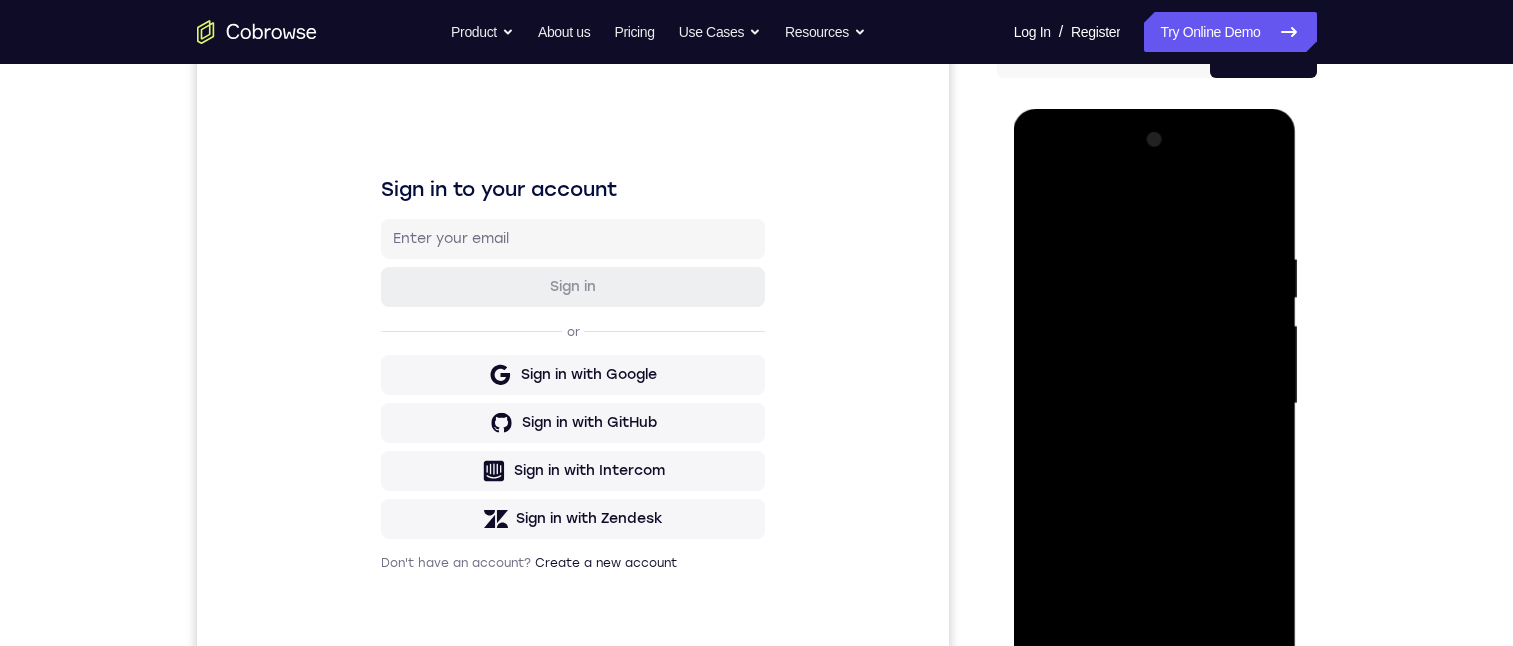 scroll, scrollTop: 304, scrollLeft: 0, axis: vertical 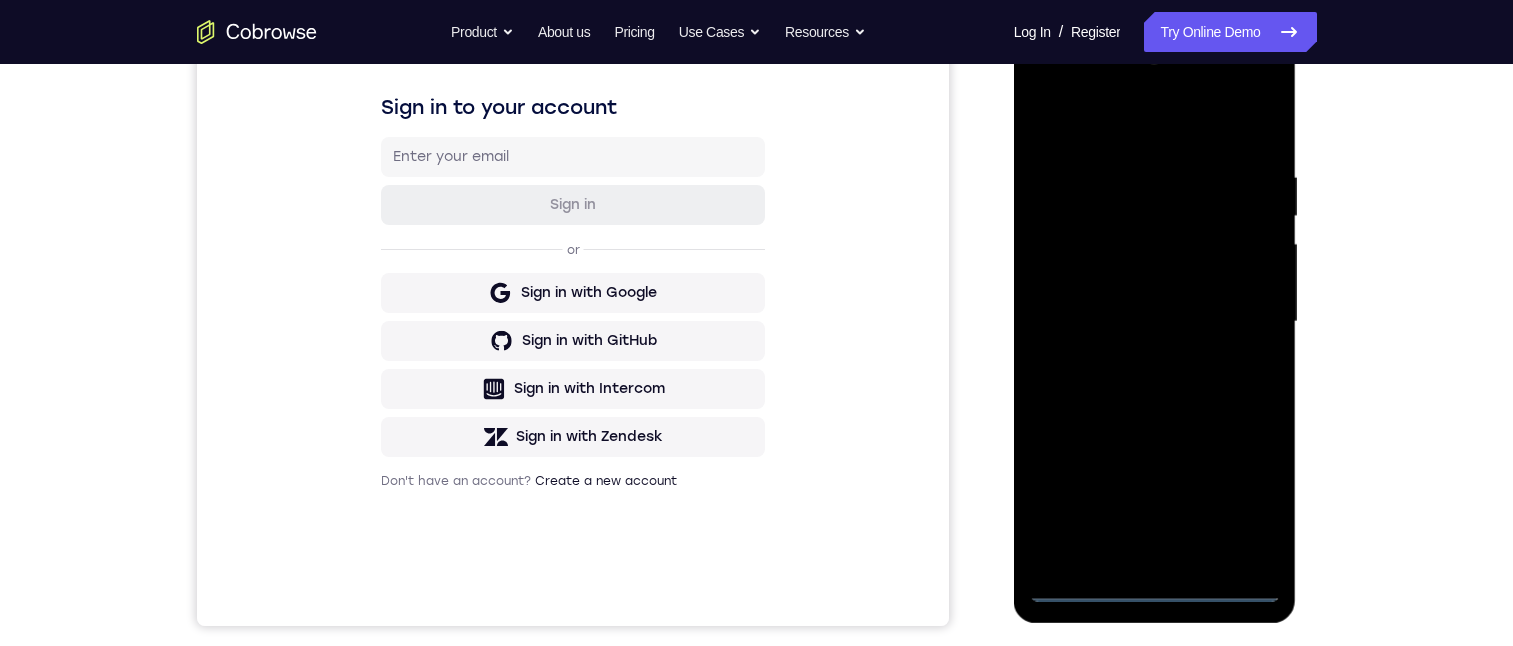 click at bounding box center [1155, 322] 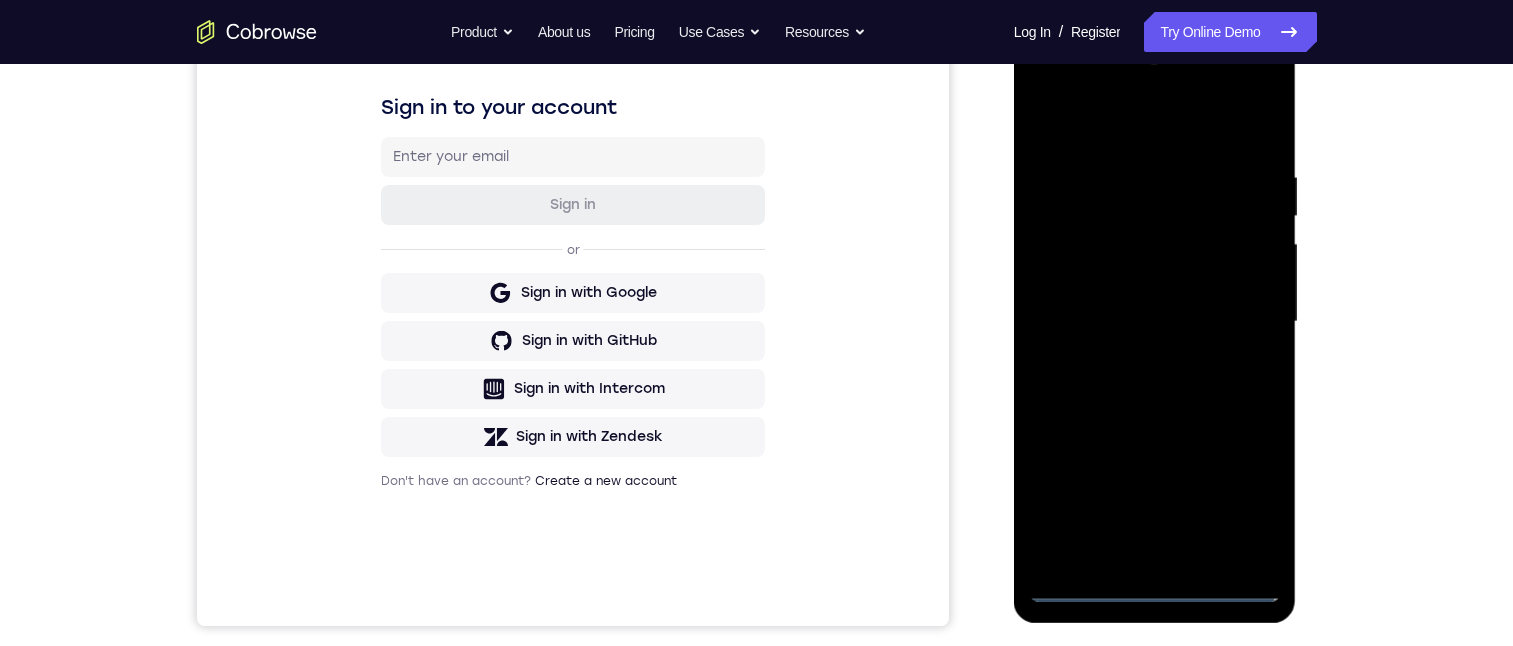 click at bounding box center [1155, 322] 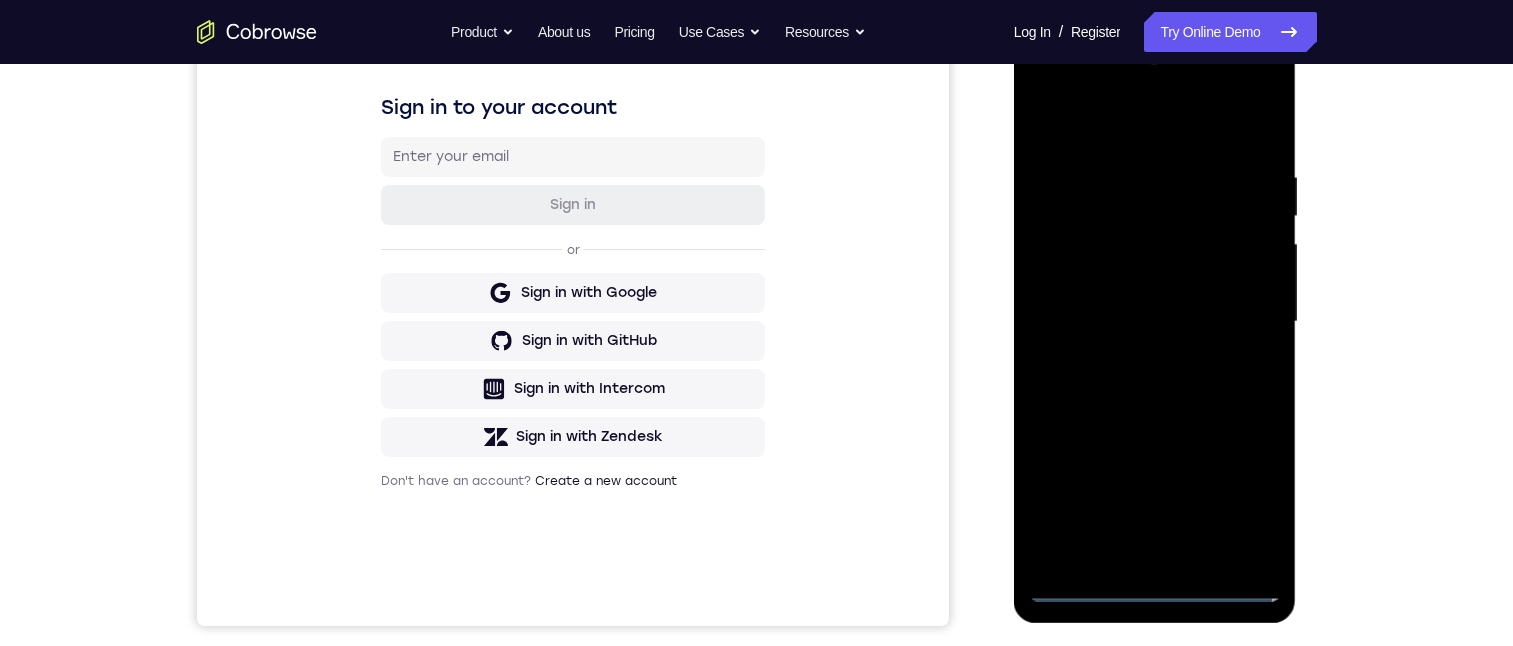 click at bounding box center (1155, 322) 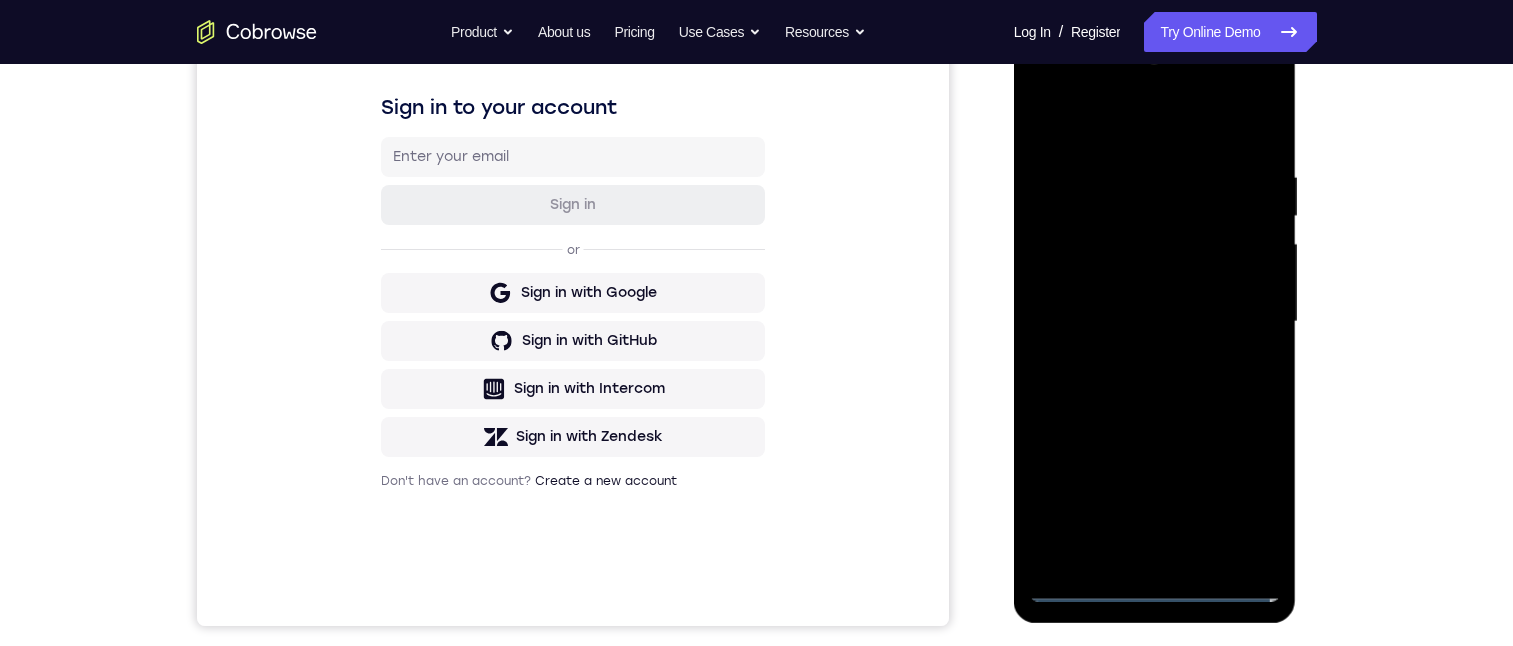 click at bounding box center (1155, 322) 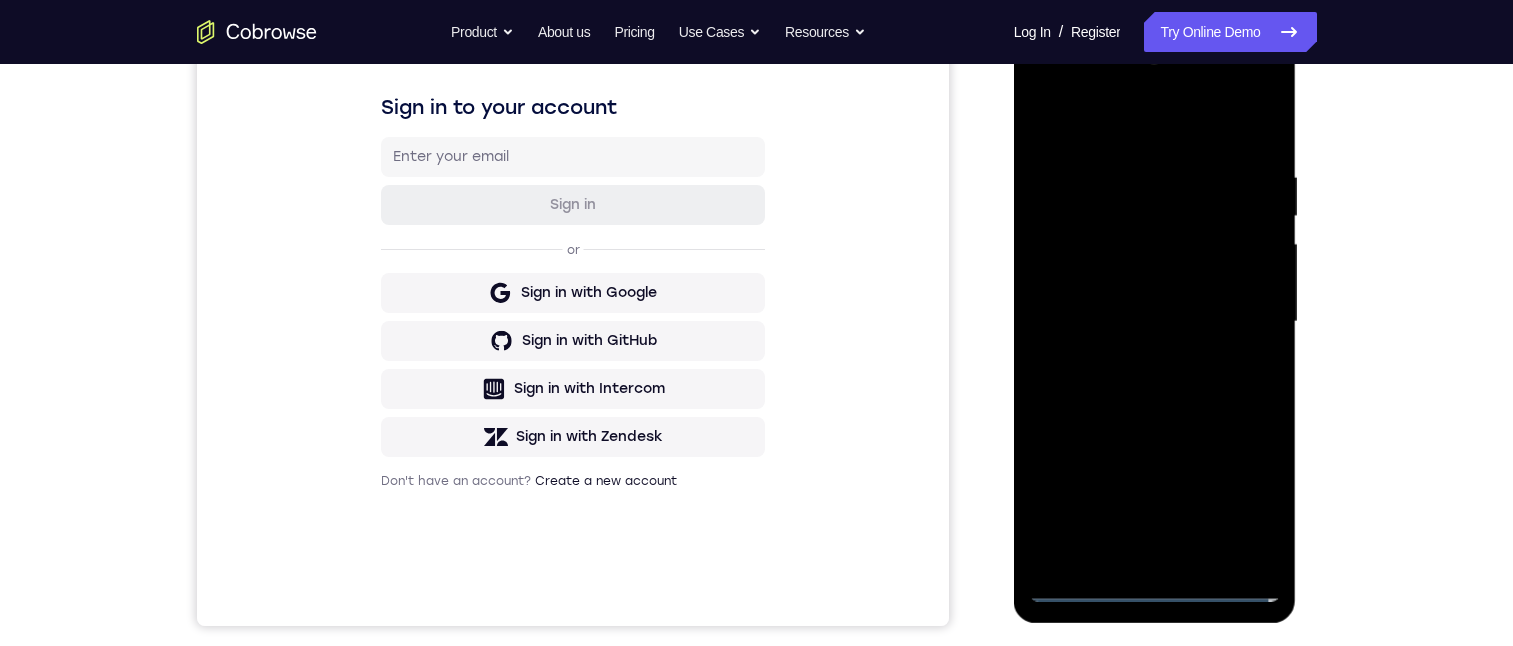 scroll, scrollTop: 272, scrollLeft: 0, axis: vertical 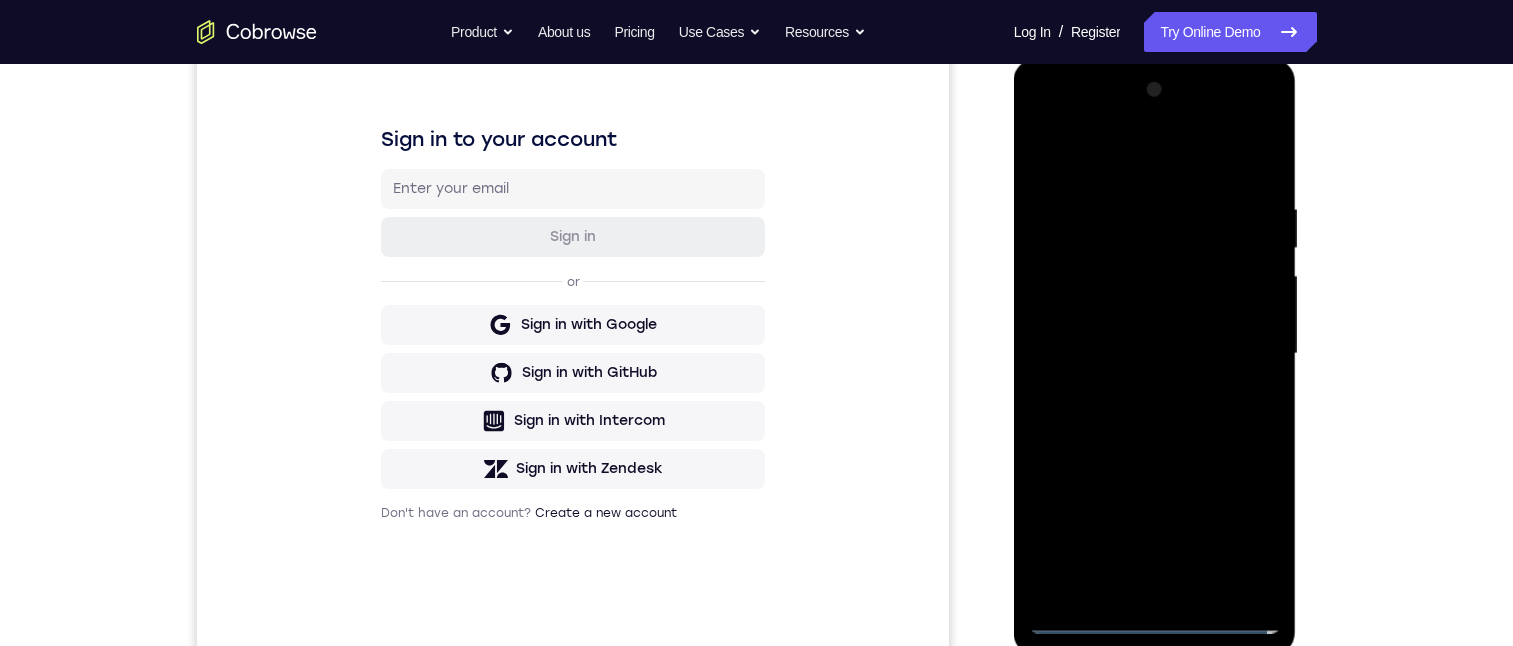 click at bounding box center (1155, 354) 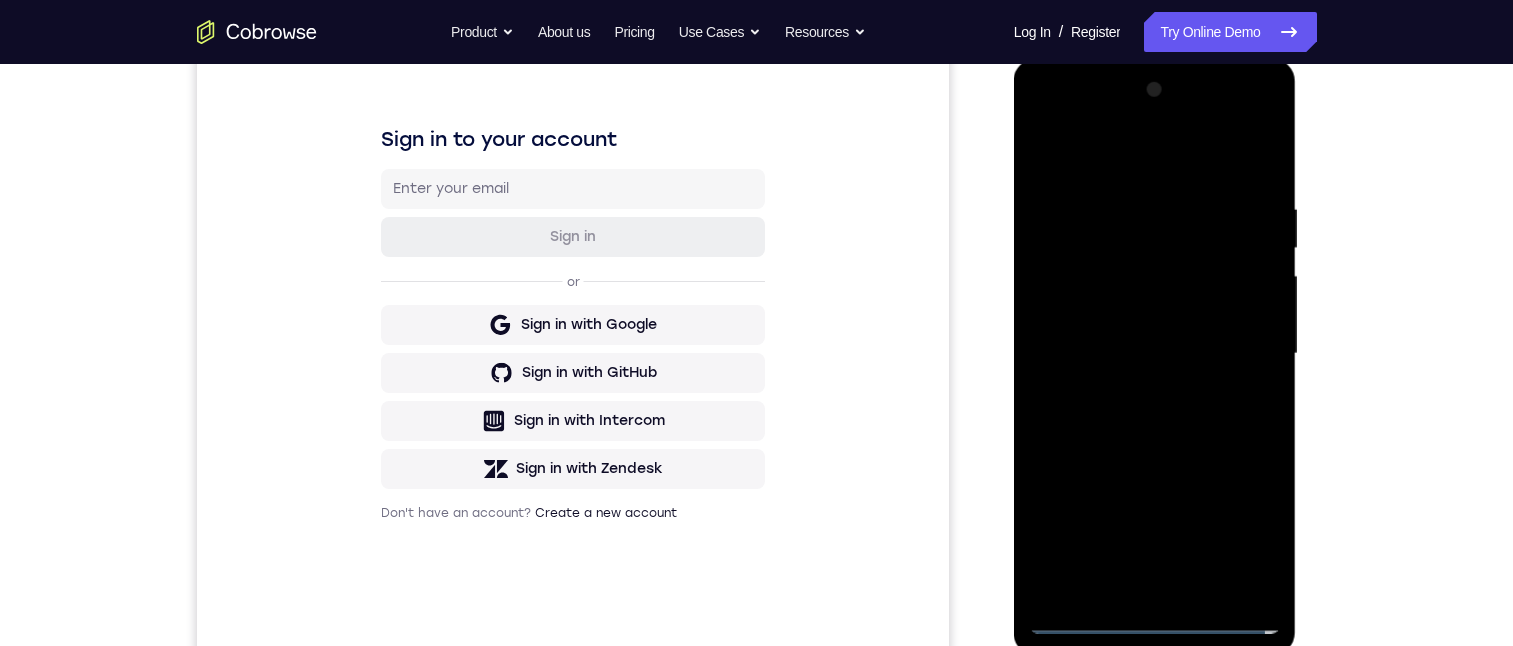 click at bounding box center [1155, 354] 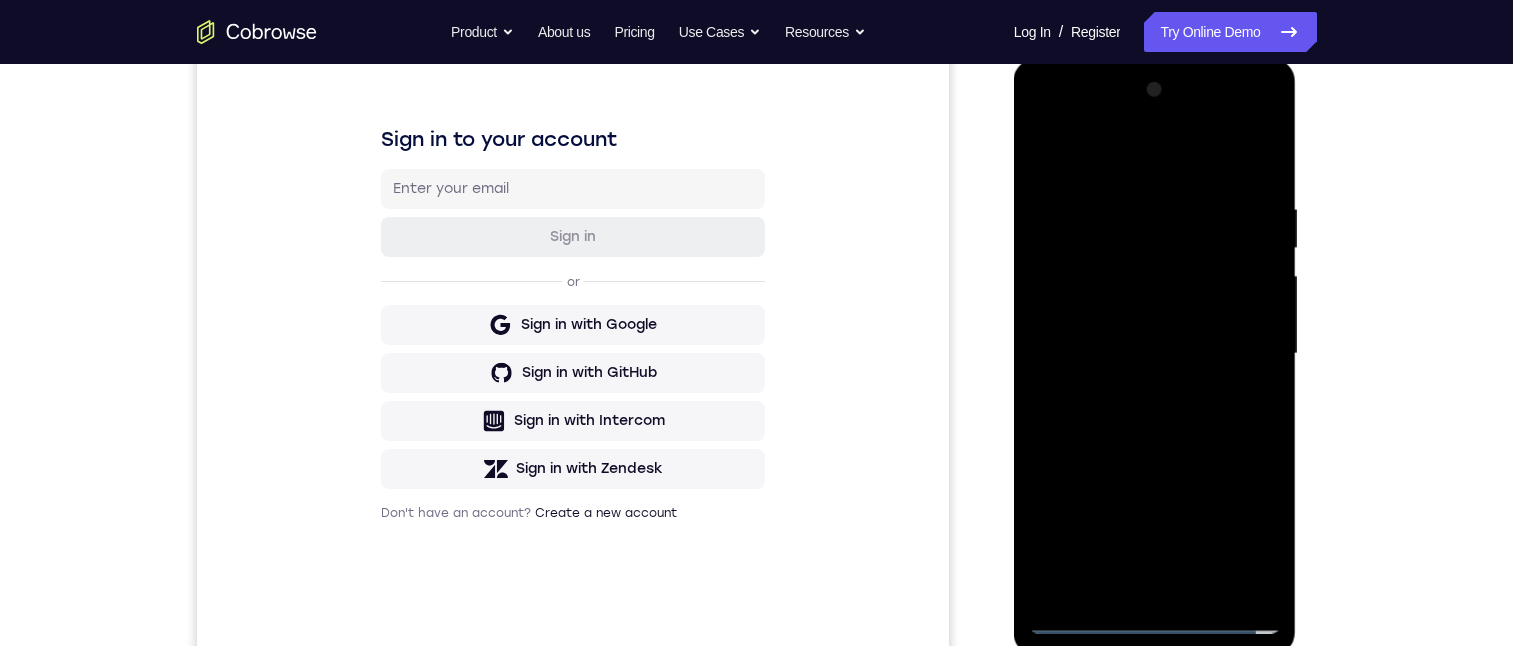 click at bounding box center (1155, 354) 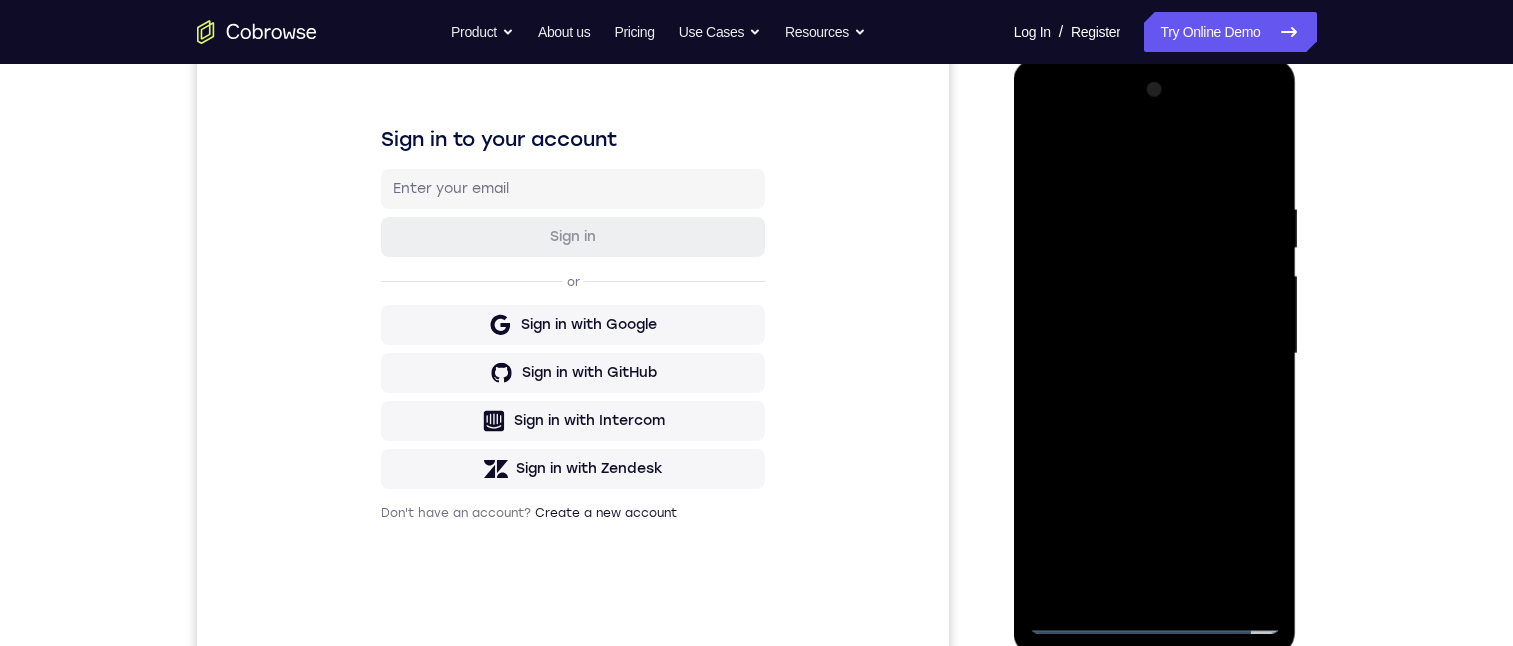 click at bounding box center (1155, 354) 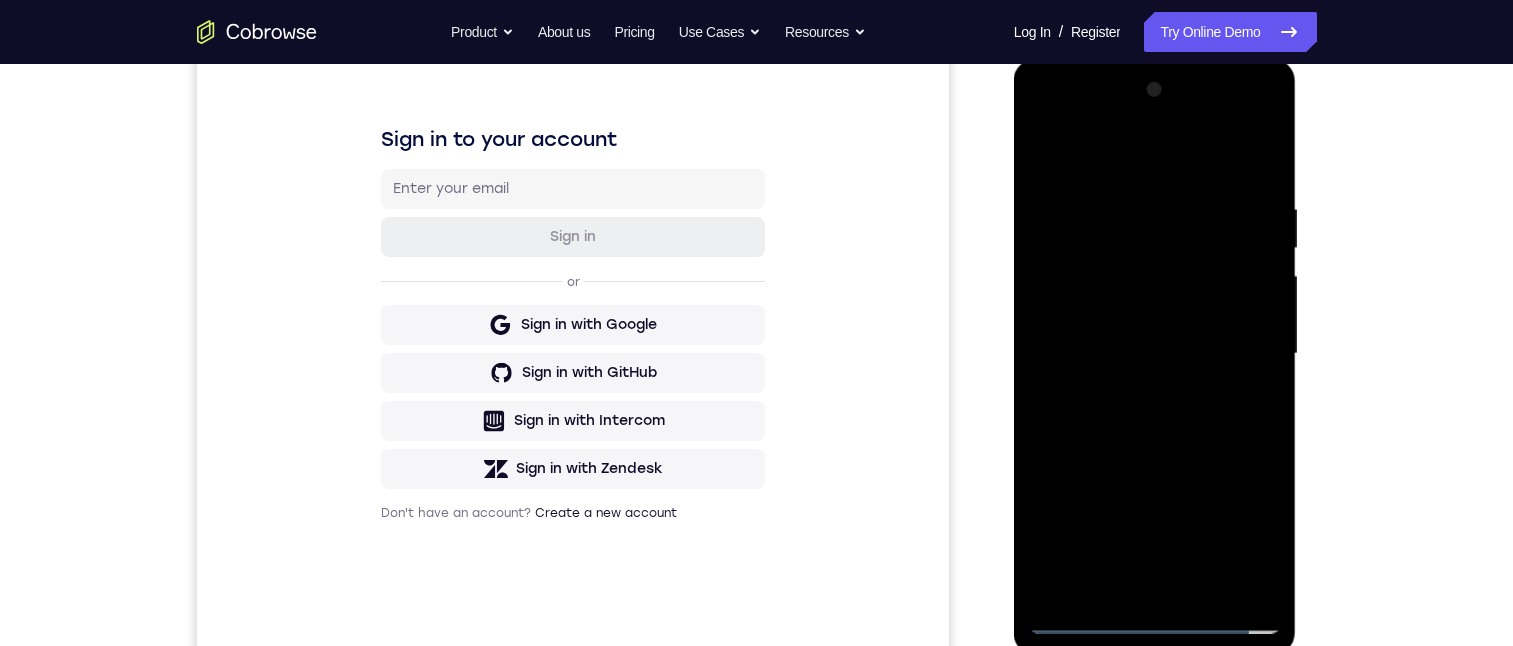 click at bounding box center (1155, 354) 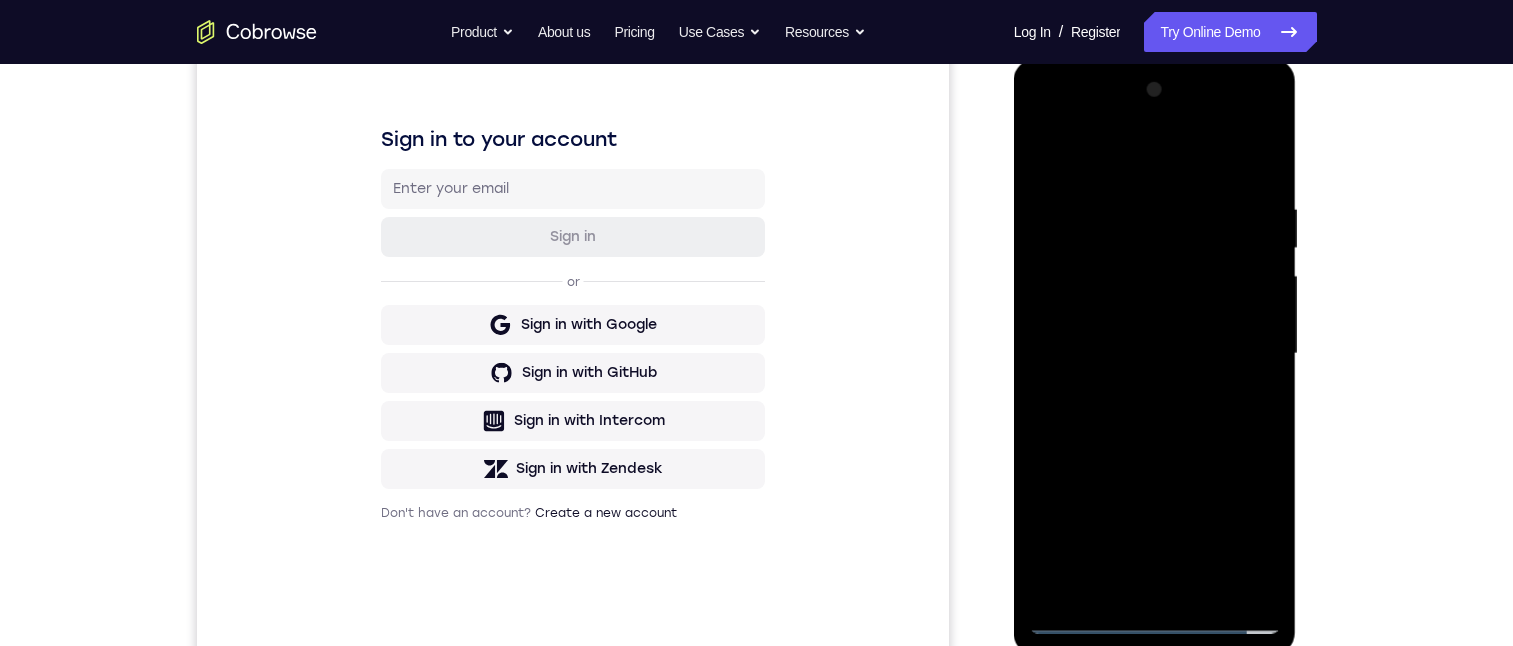 drag, startPoint x: 1317, startPoint y: 135, endPoint x: 2385, endPoint y: 254, distance: 1074.6093 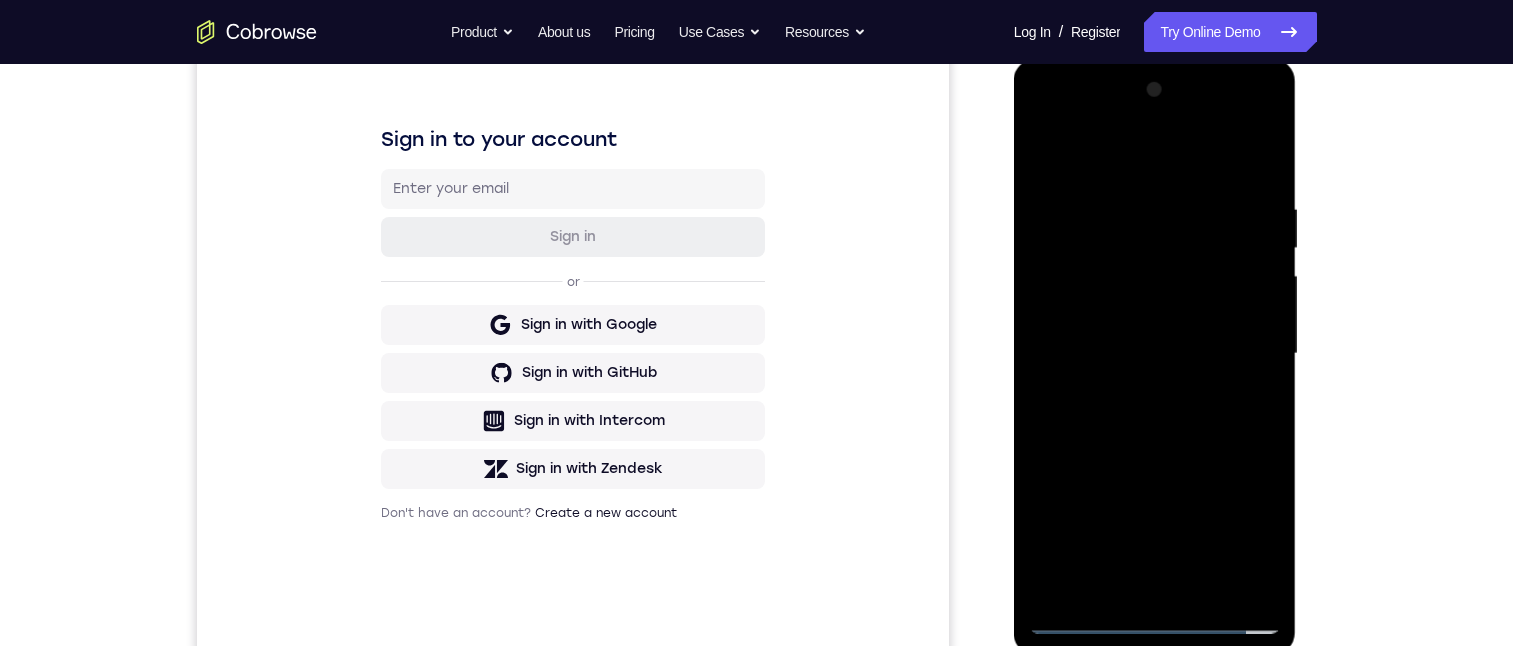 click at bounding box center [1155, 354] 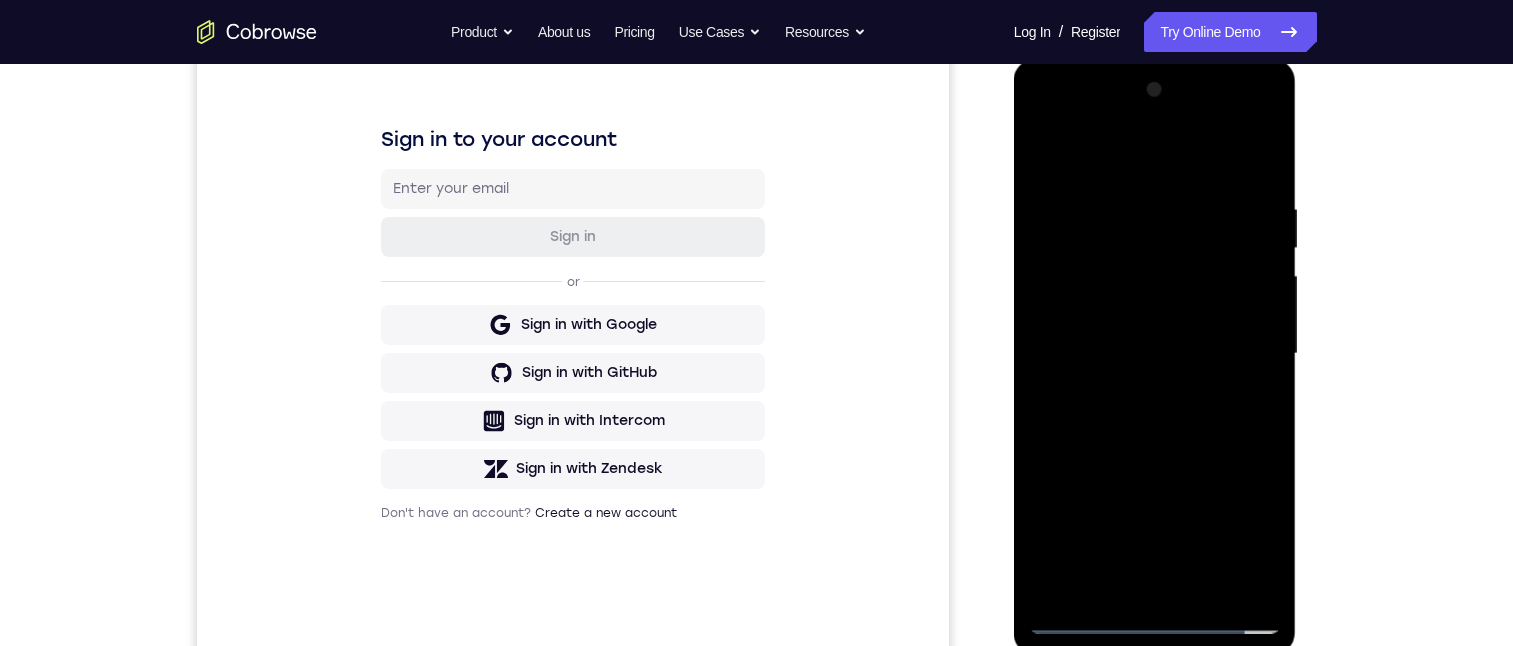 click at bounding box center [1155, 354] 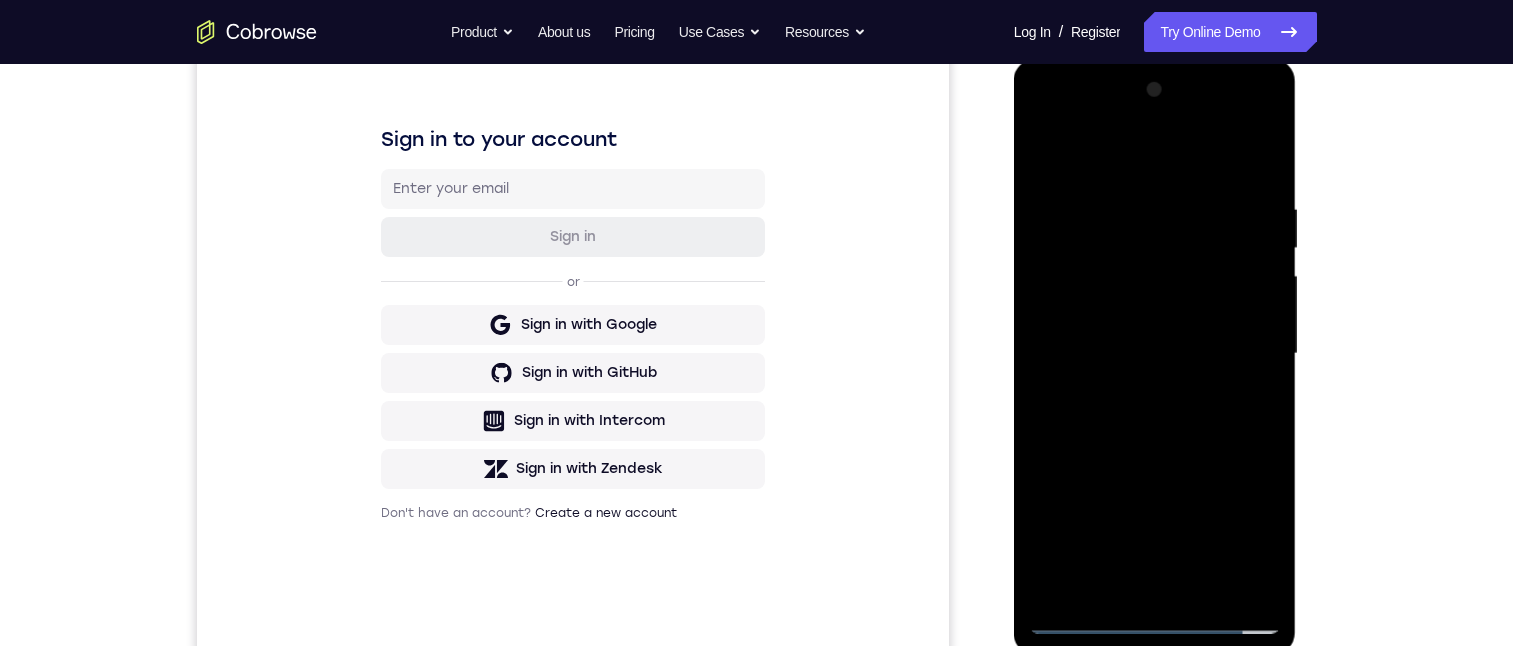 click at bounding box center (1155, 354) 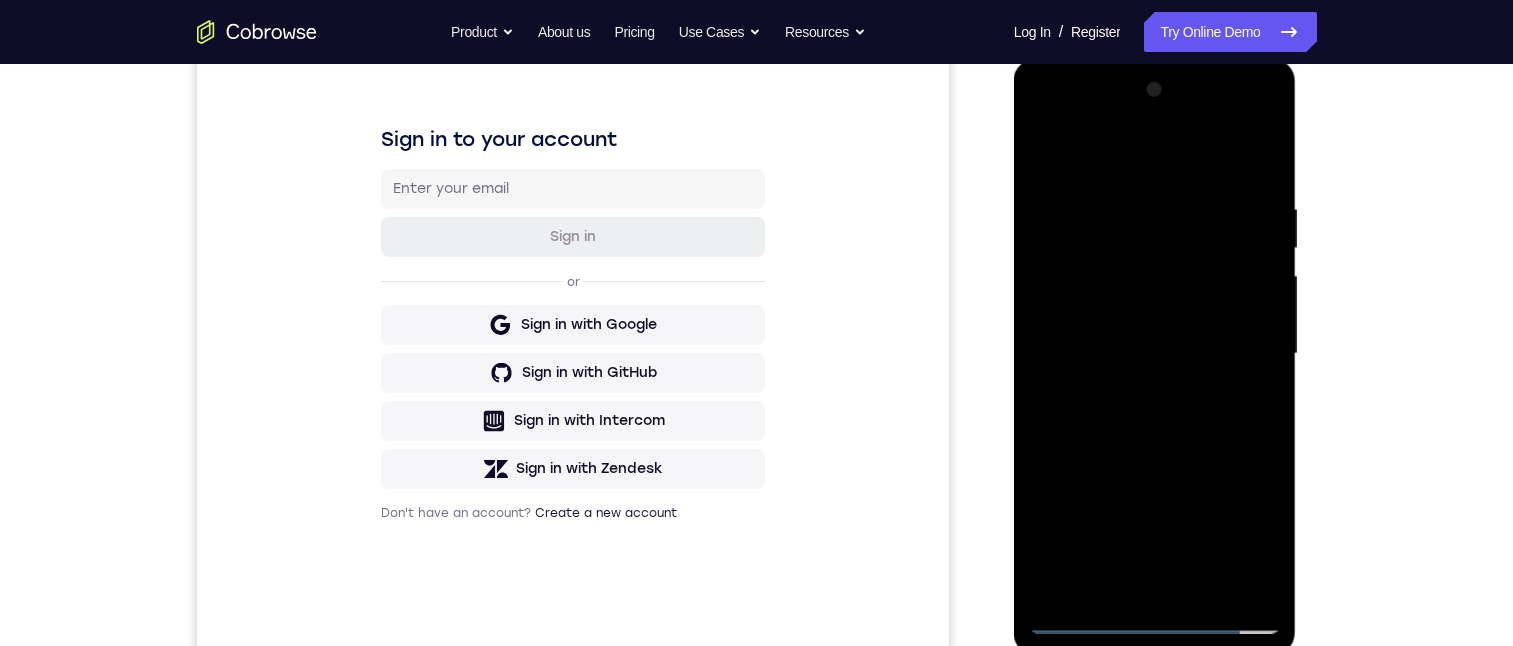 click at bounding box center (1155, 354) 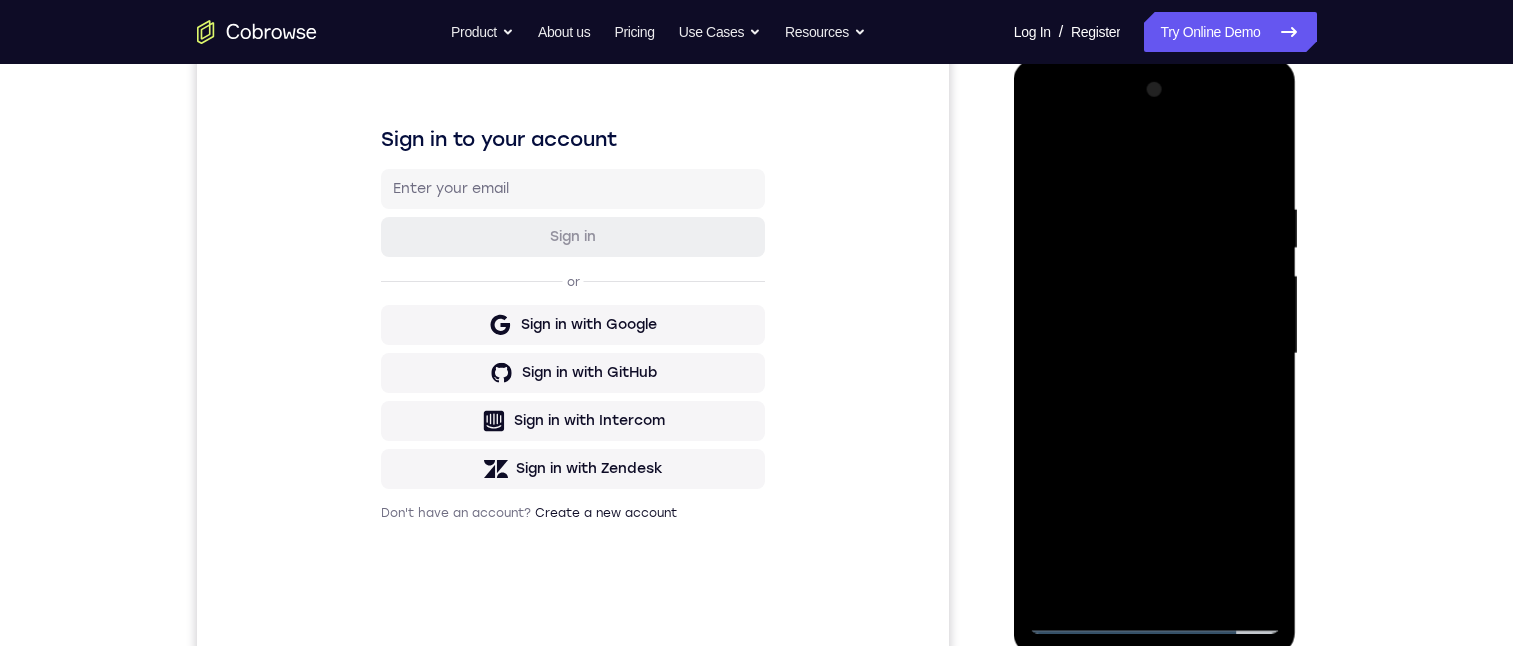 click at bounding box center [1155, 354] 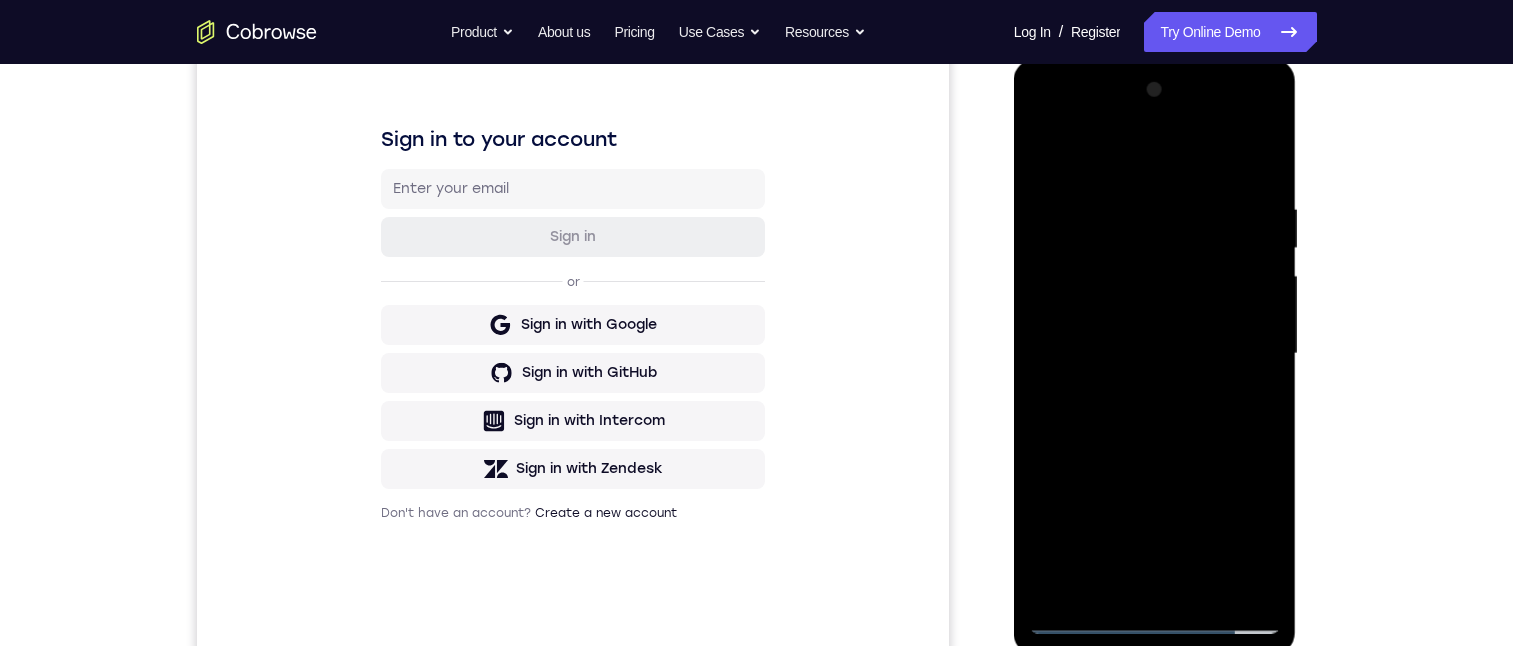 click at bounding box center (1155, 354) 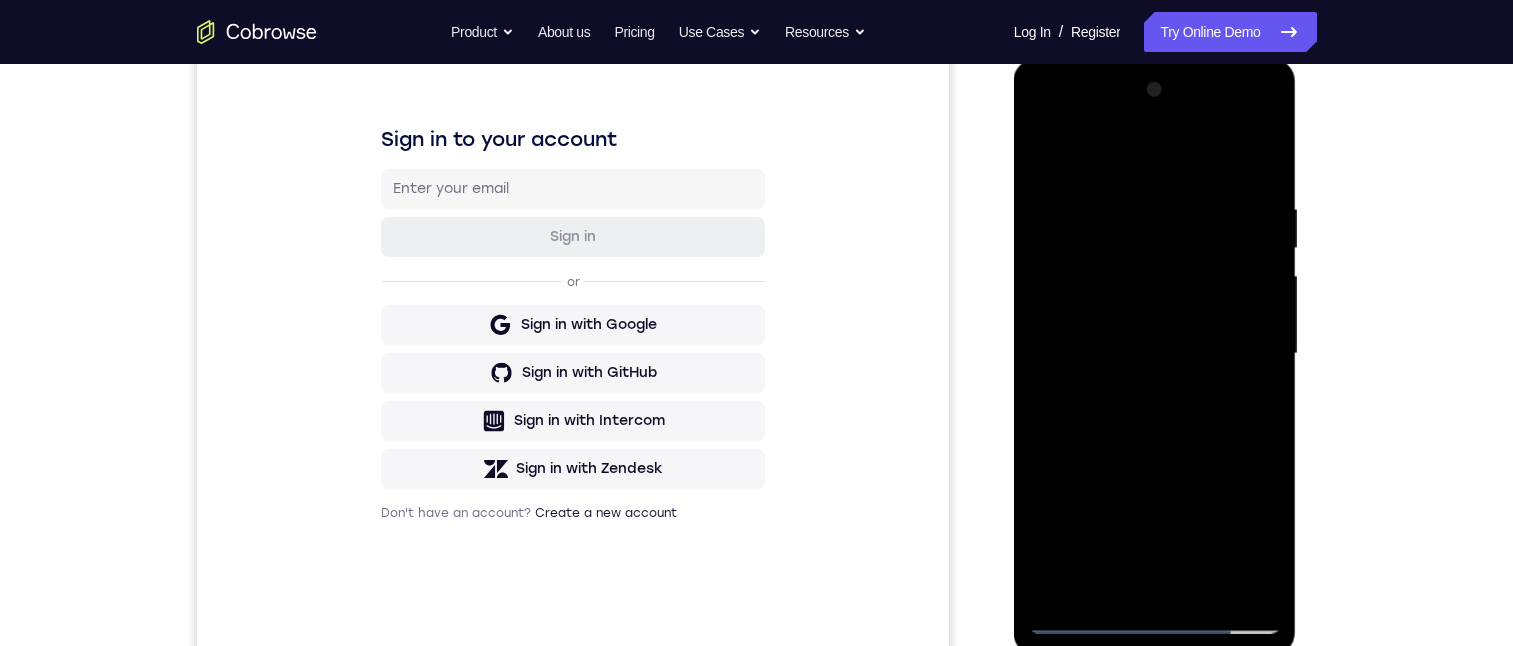 click at bounding box center [1155, 354] 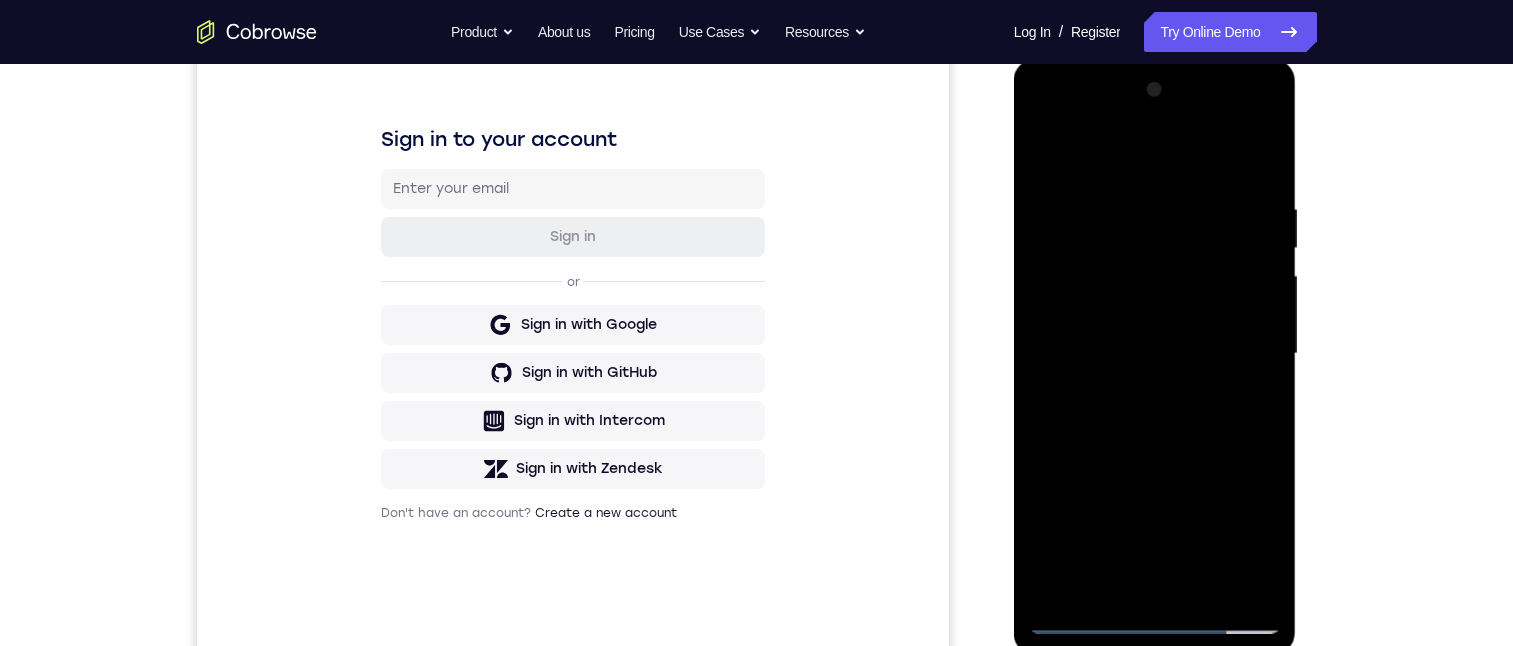 click at bounding box center [1155, 354] 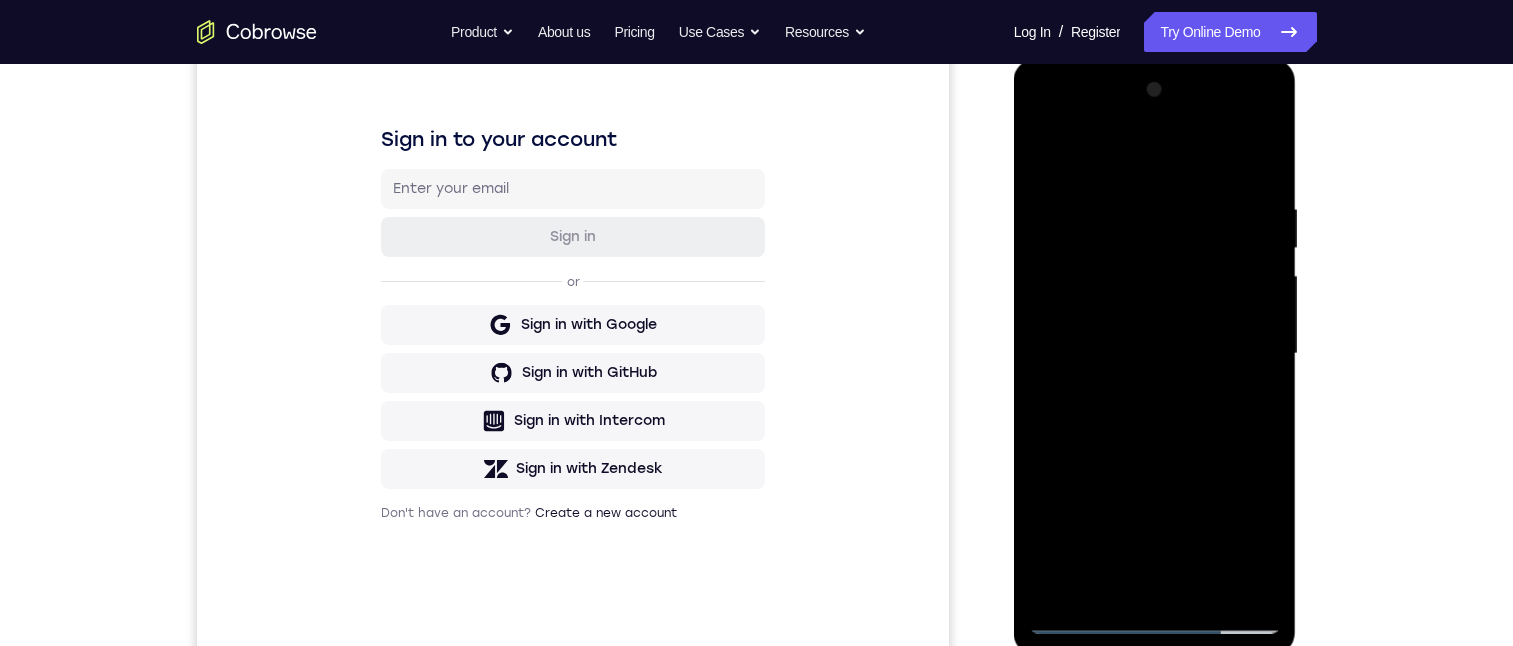 click at bounding box center (1155, 354) 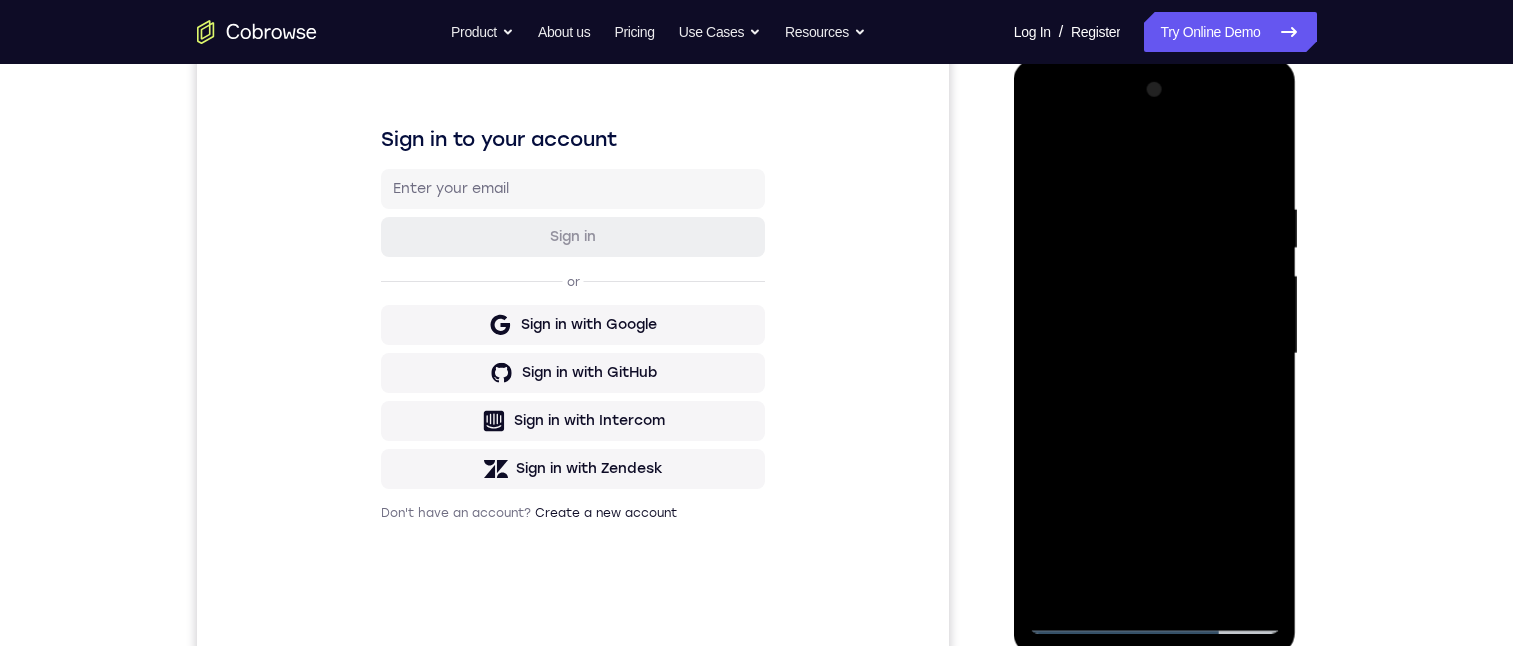 click at bounding box center [1155, 354] 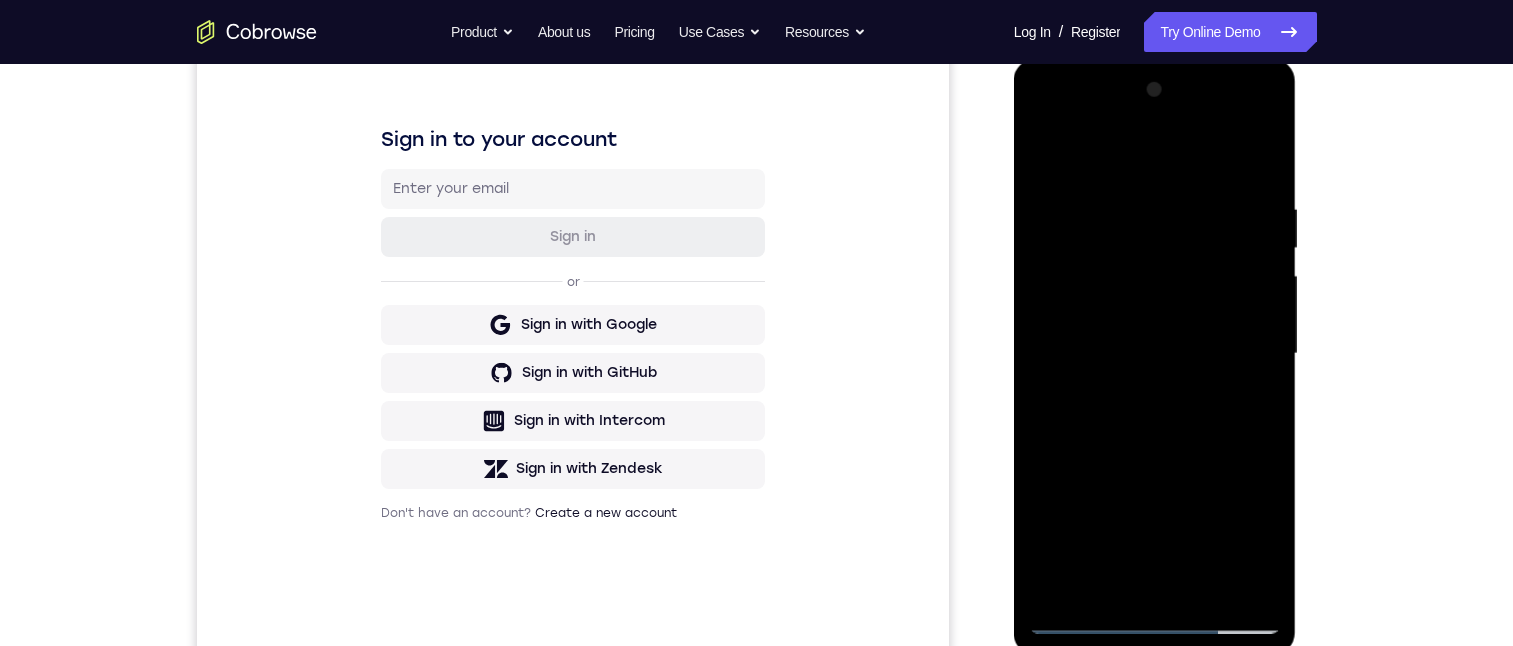 click at bounding box center (1155, 354) 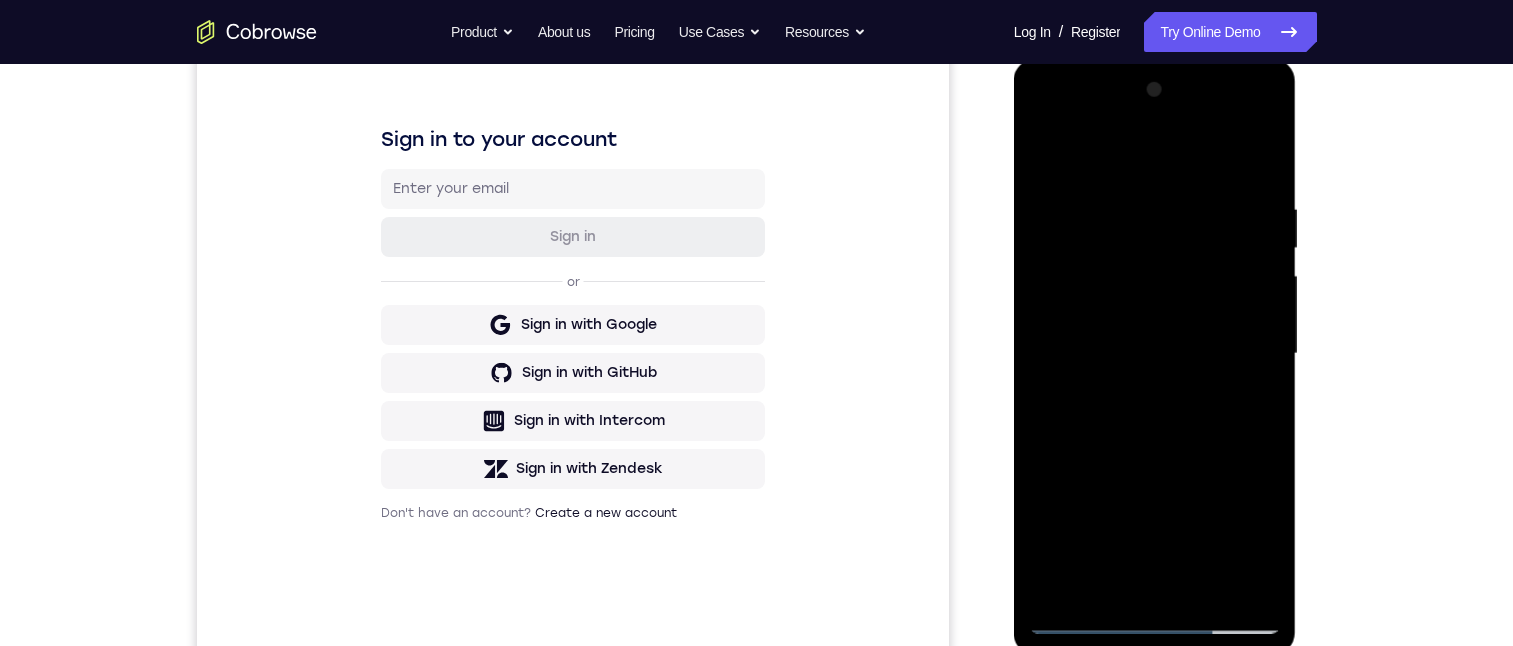 click at bounding box center (1155, 354) 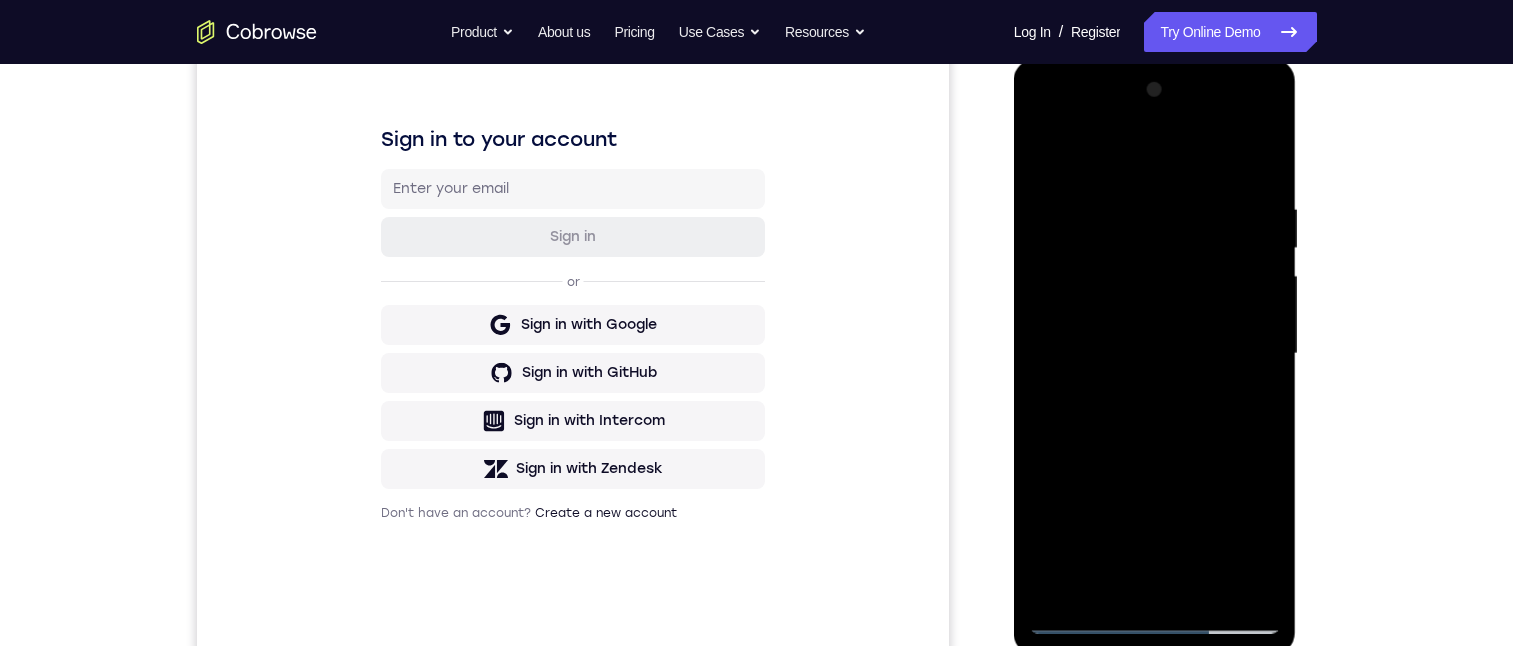 click at bounding box center (1155, 354) 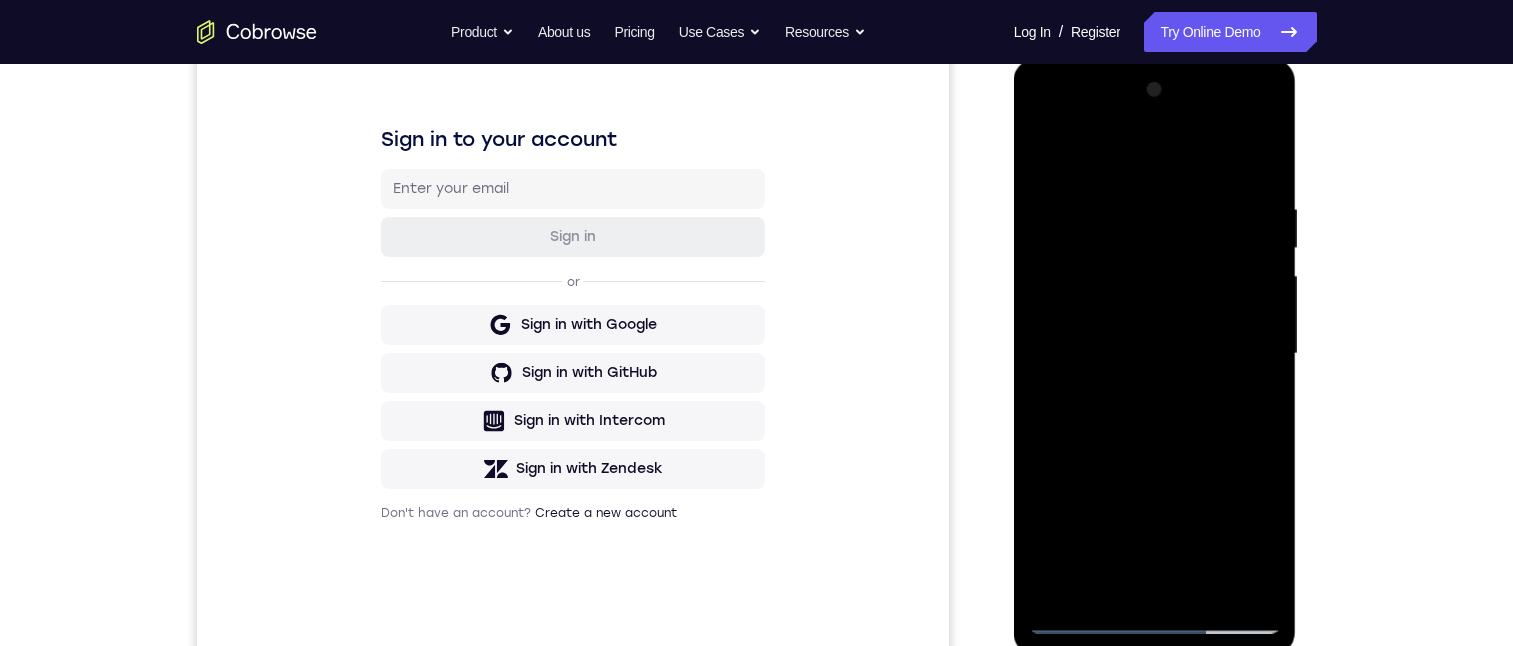 click at bounding box center [1155, 354] 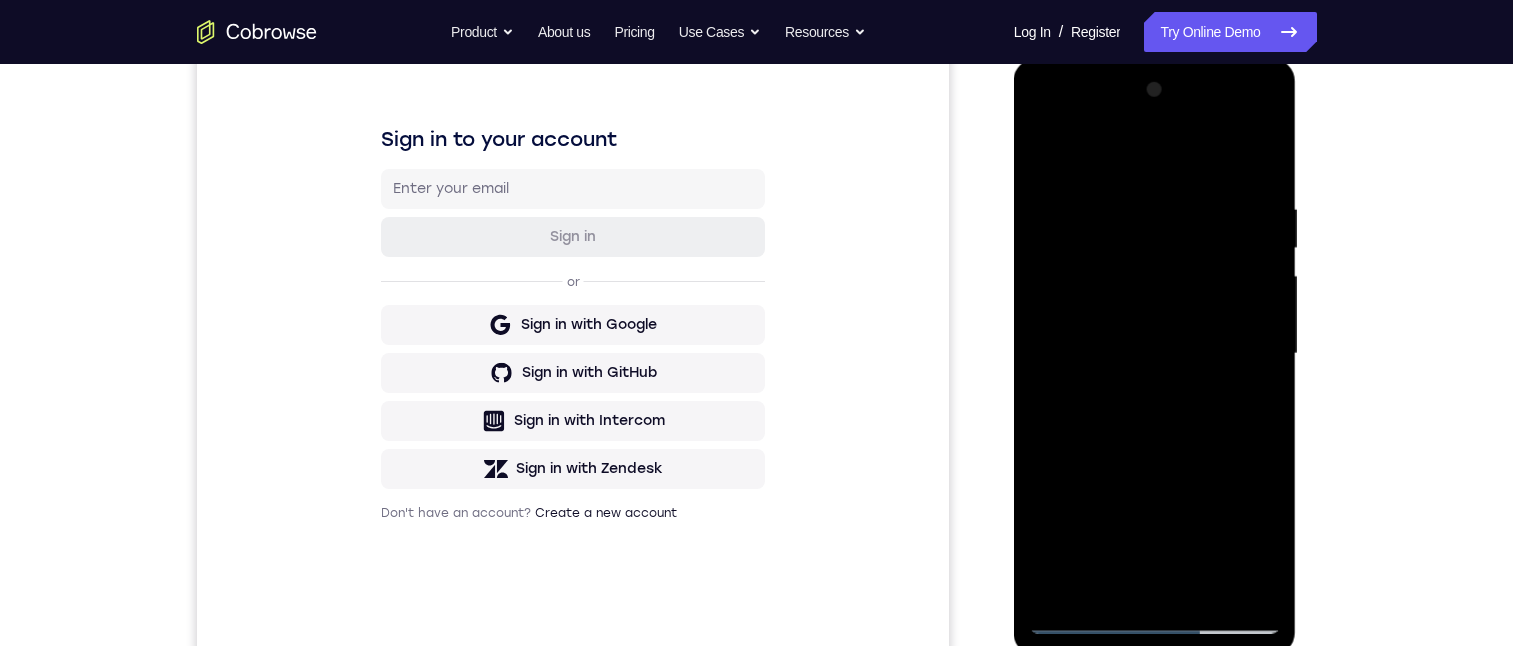 click at bounding box center (1155, 354) 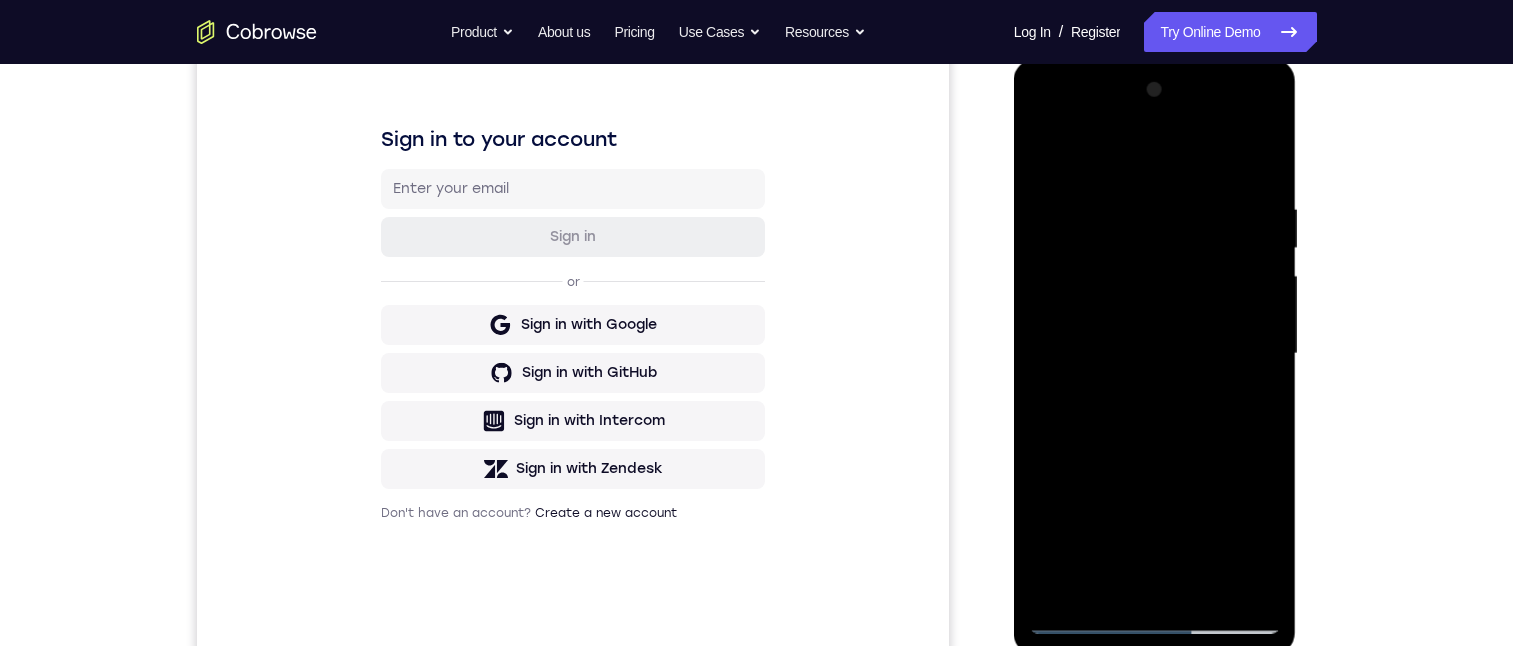 click at bounding box center (1155, 354) 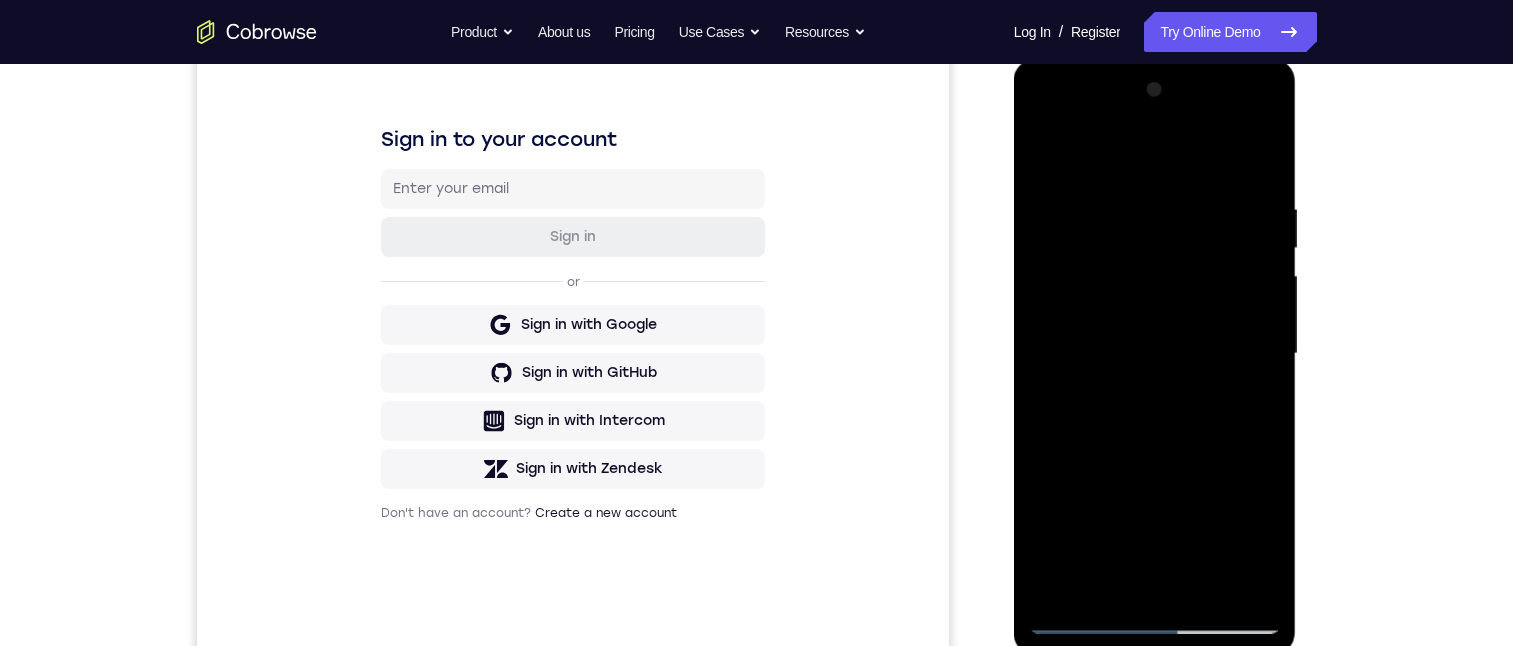 click at bounding box center [1155, 354] 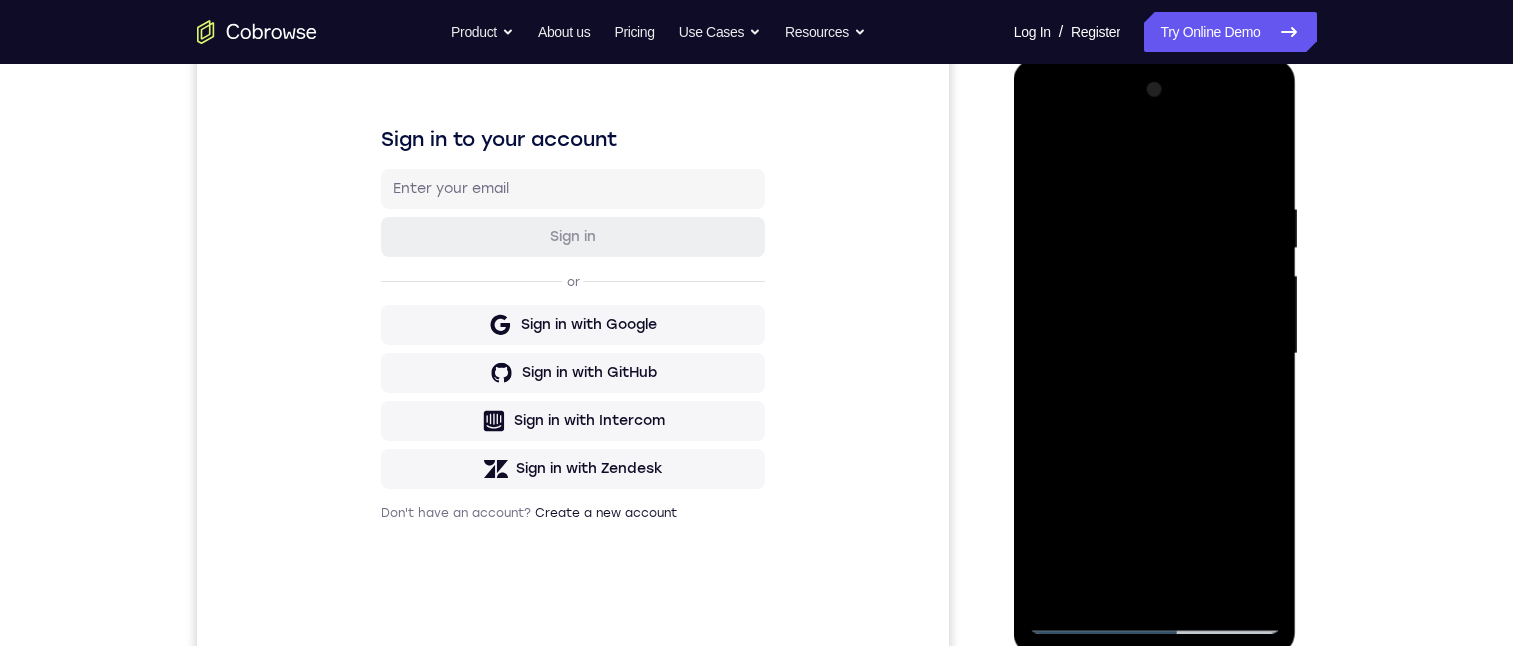 click at bounding box center [1155, 354] 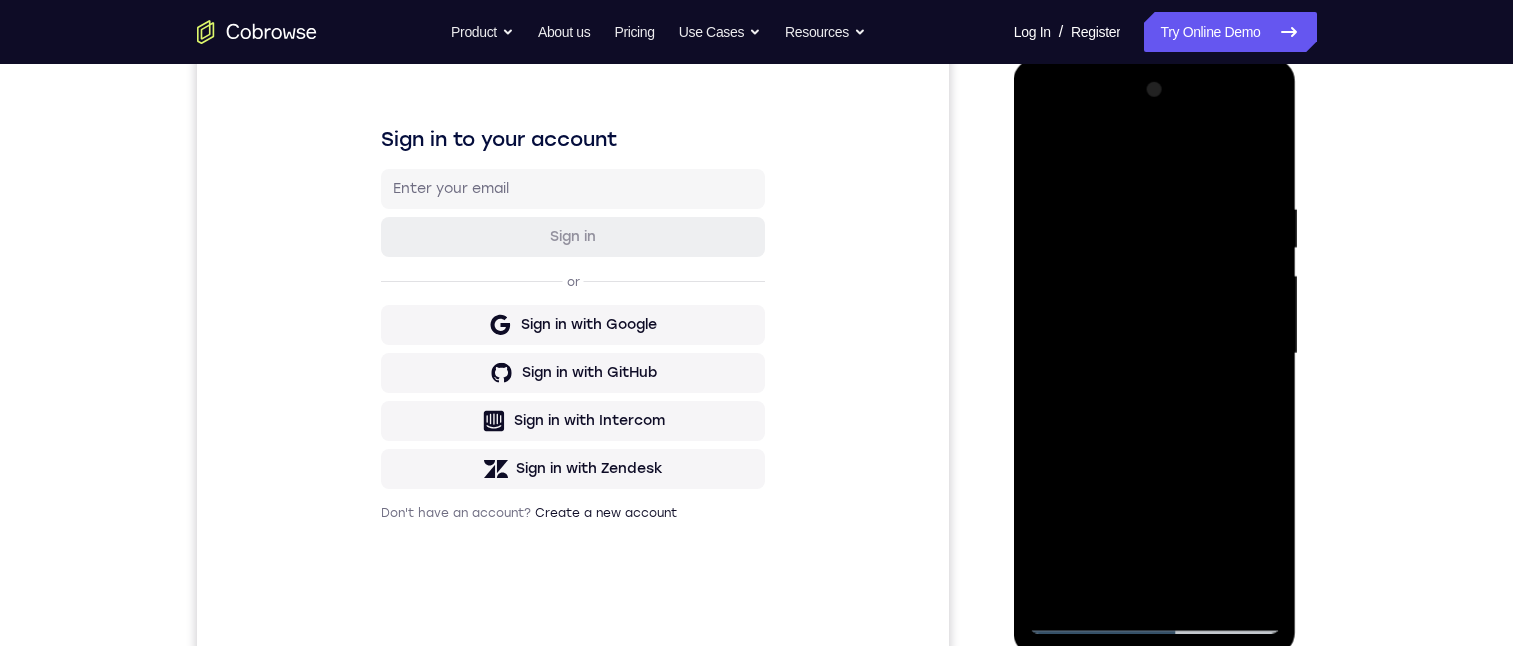 click at bounding box center [1155, 354] 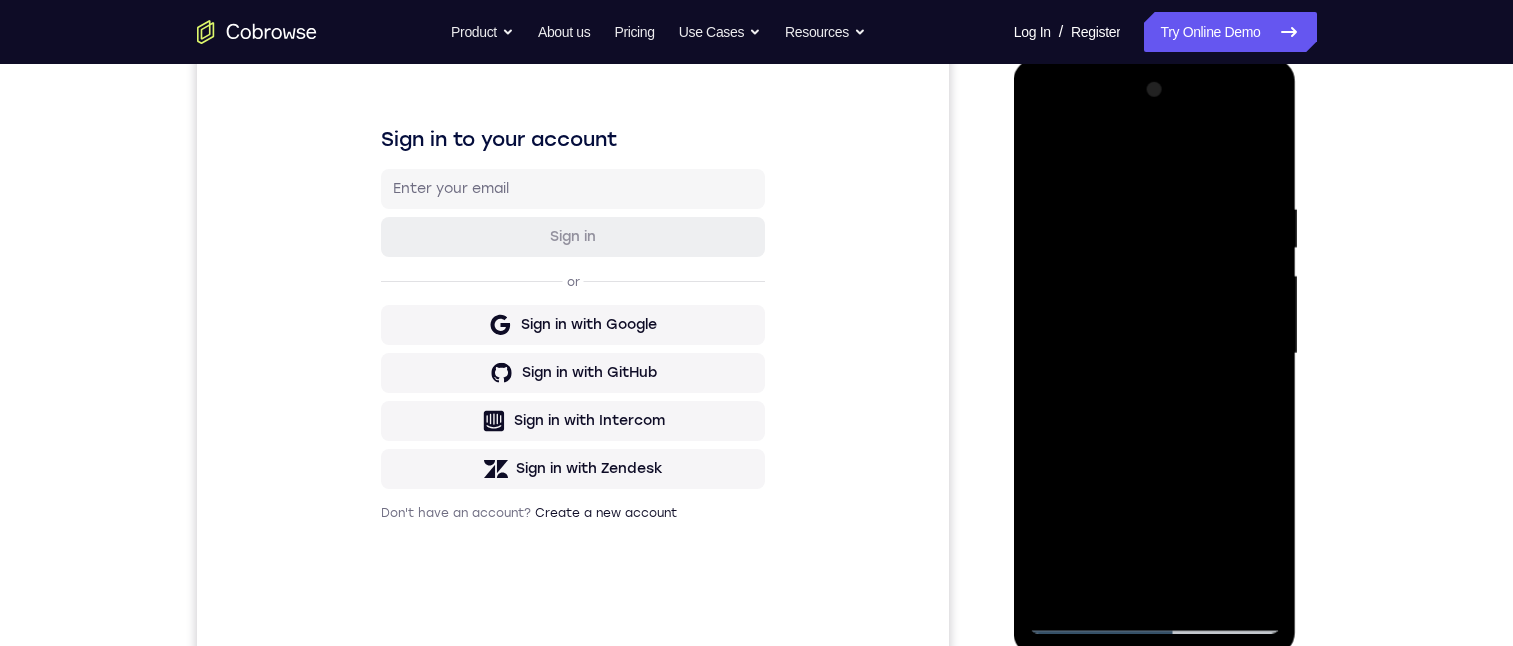 scroll, scrollTop: 316, scrollLeft: 0, axis: vertical 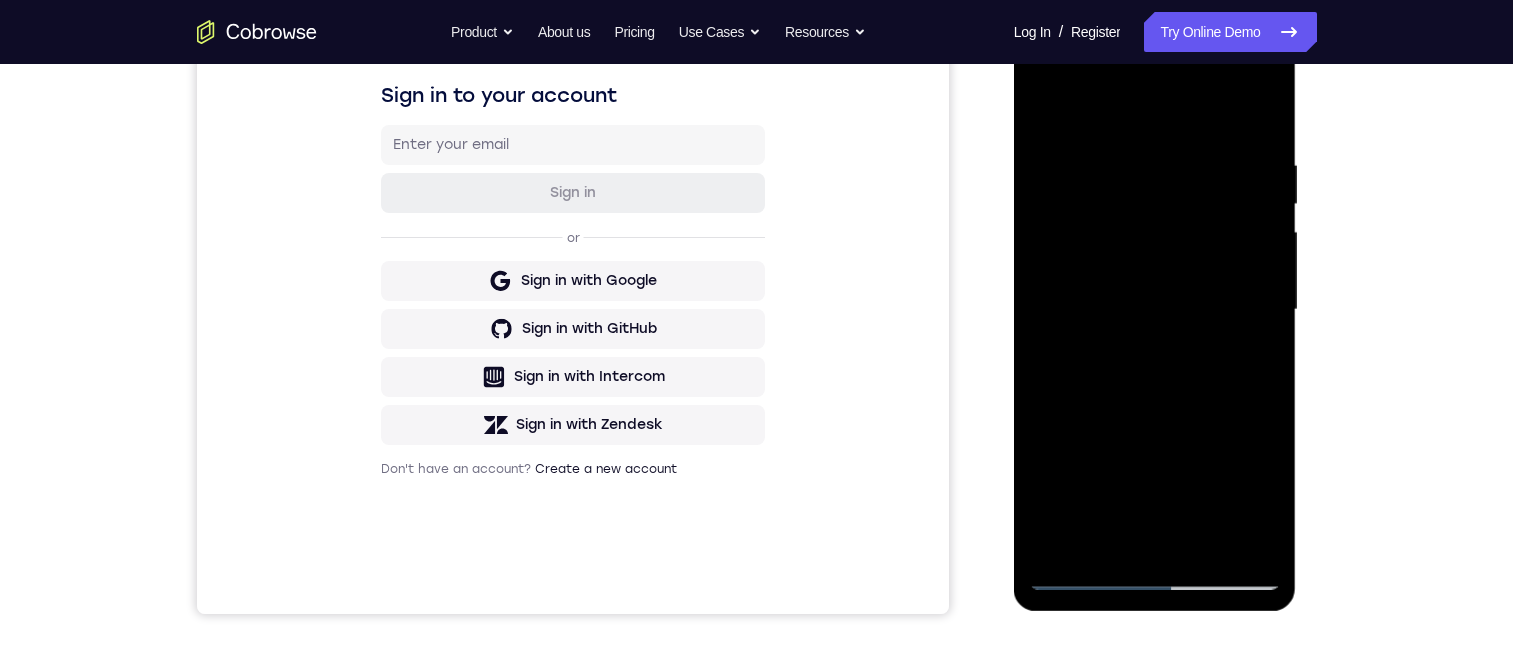 drag, startPoint x: 1124, startPoint y: 467, endPoint x: 1122, endPoint y: 454, distance: 13.152946 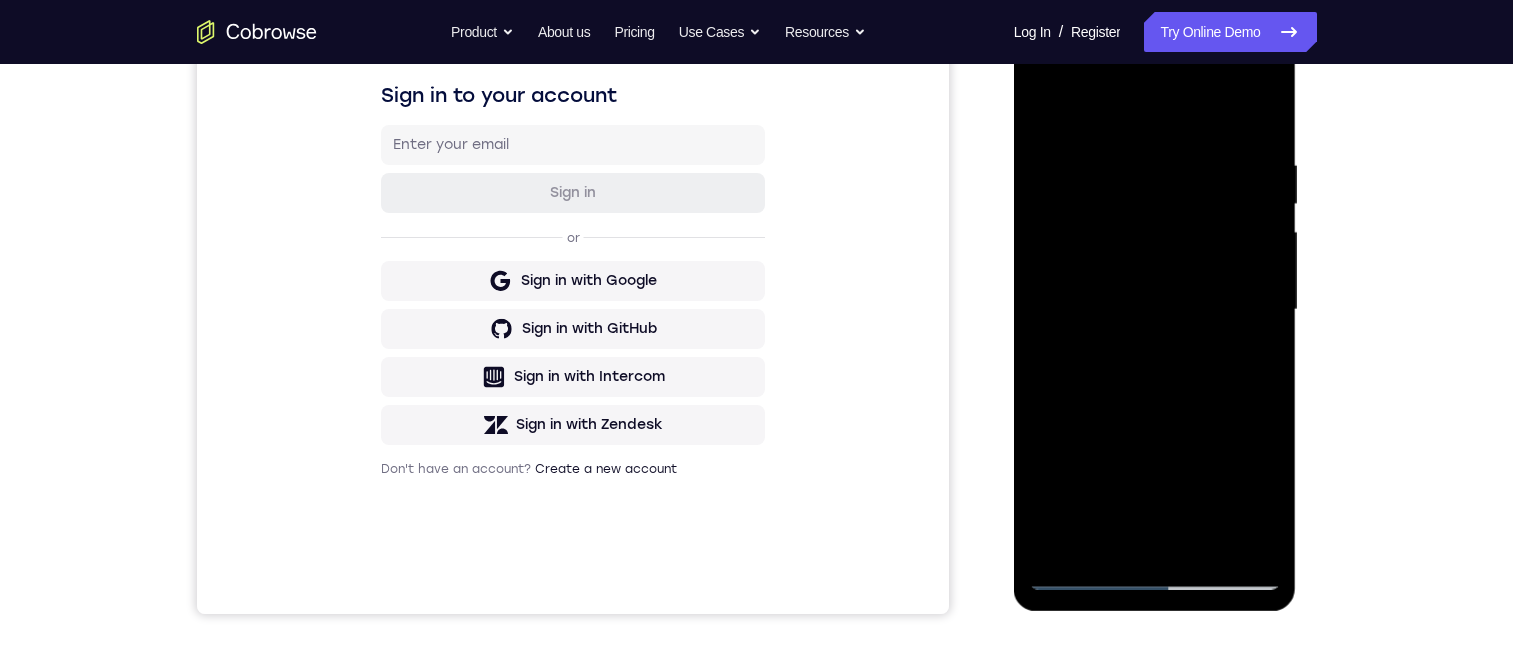 click at bounding box center [1155, 310] 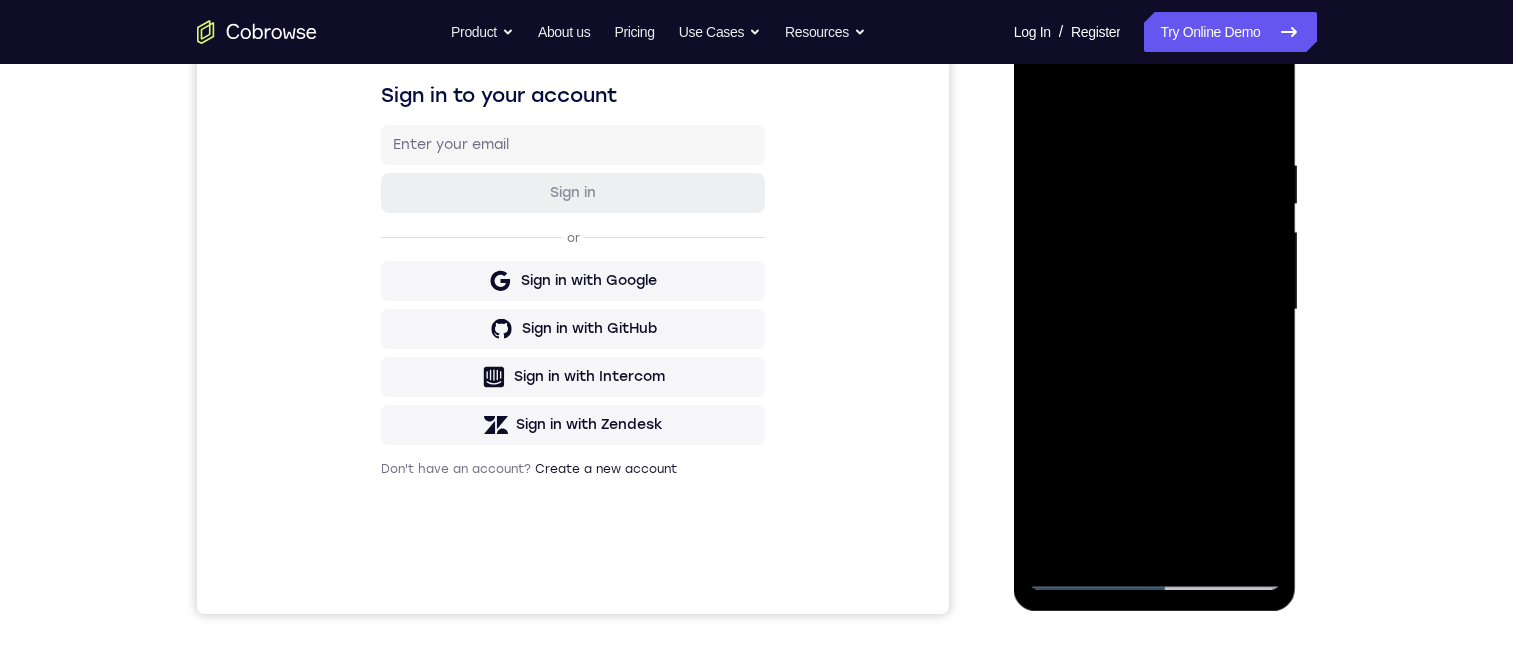 click at bounding box center [1155, 310] 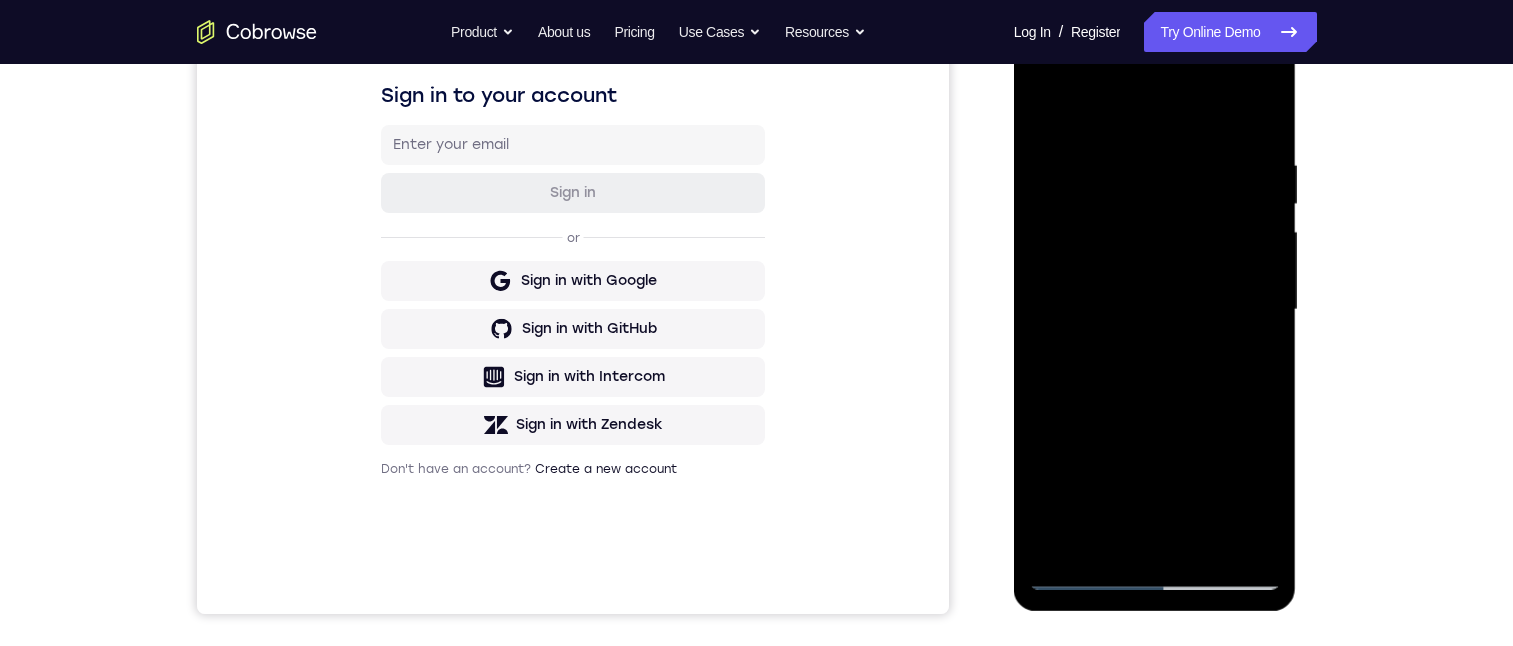 click at bounding box center (1155, 310) 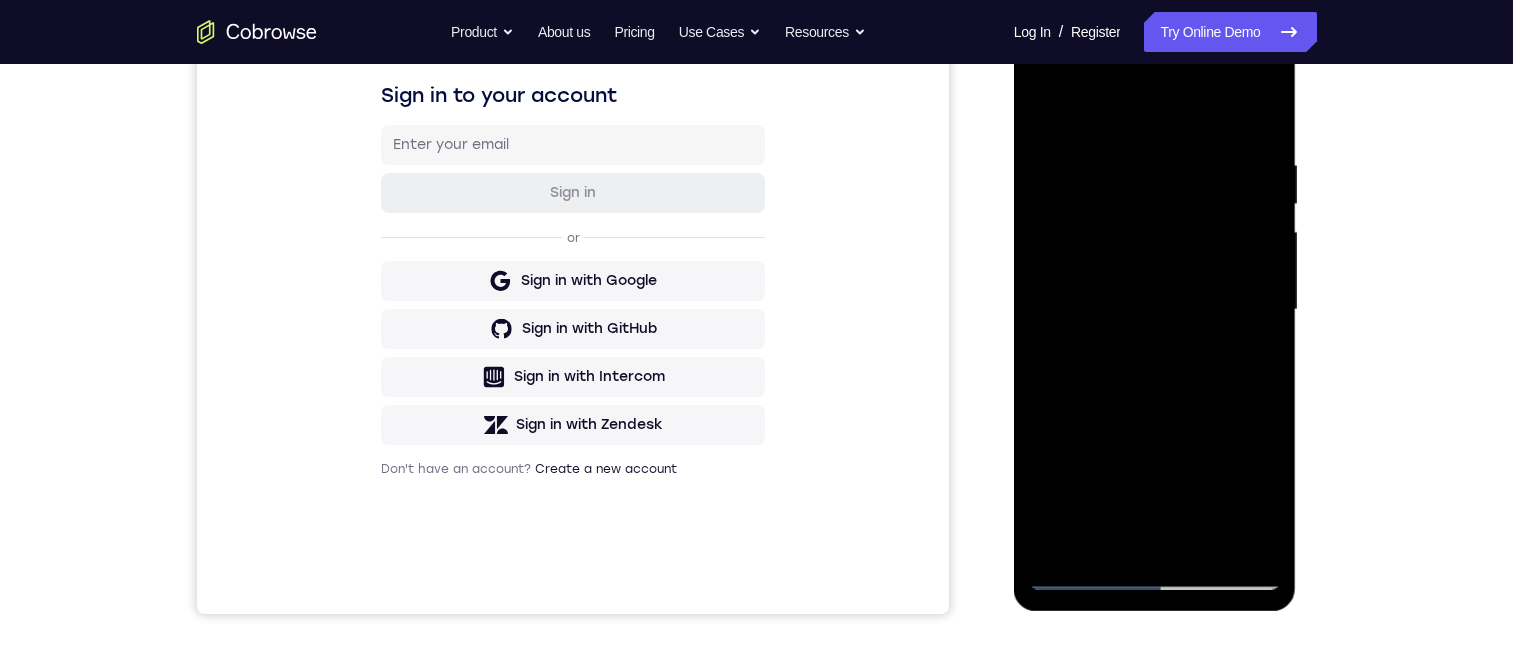 click at bounding box center [1155, 310] 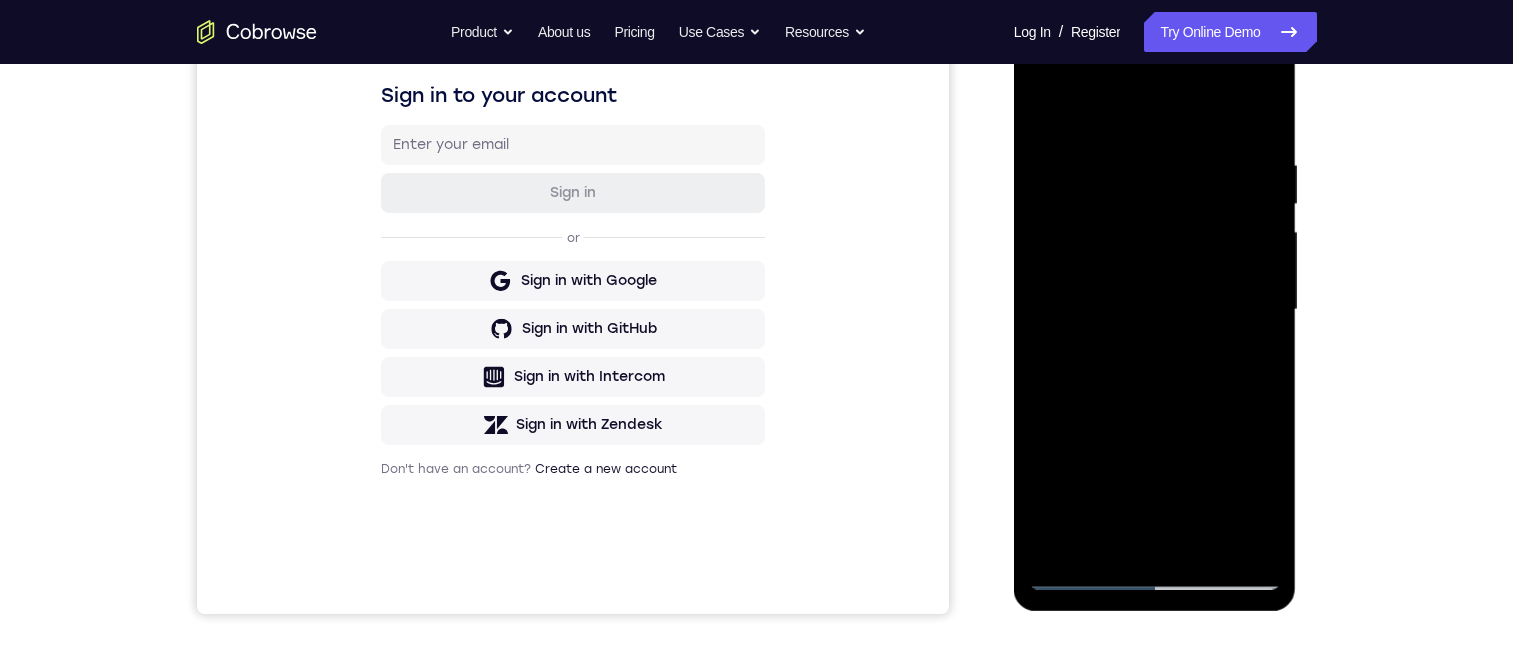 click at bounding box center [1155, 310] 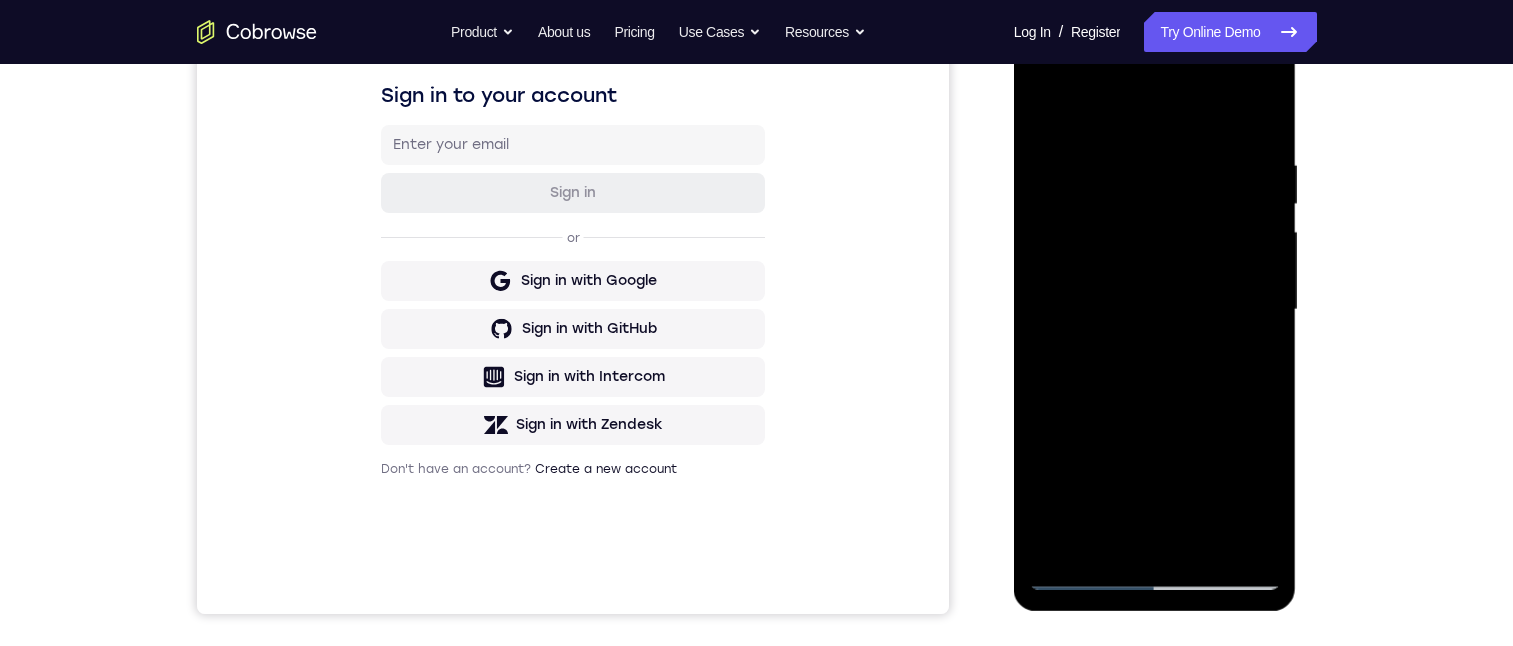 click at bounding box center [1155, 310] 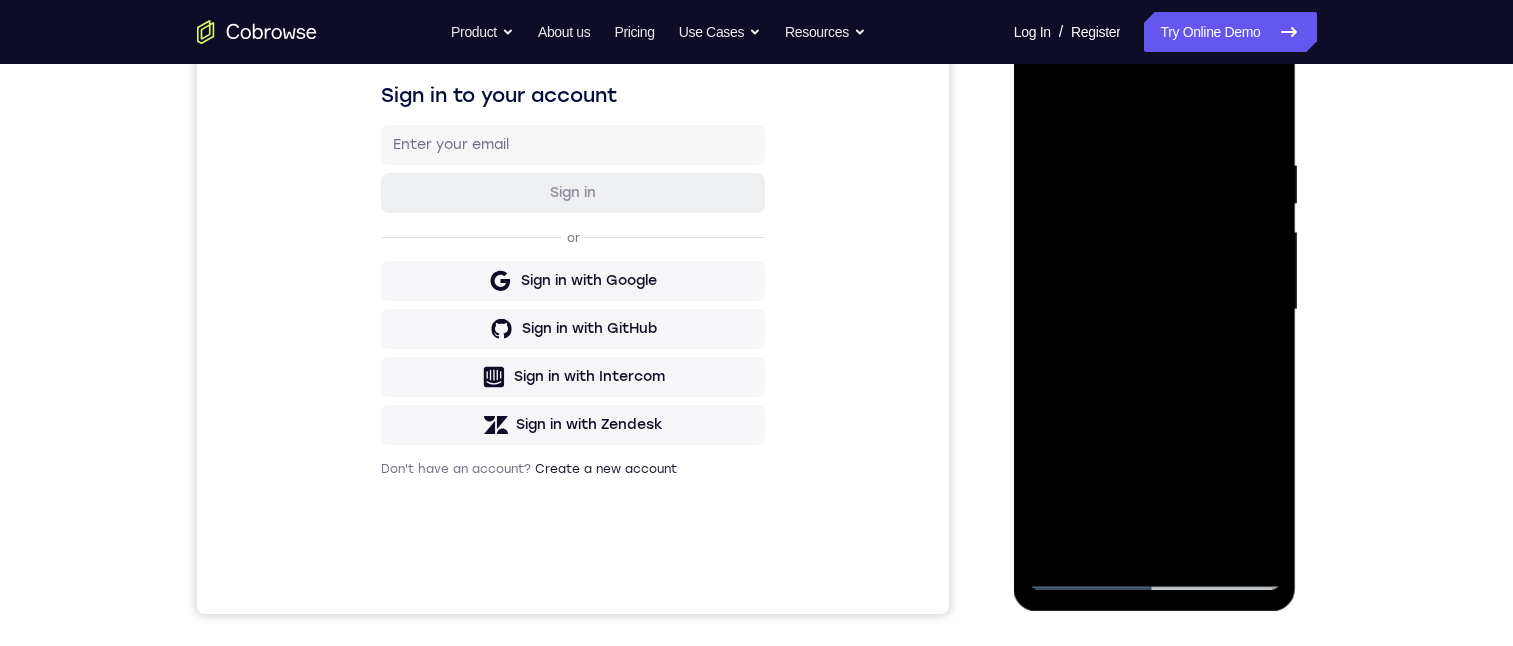 click at bounding box center [1155, 310] 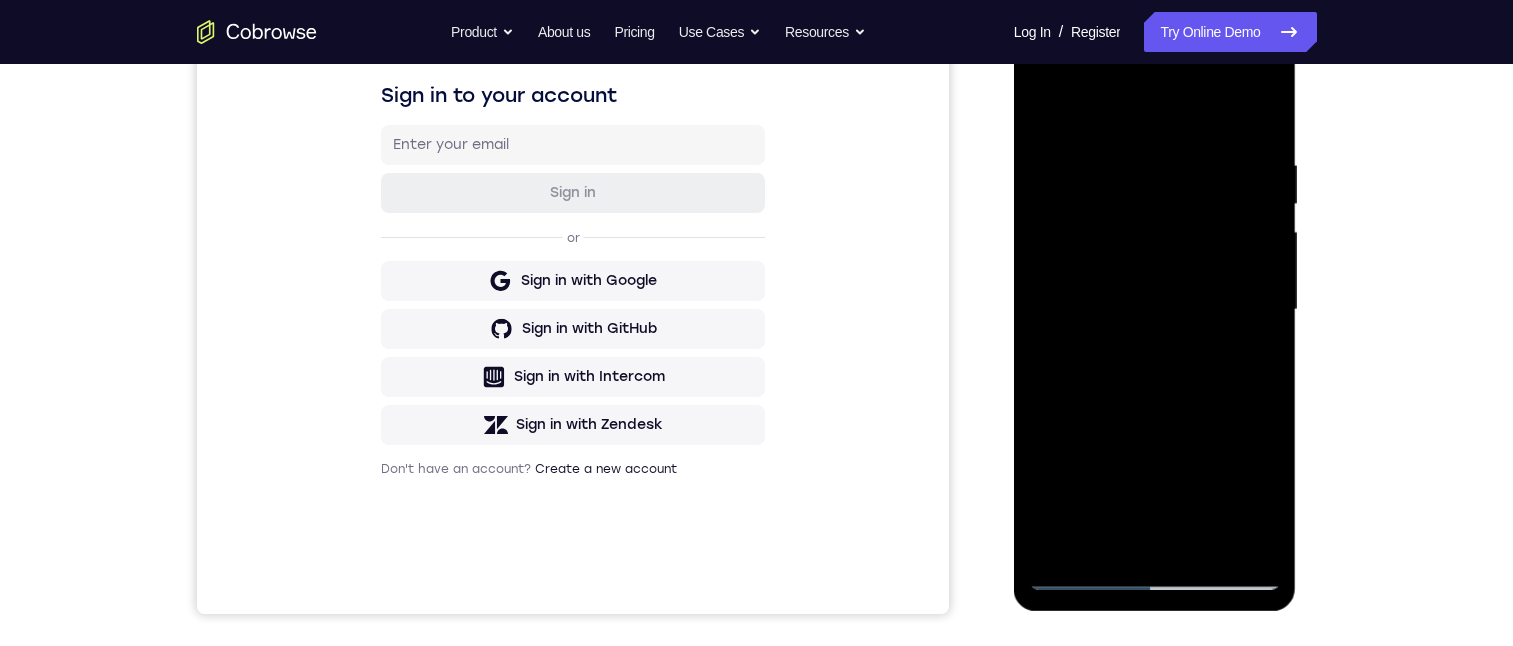 click at bounding box center [1155, 310] 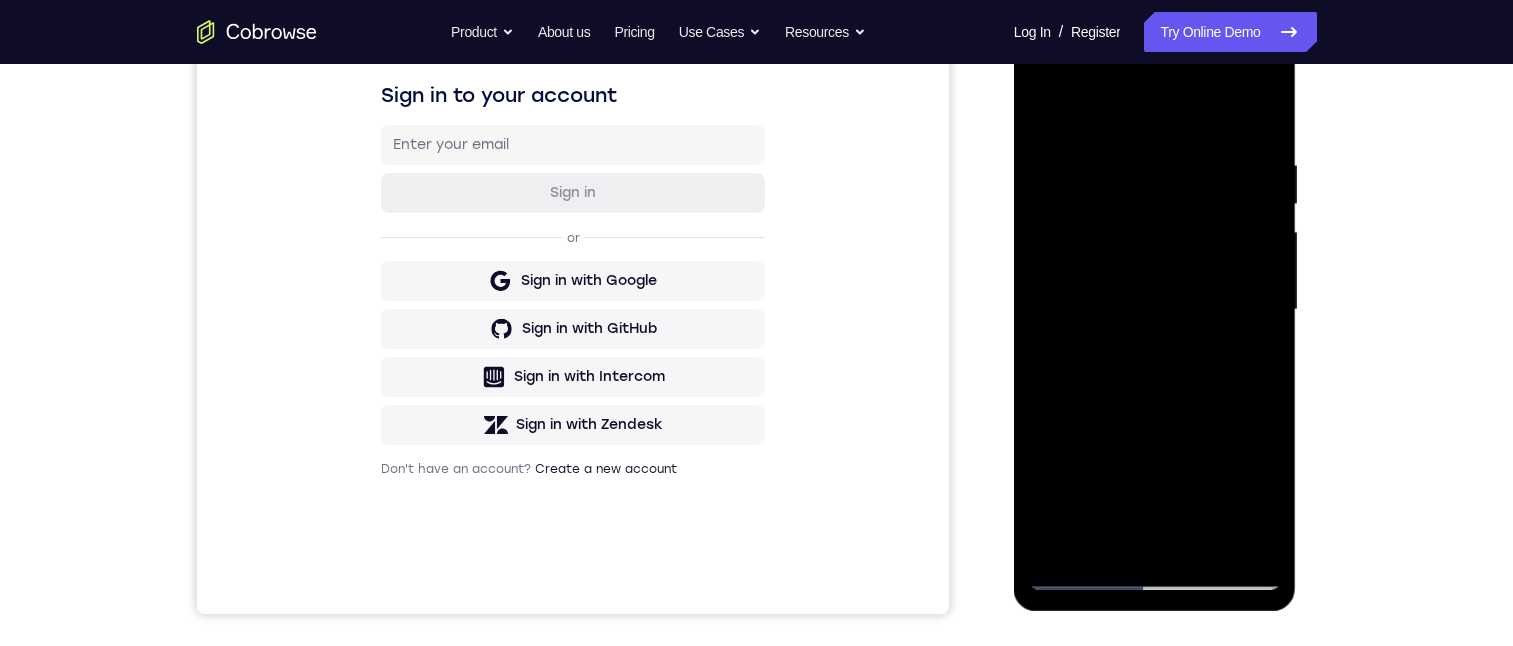 click at bounding box center [1155, 310] 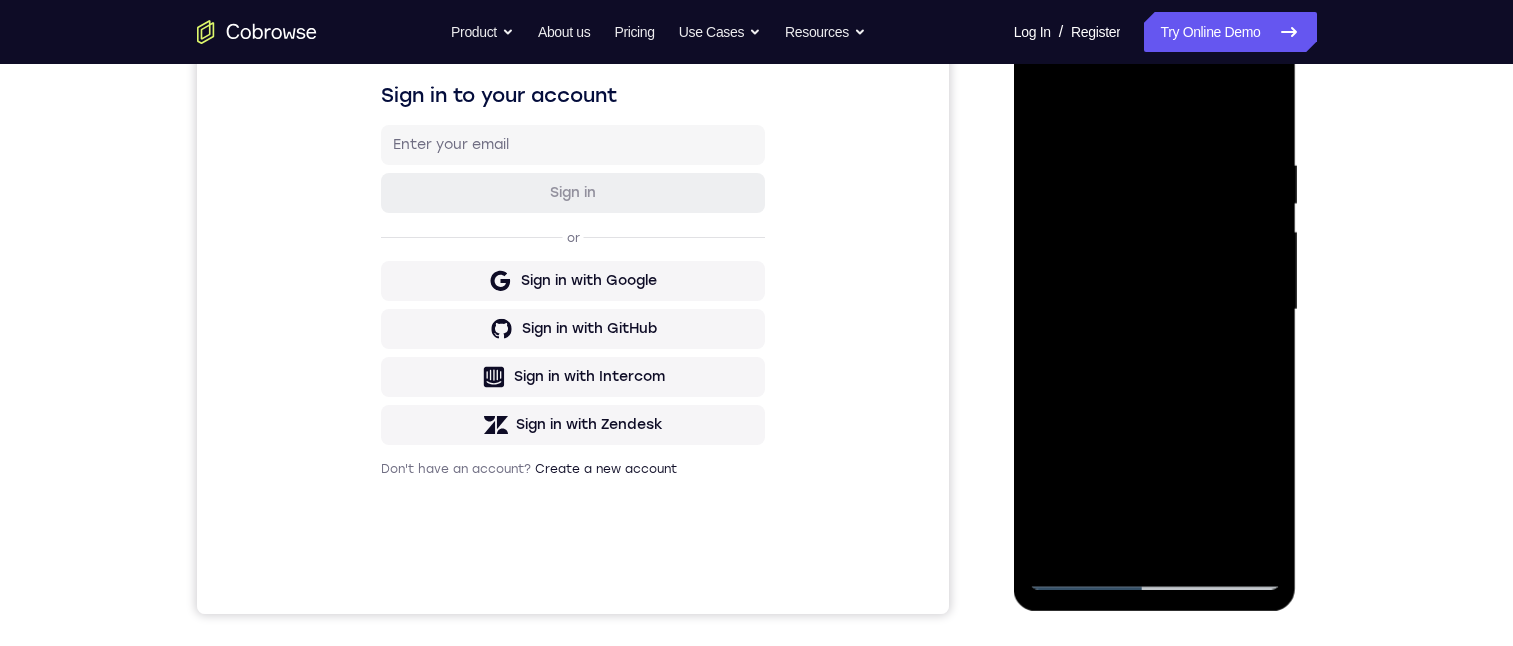 click at bounding box center (1155, 310) 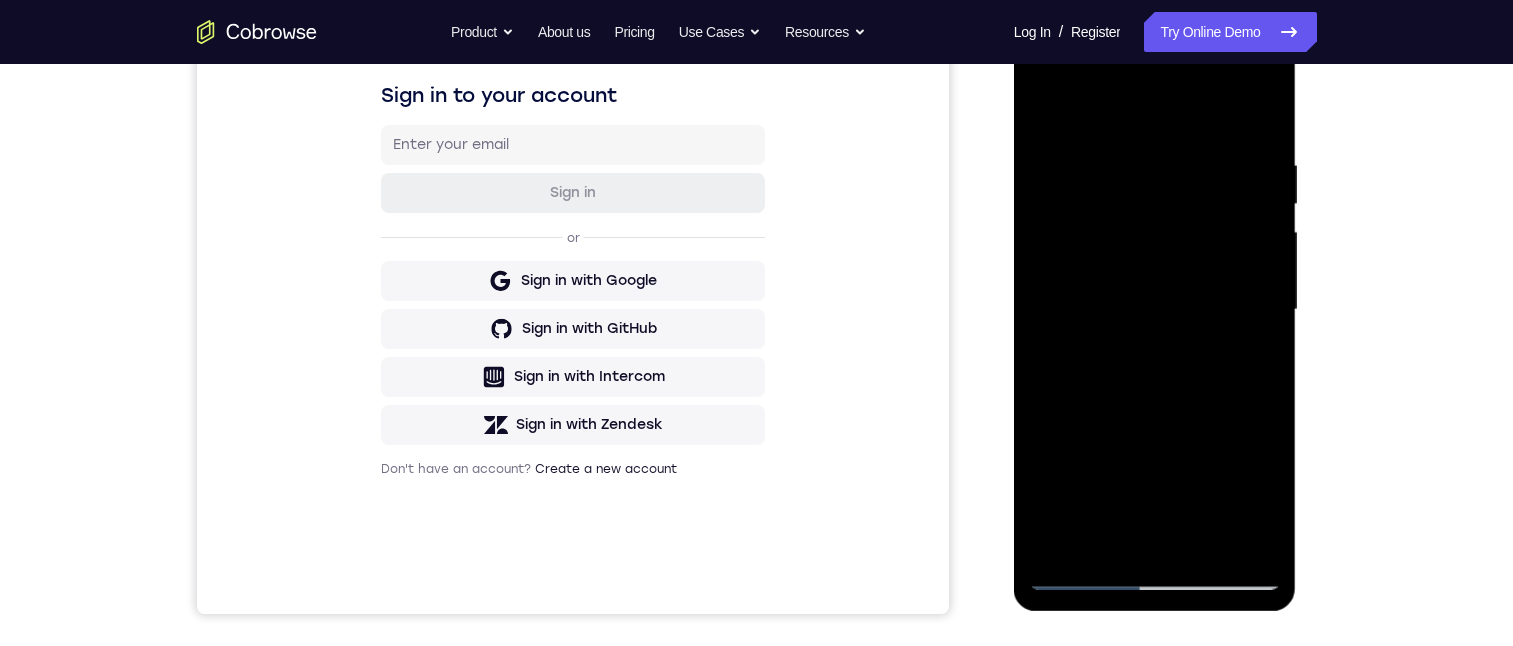 click at bounding box center (1155, 310) 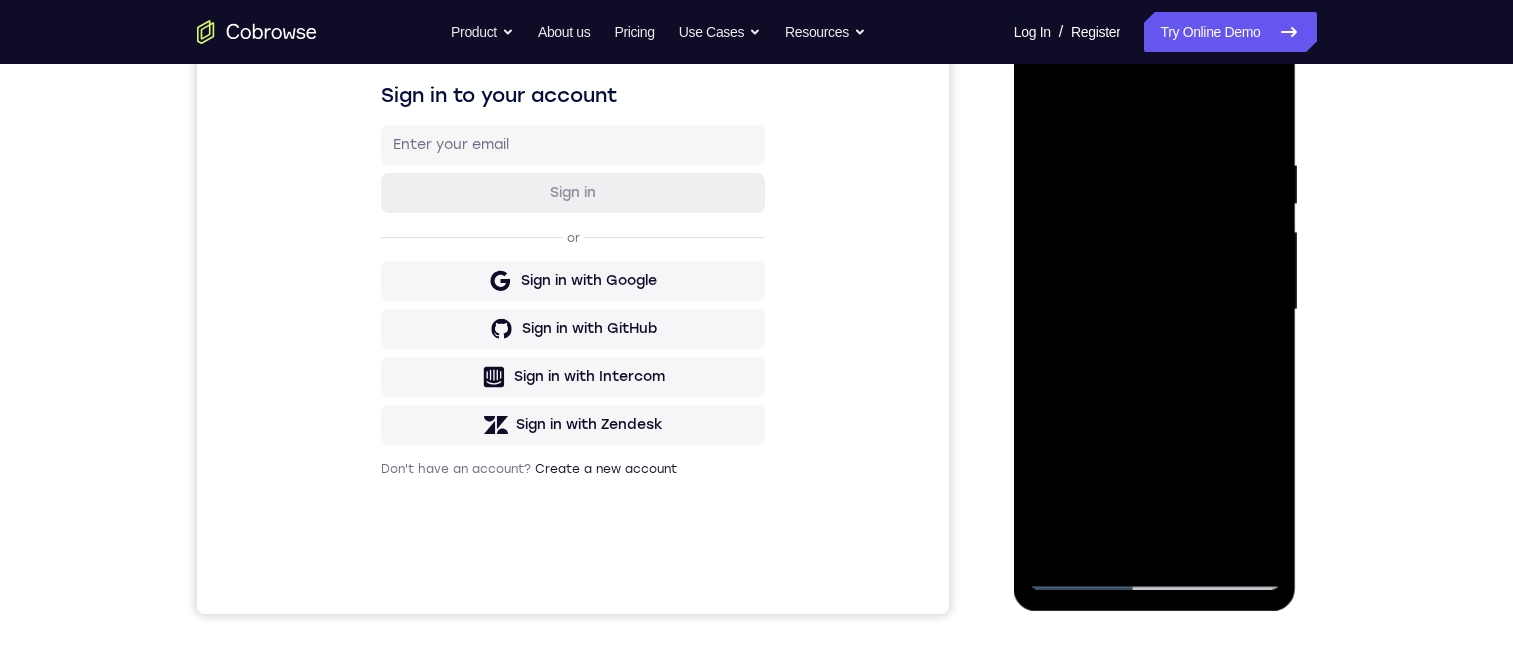 click at bounding box center [1155, 310] 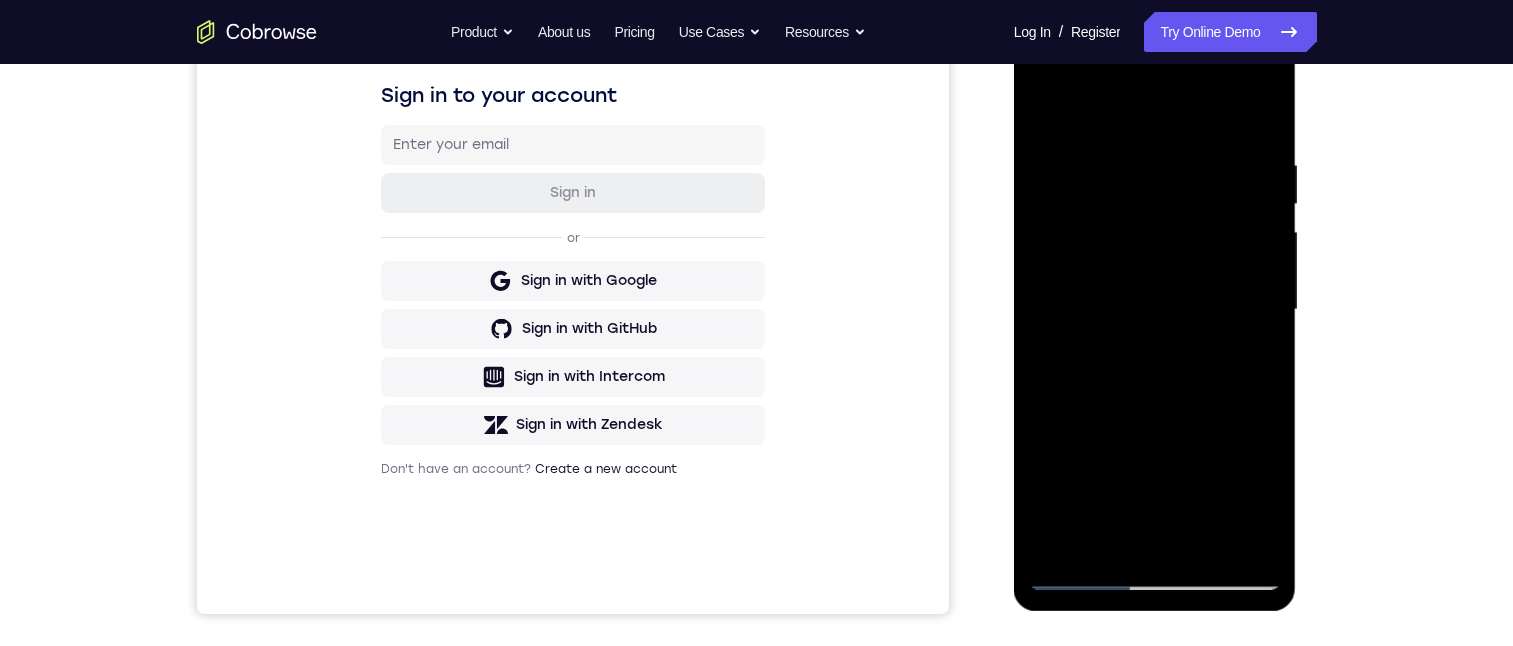 click at bounding box center [1155, 310] 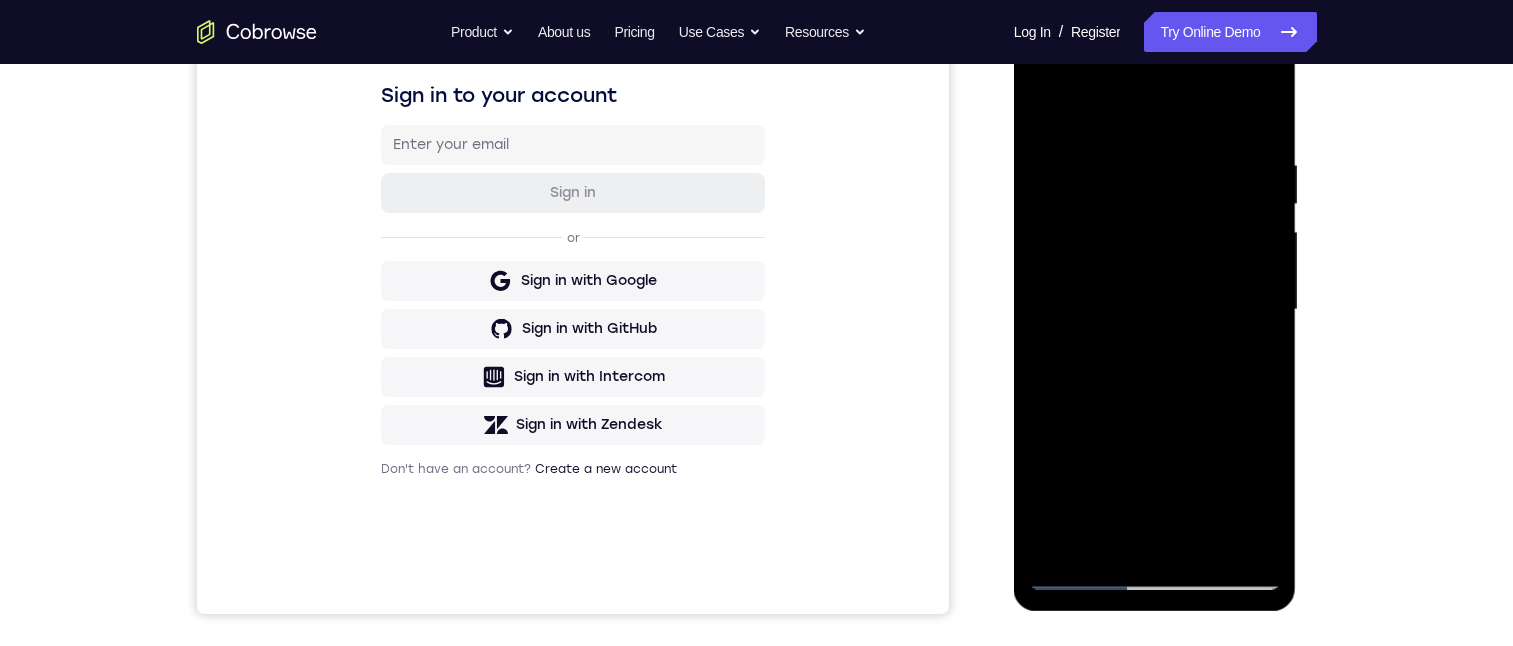 click at bounding box center (1155, 310) 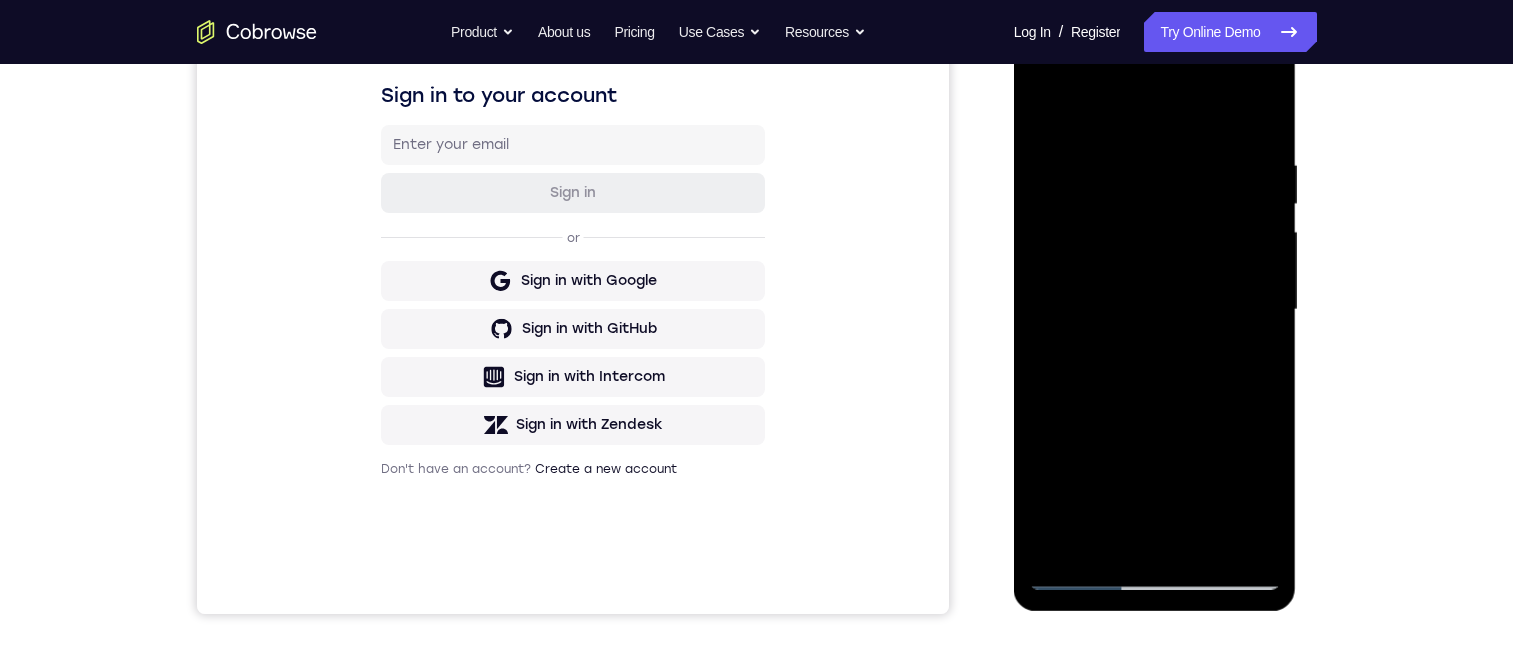 click at bounding box center (1155, 310) 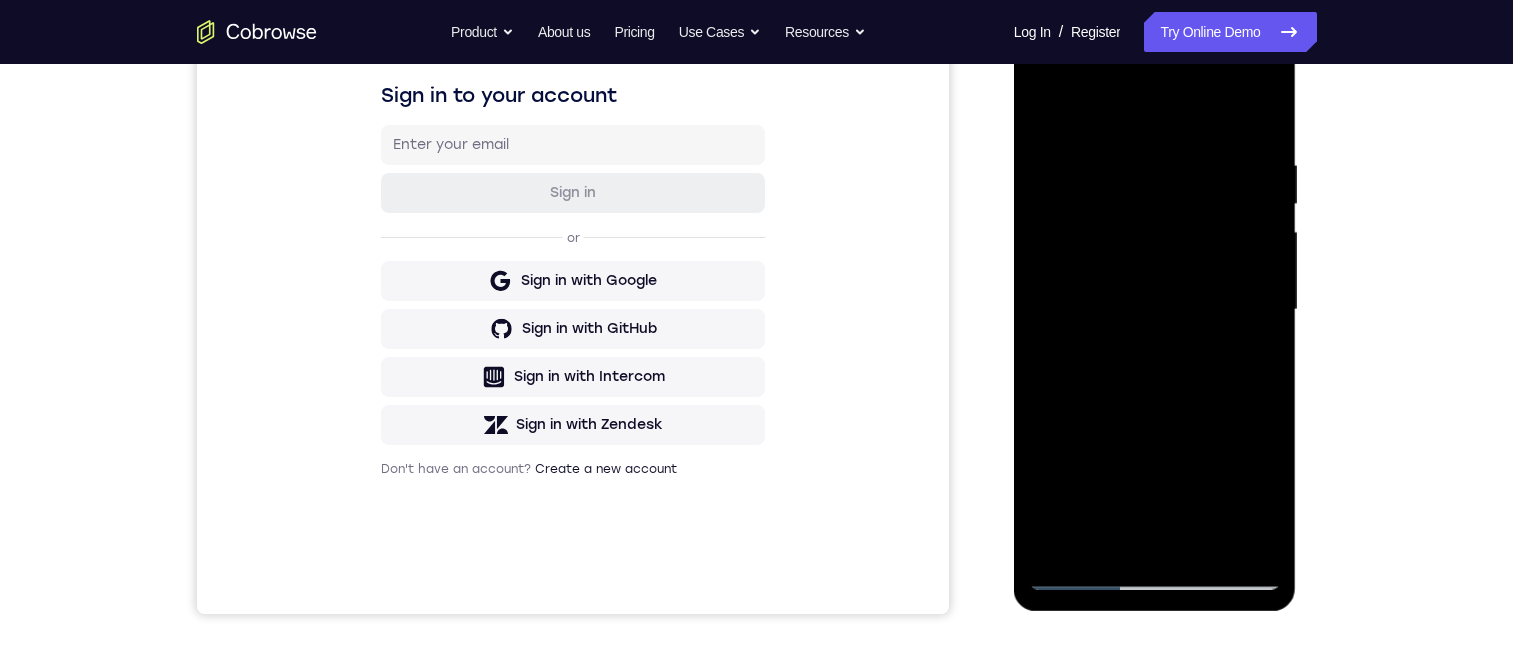 click at bounding box center (1155, 310) 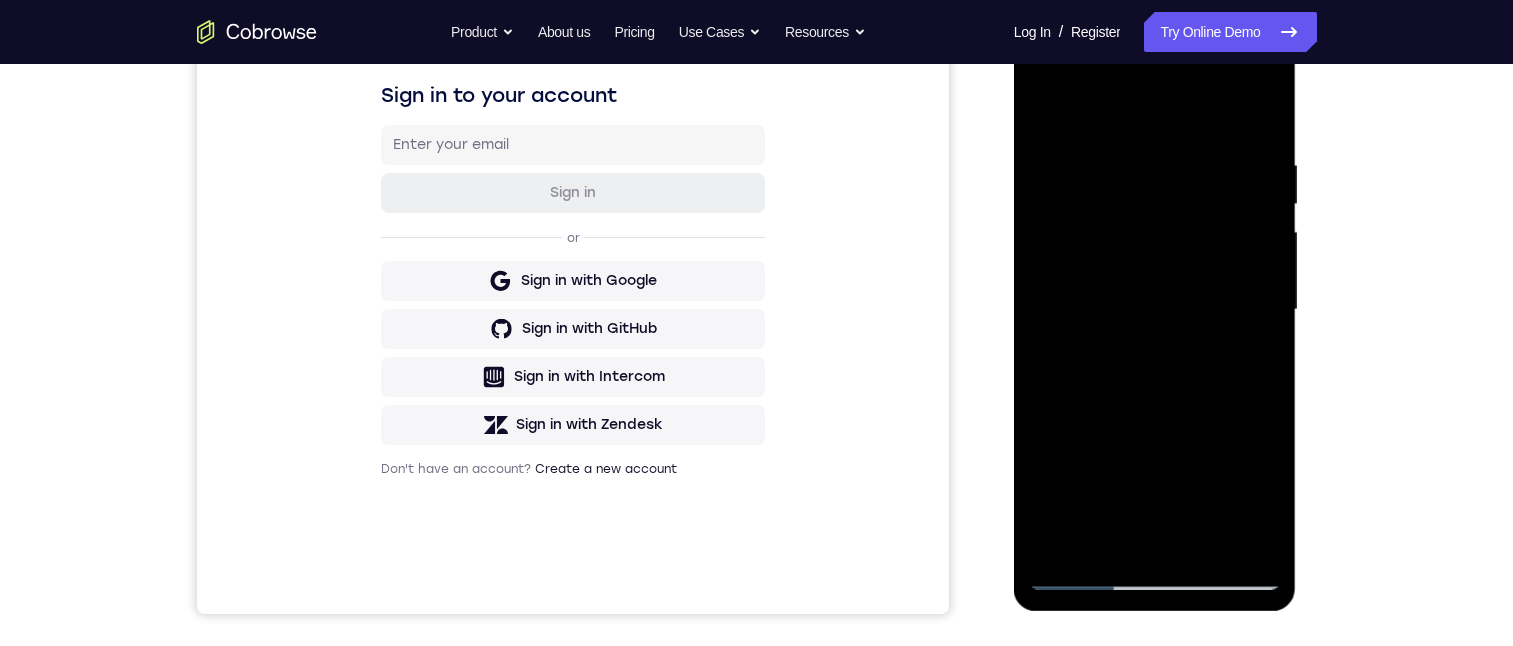 drag, startPoint x: 1195, startPoint y: 439, endPoint x: 1188, endPoint y: 340, distance: 99.24717 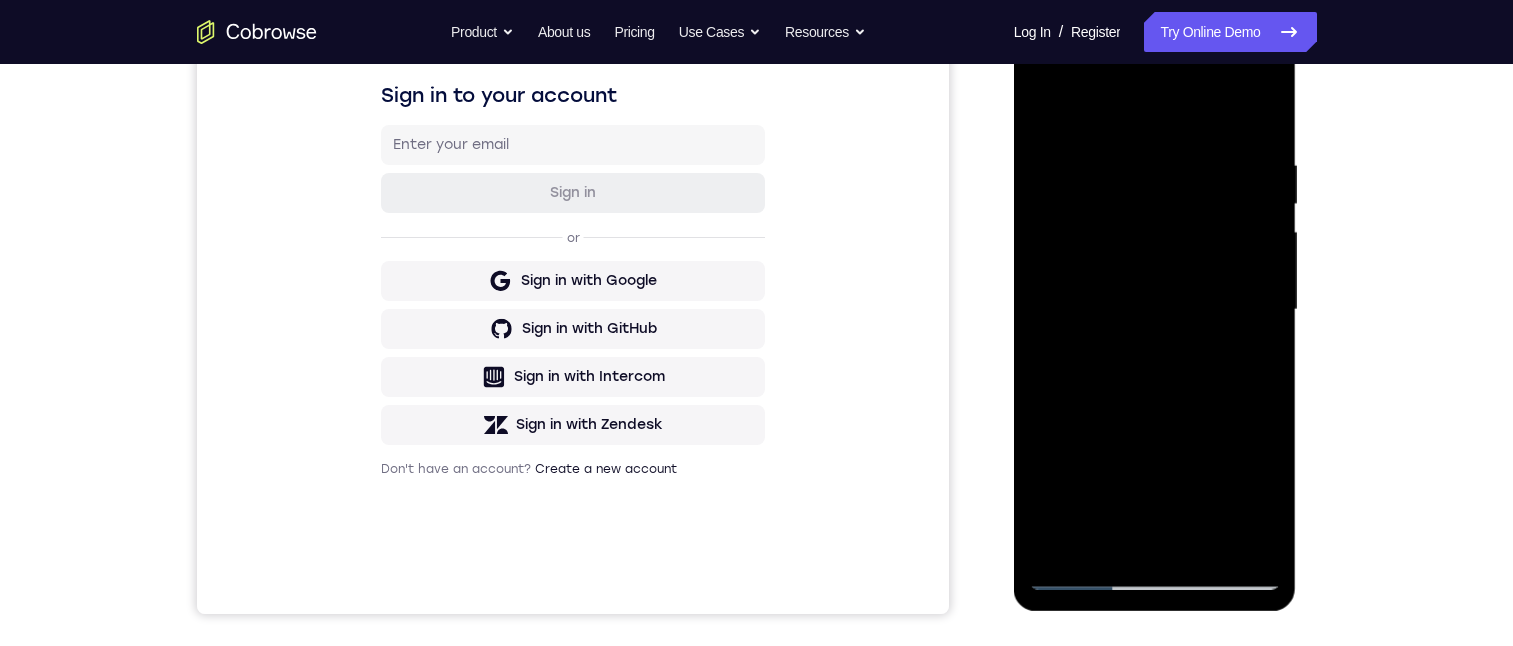 click at bounding box center (1155, 310) 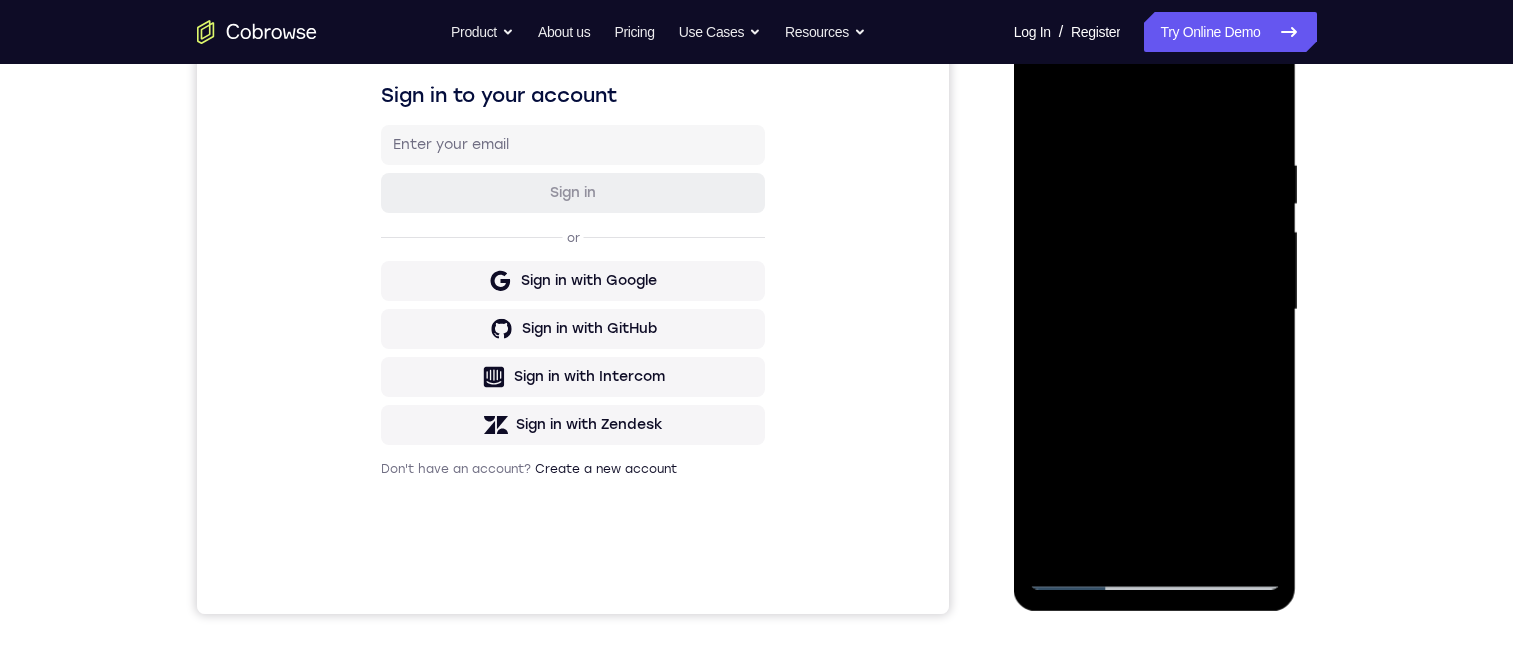 click at bounding box center [1155, 310] 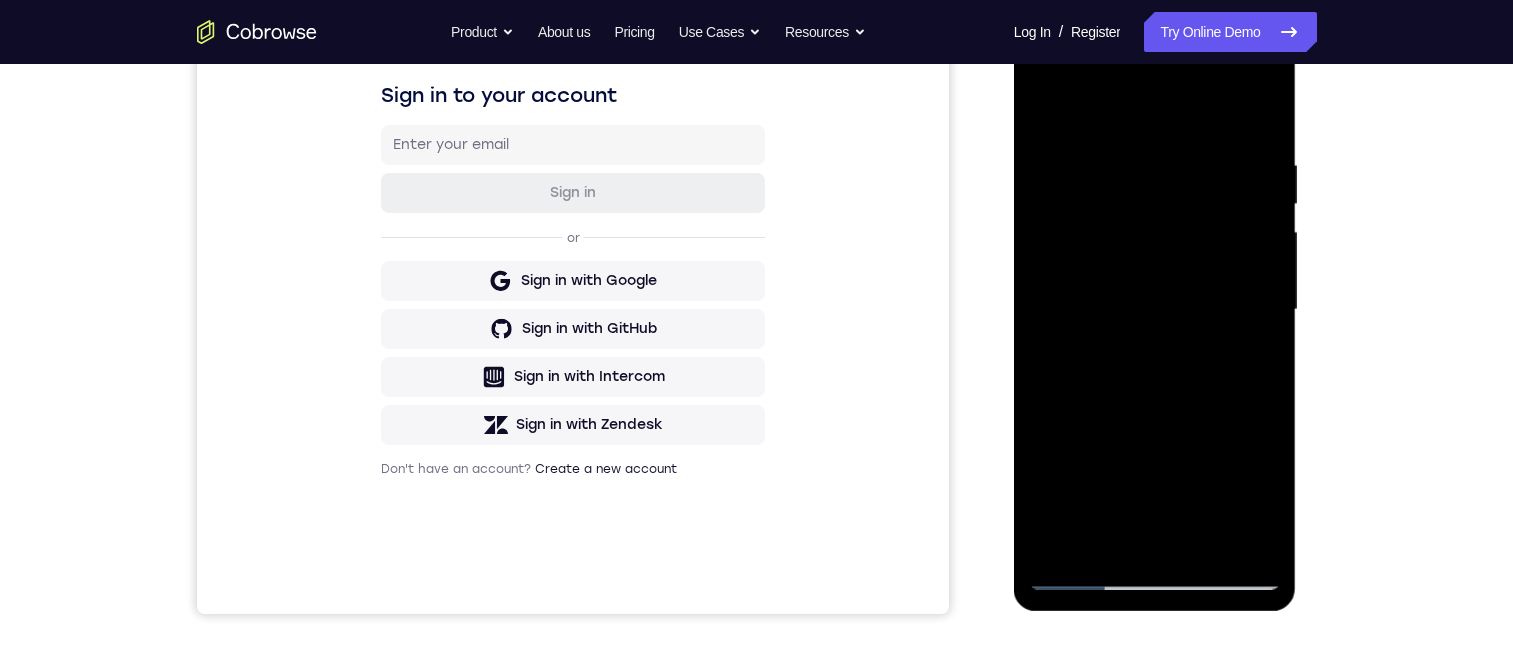 click at bounding box center [1155, 310] 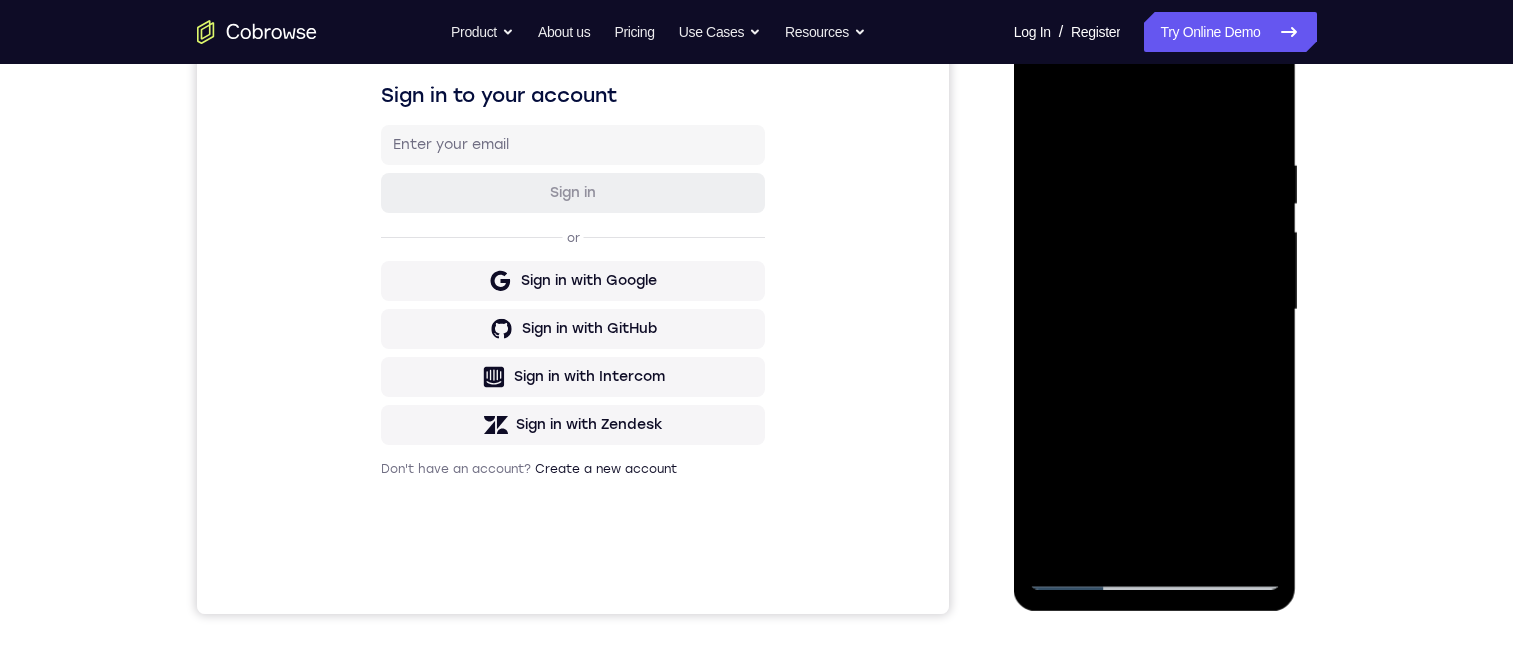 click at bounding box center [1155, 310] 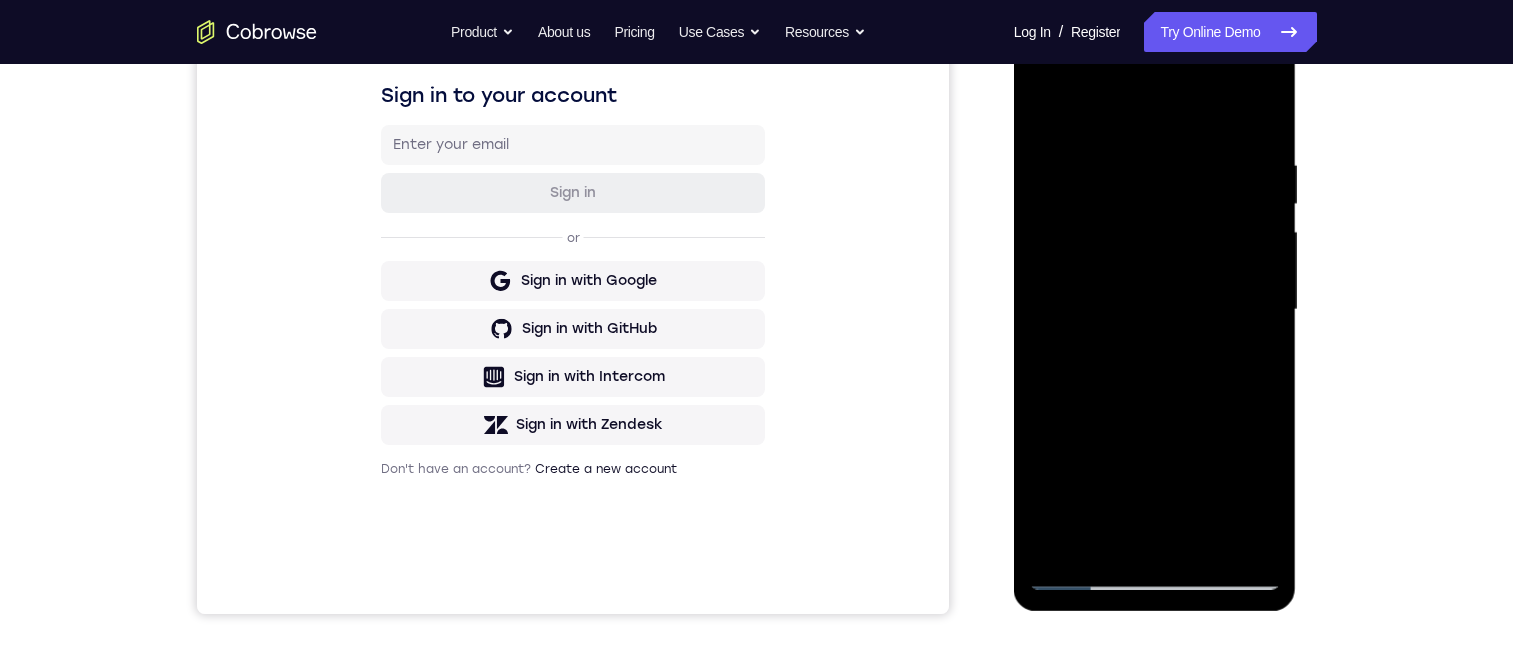 click at bounding box center [1155, 310] 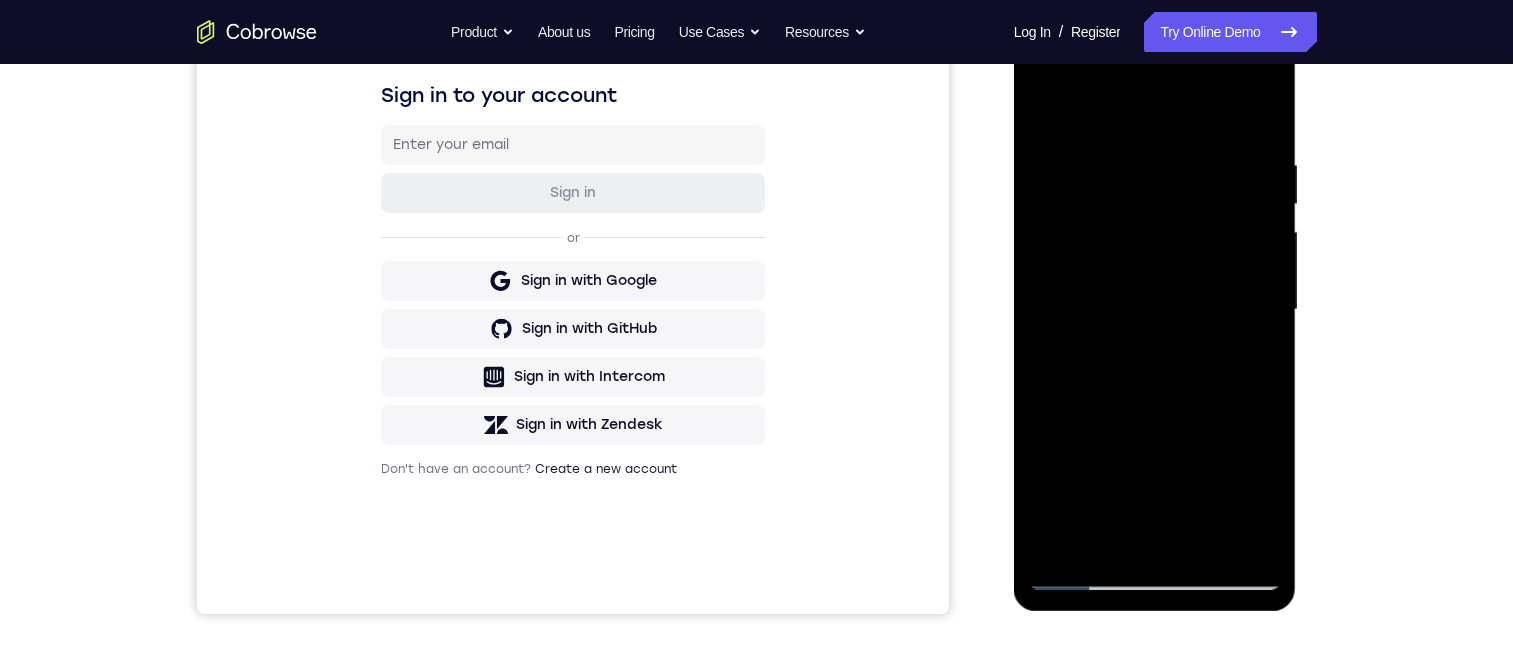 click at bounding box center [1155, 310] 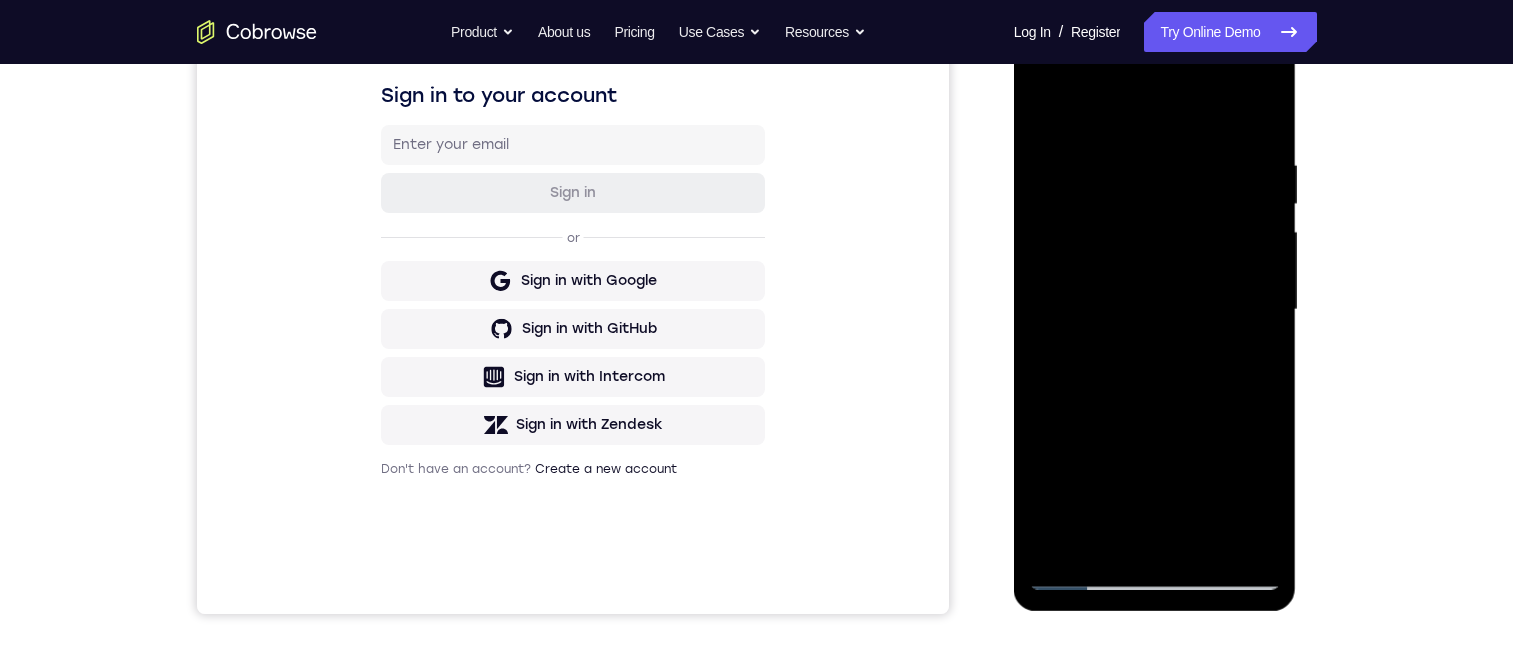click at bounding box center (1155, 310) 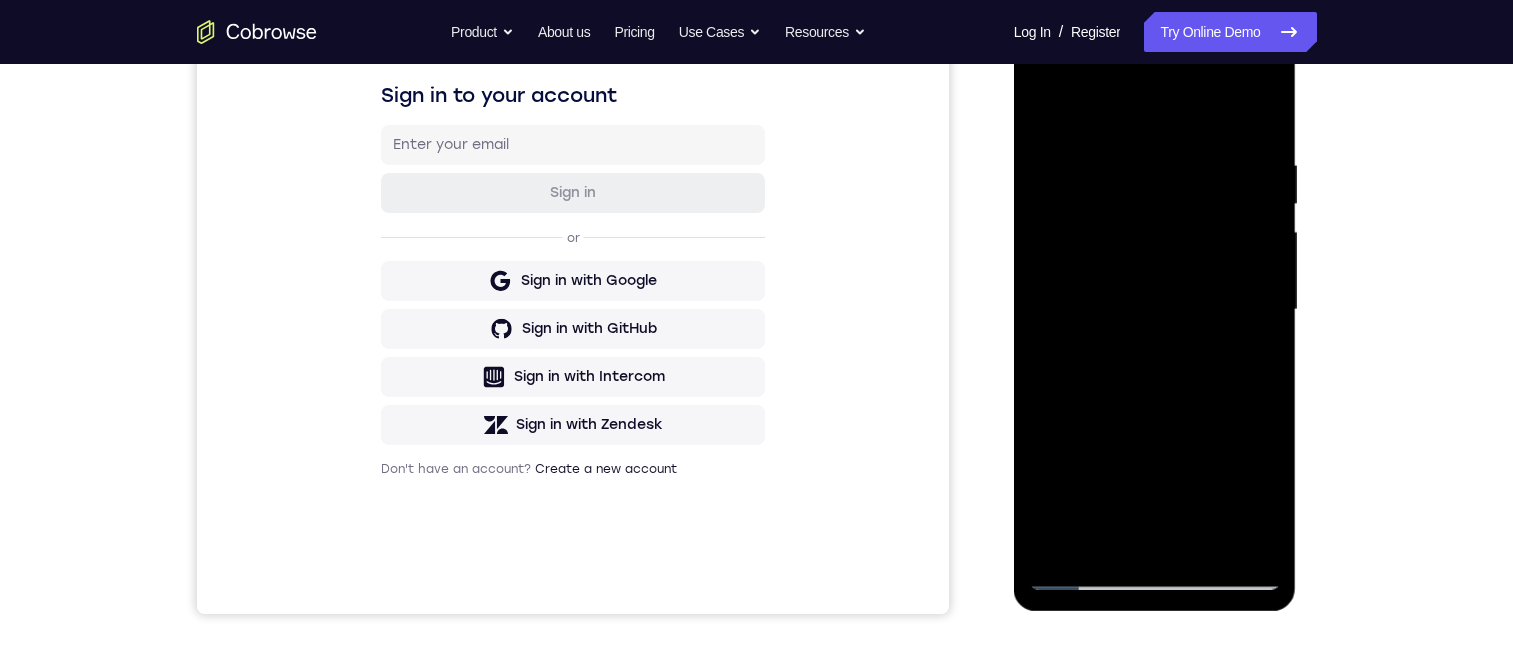 click at bounding box center [1155, 310] 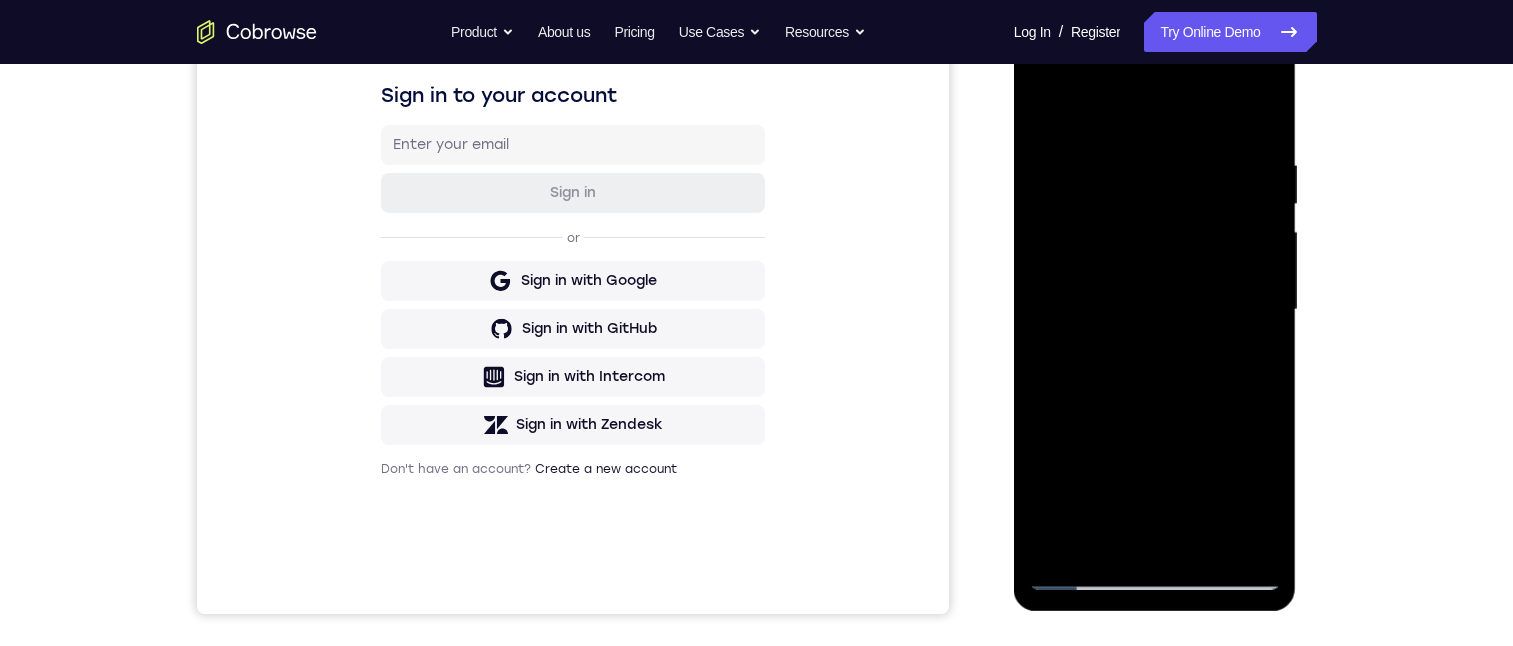 click at bounding box center [1155, 310] 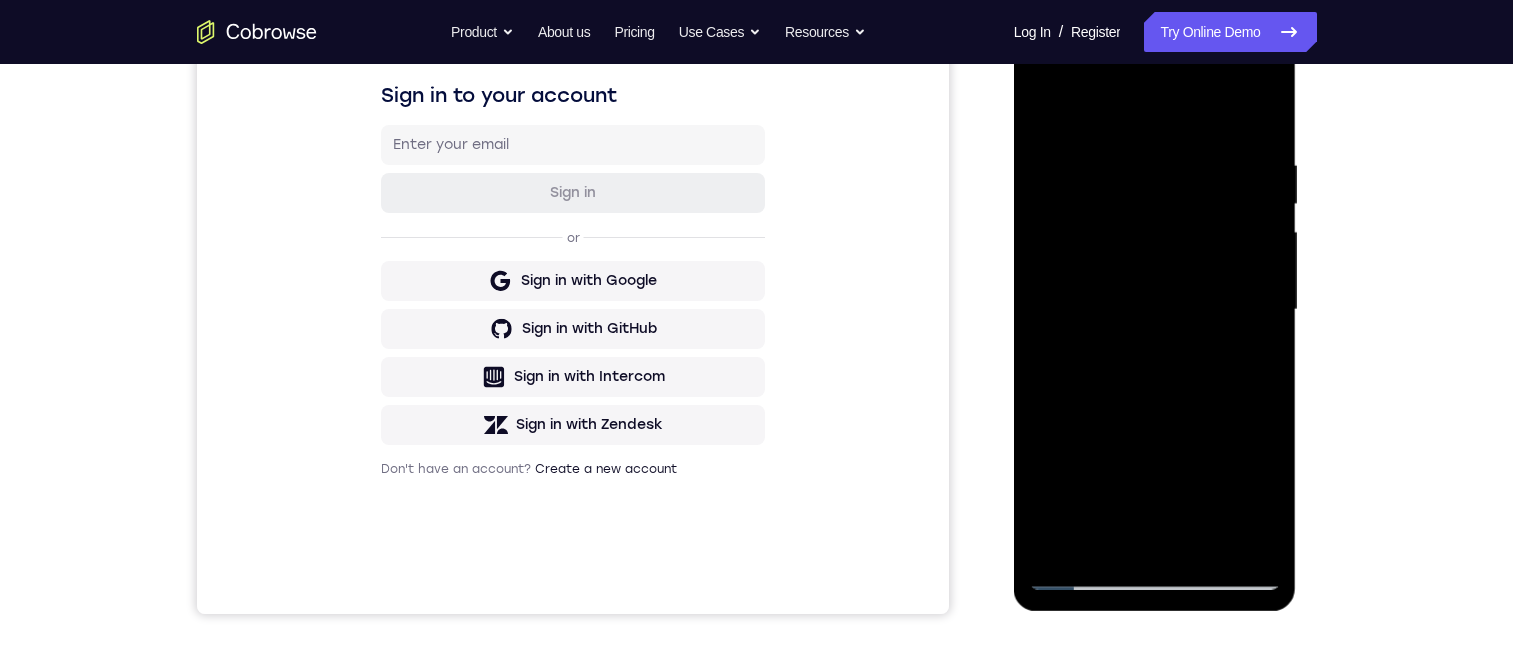click at bounding box center (1155, 310) 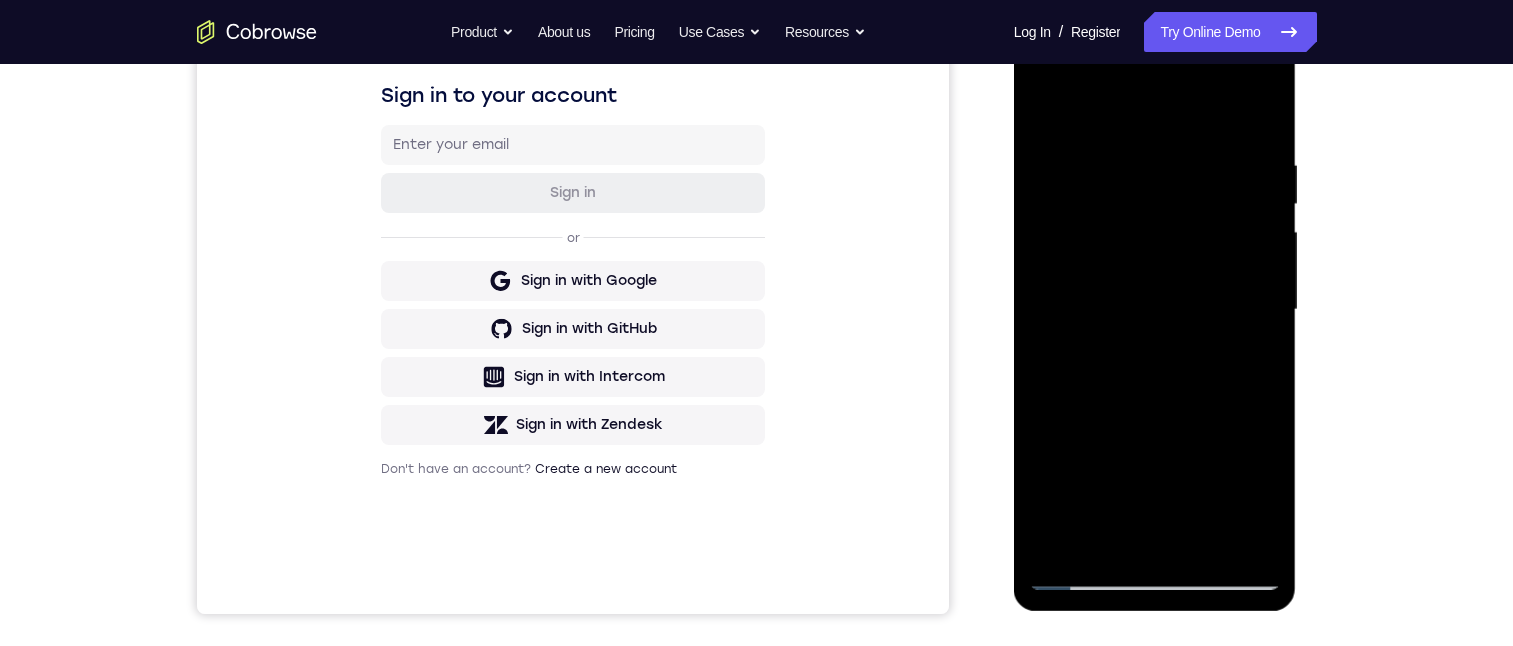 click at bounding box center [1155, 310] 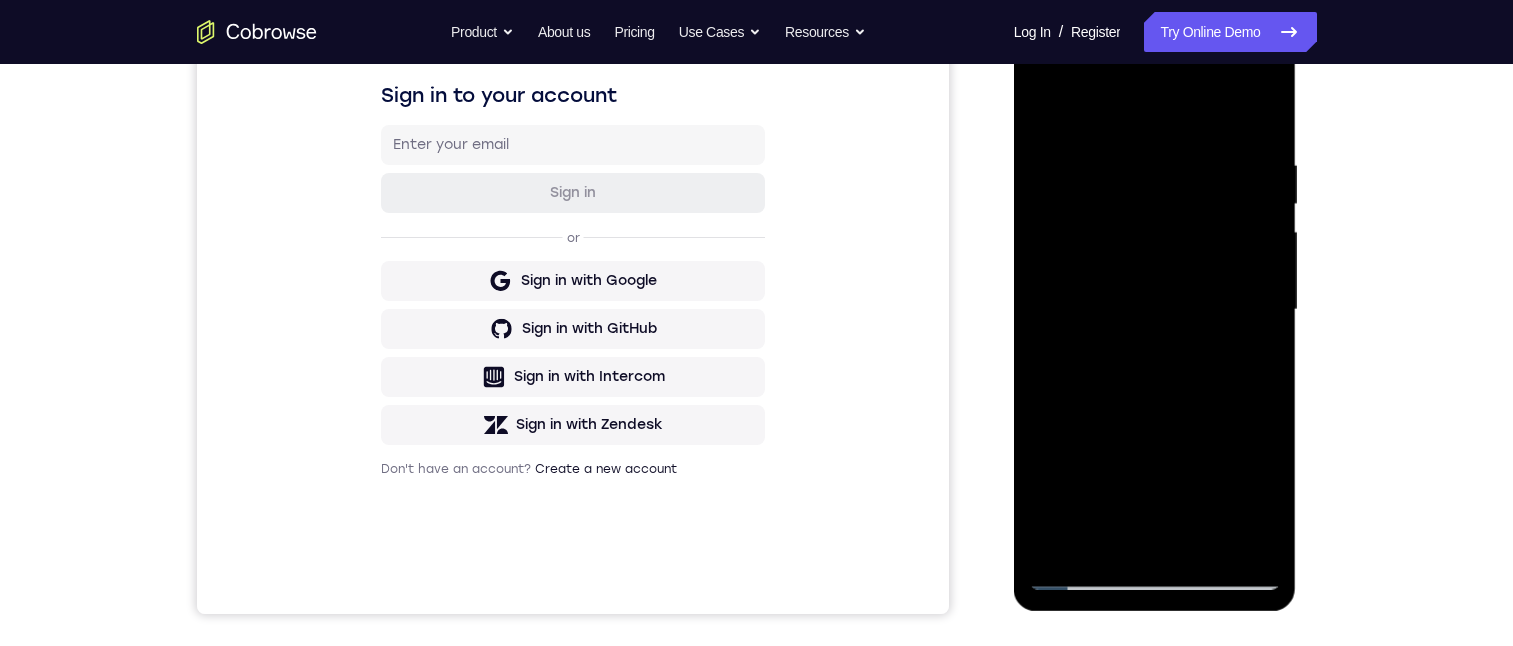 click at bounding box center [1155, 310] 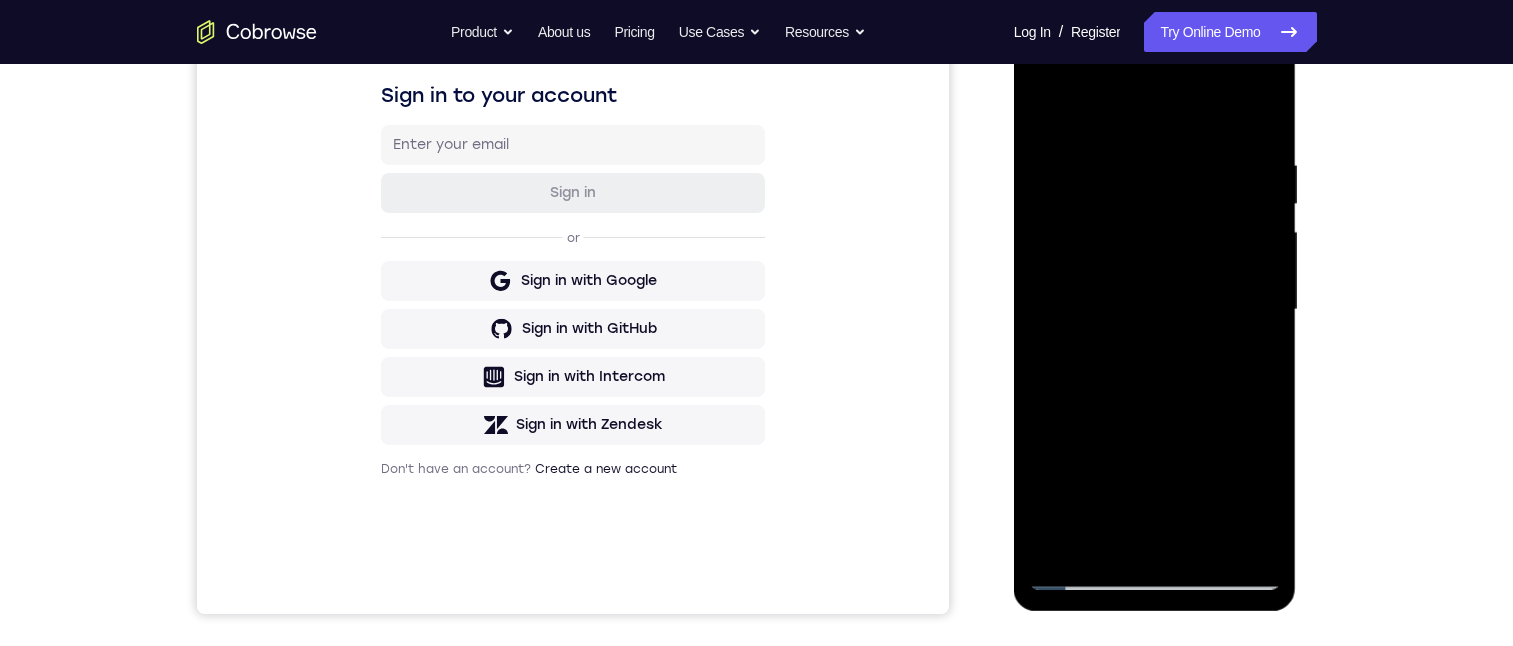 scroll, scrollTop: 284, scrollLeft: 0, axis: vertical 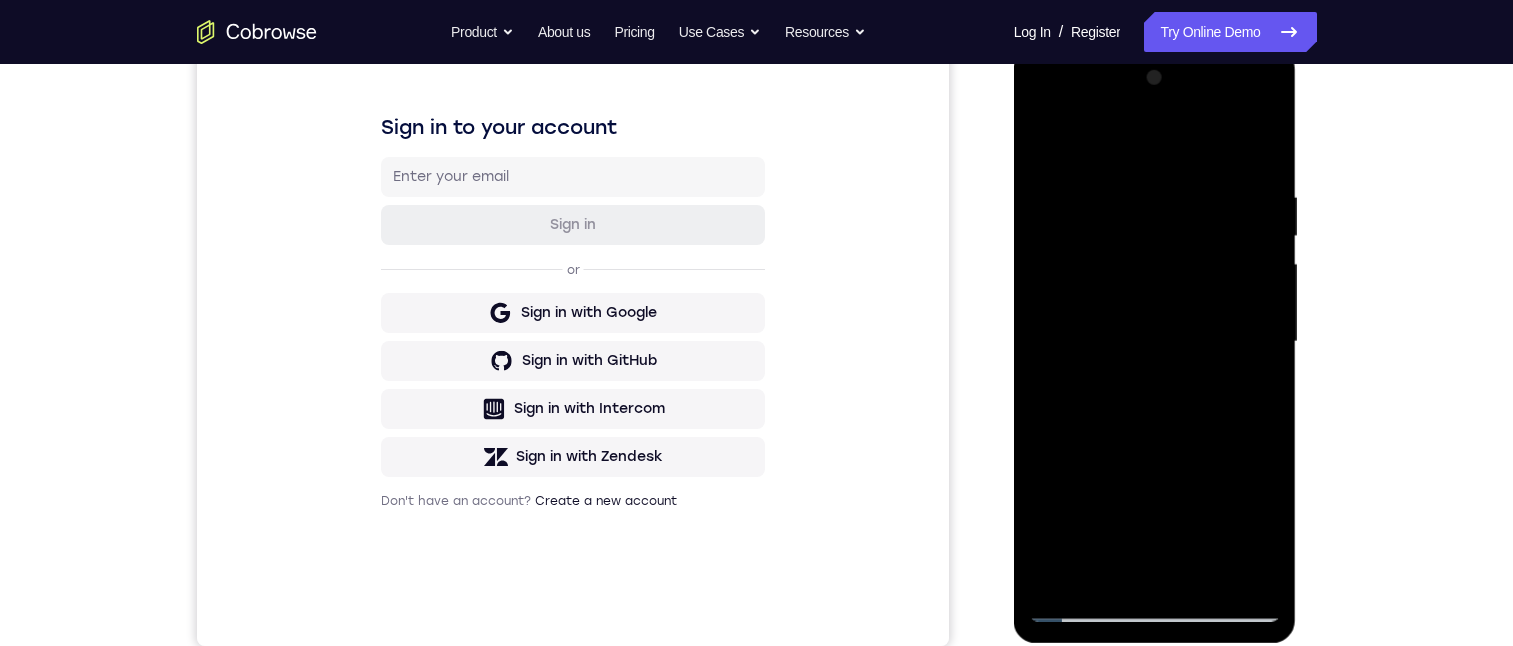 click at bounding box center [1155, 342] 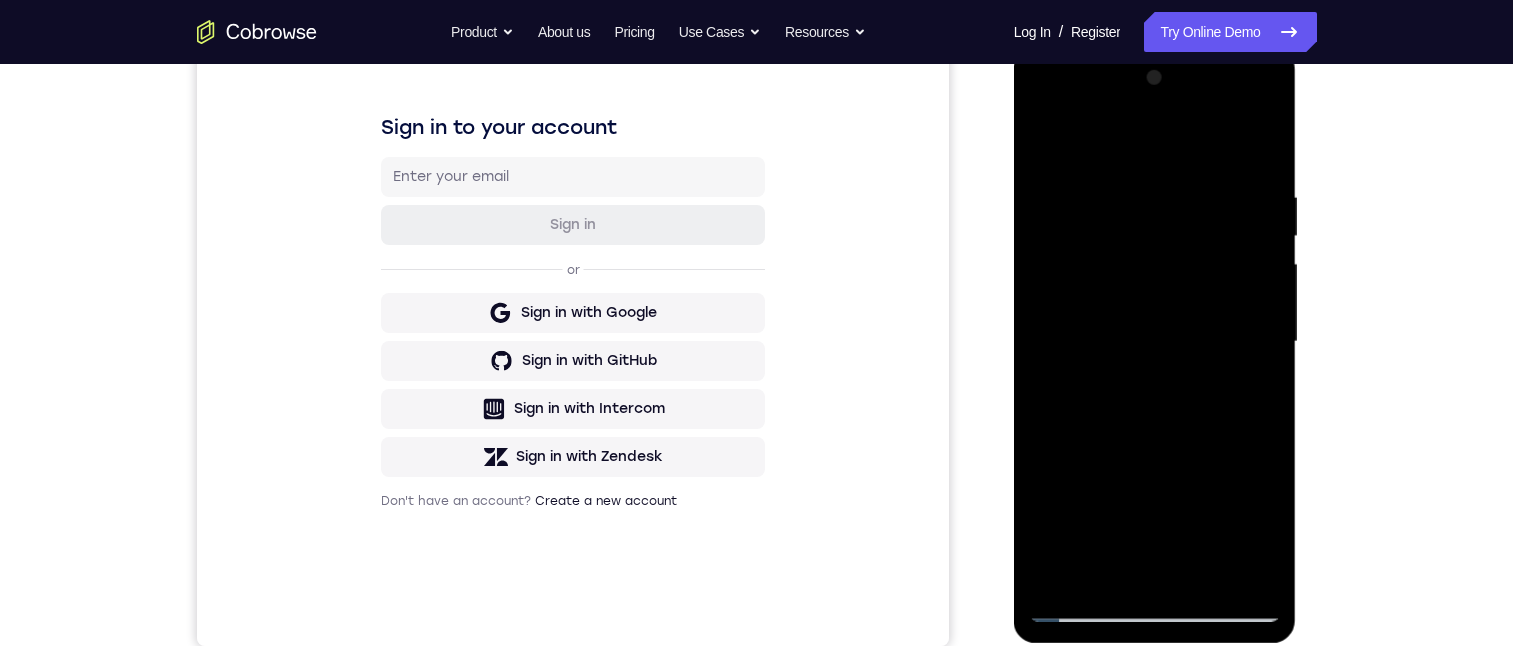 click at bounding box center [1155, 342] 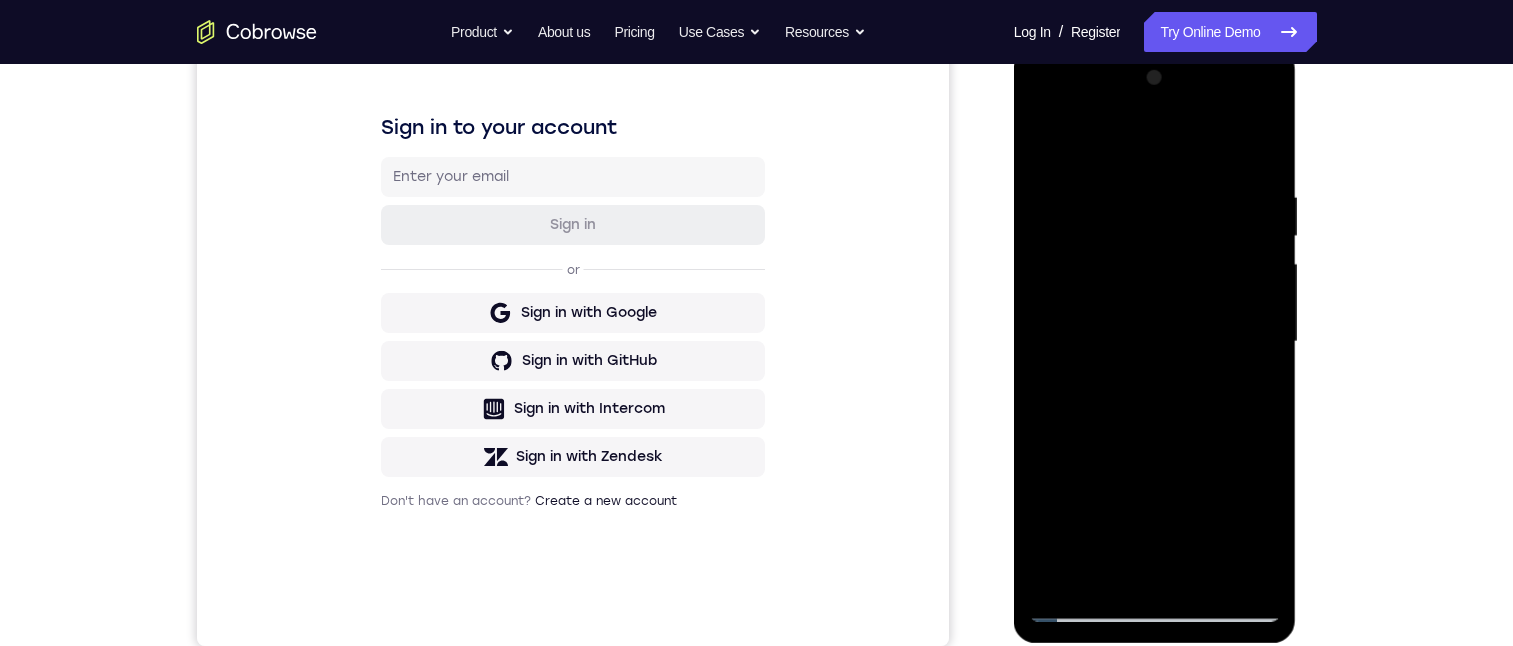 click at bounding box center (1155, 342) 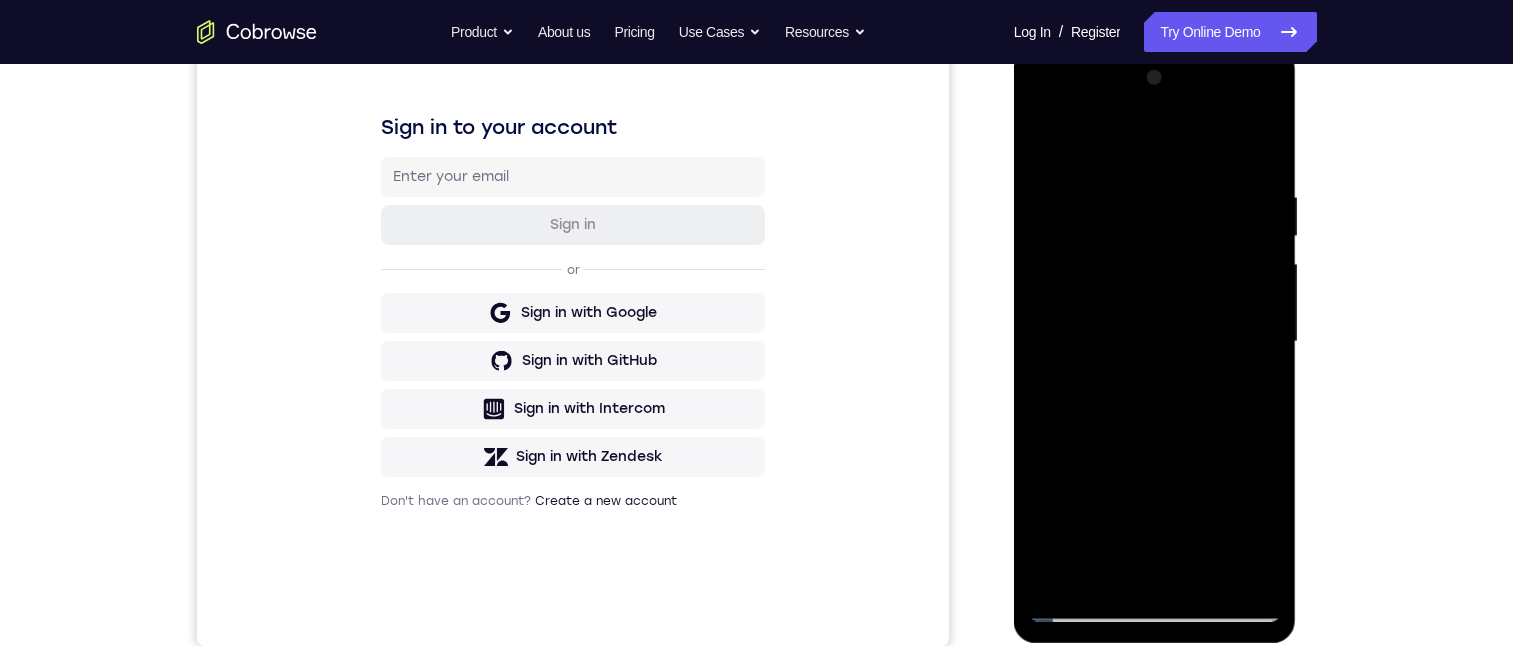 click at bounding box center (1155, 342) 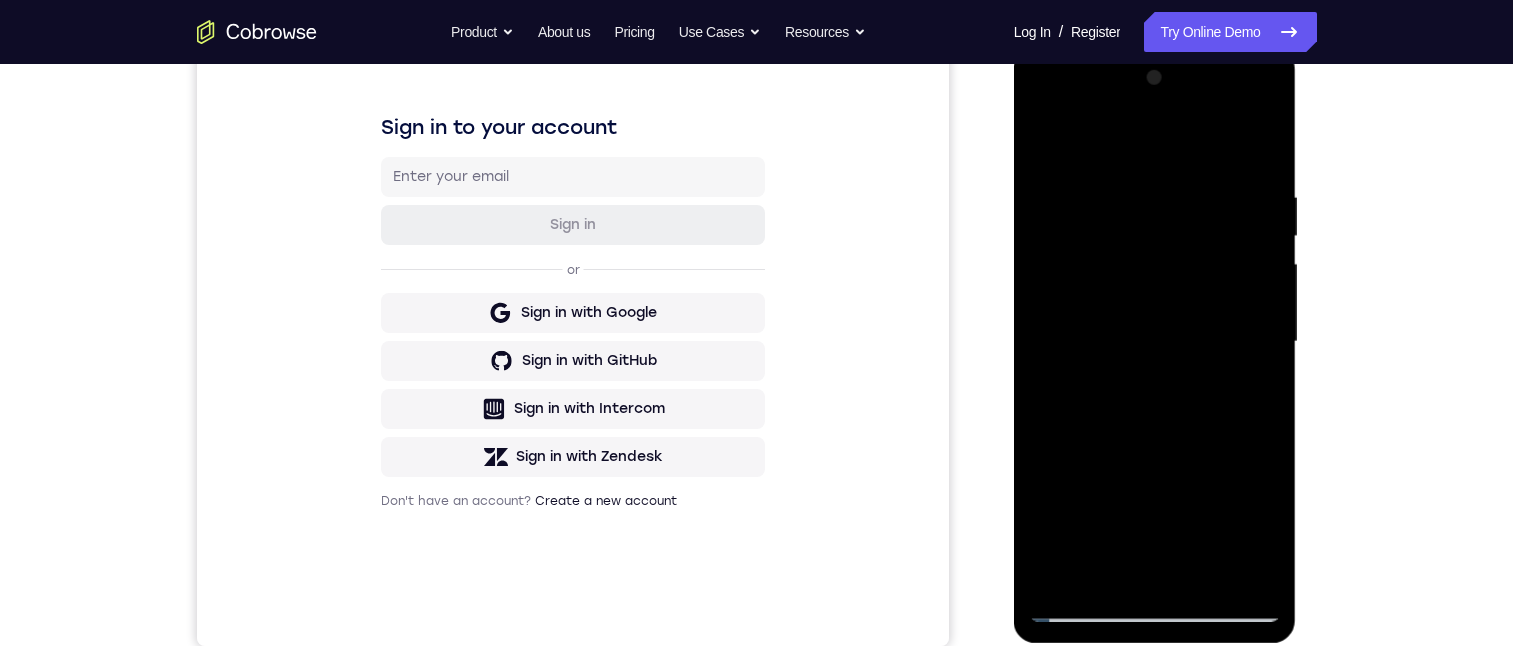 click at bounding box center (1155, 342) 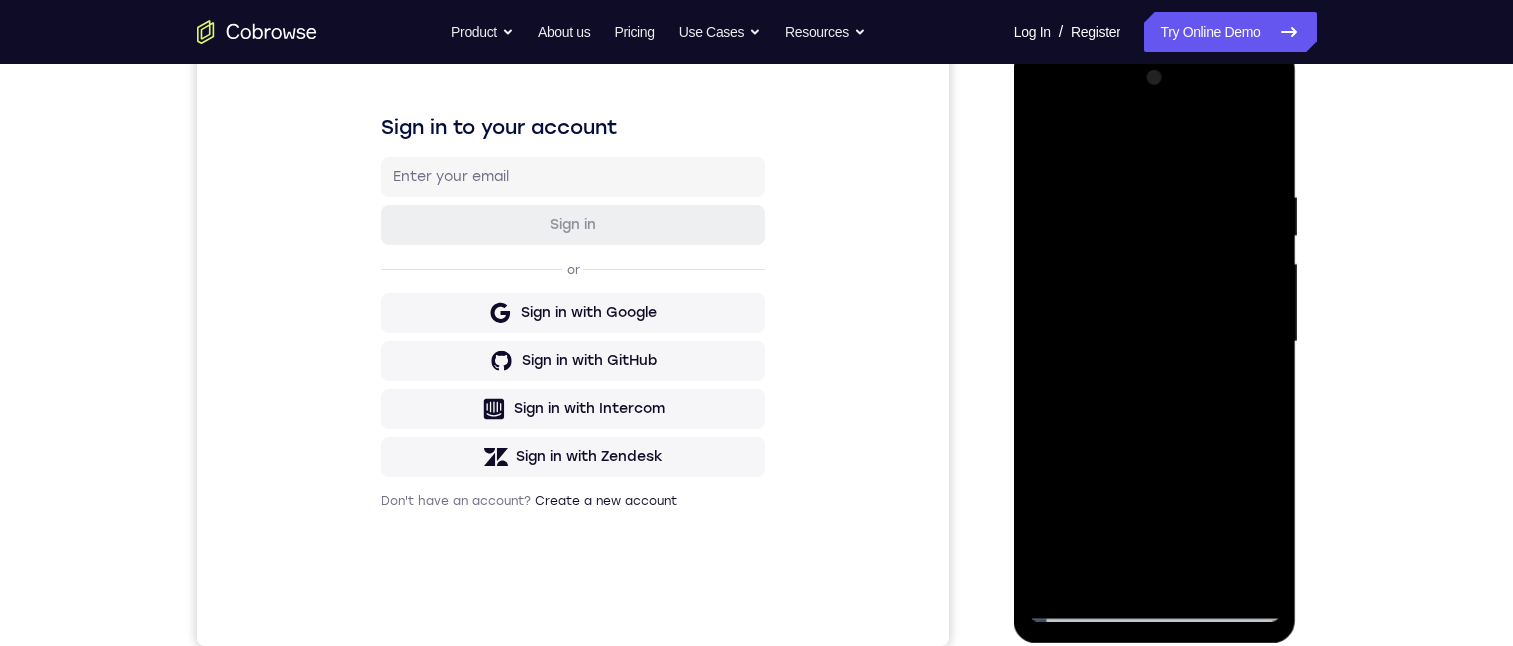 drag, startPoint x: 1204, startPoint y: 171, endPoint x: 1168, endPoint y: 491, distance: 322.01865 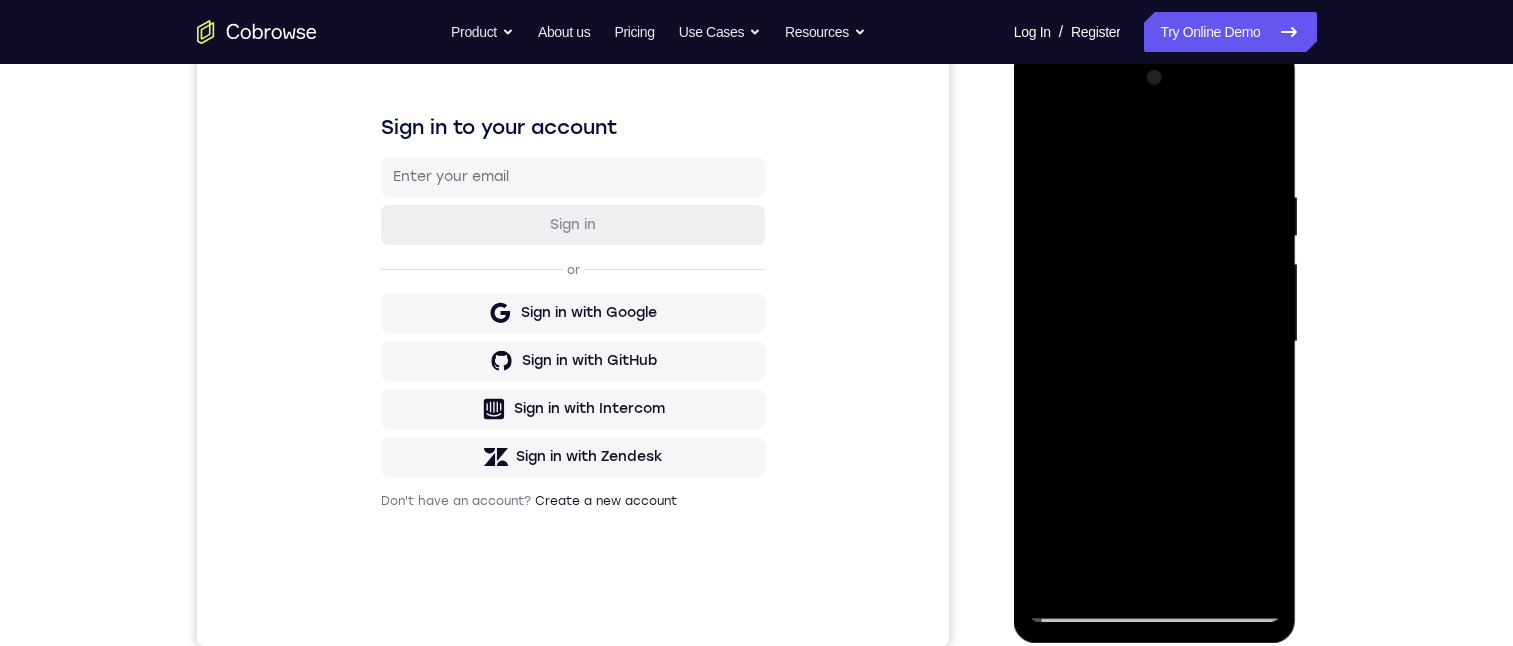 click at bounding box center [1155, 342] 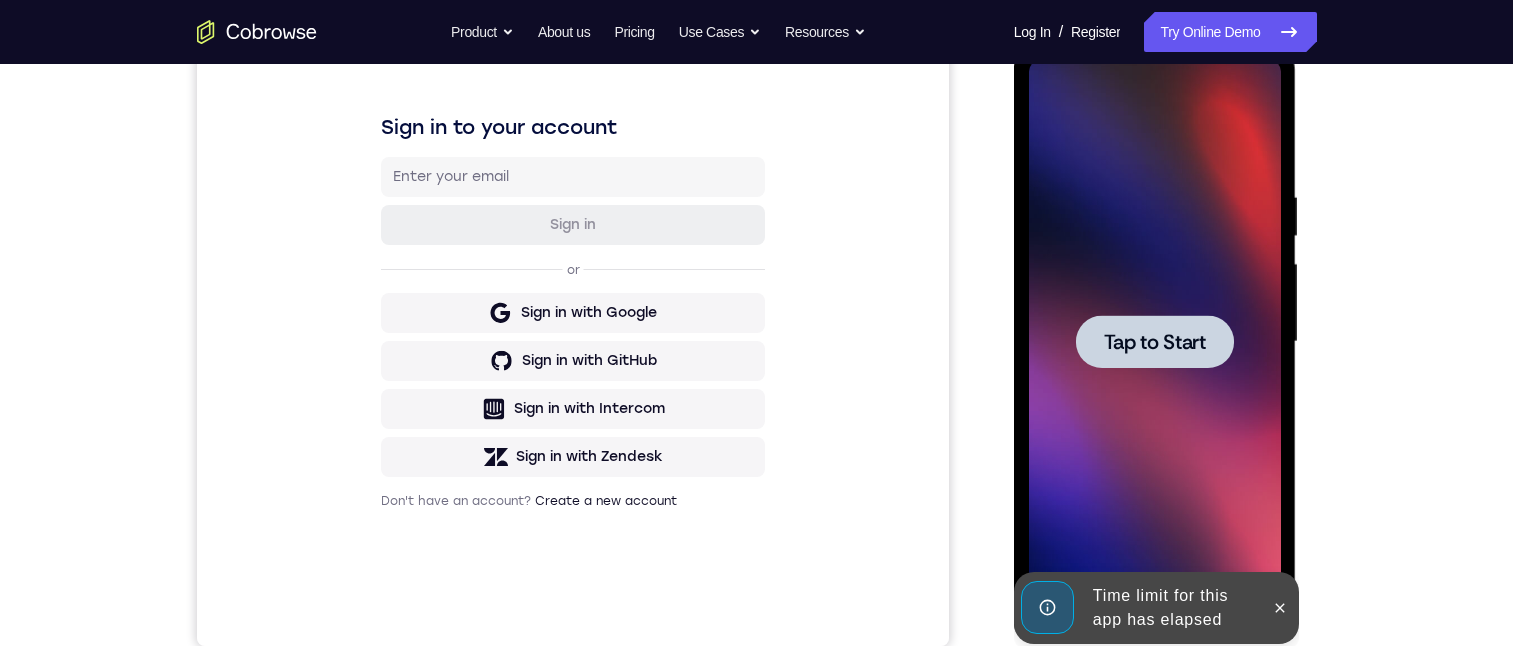 click at bounding box center [1155, 342] 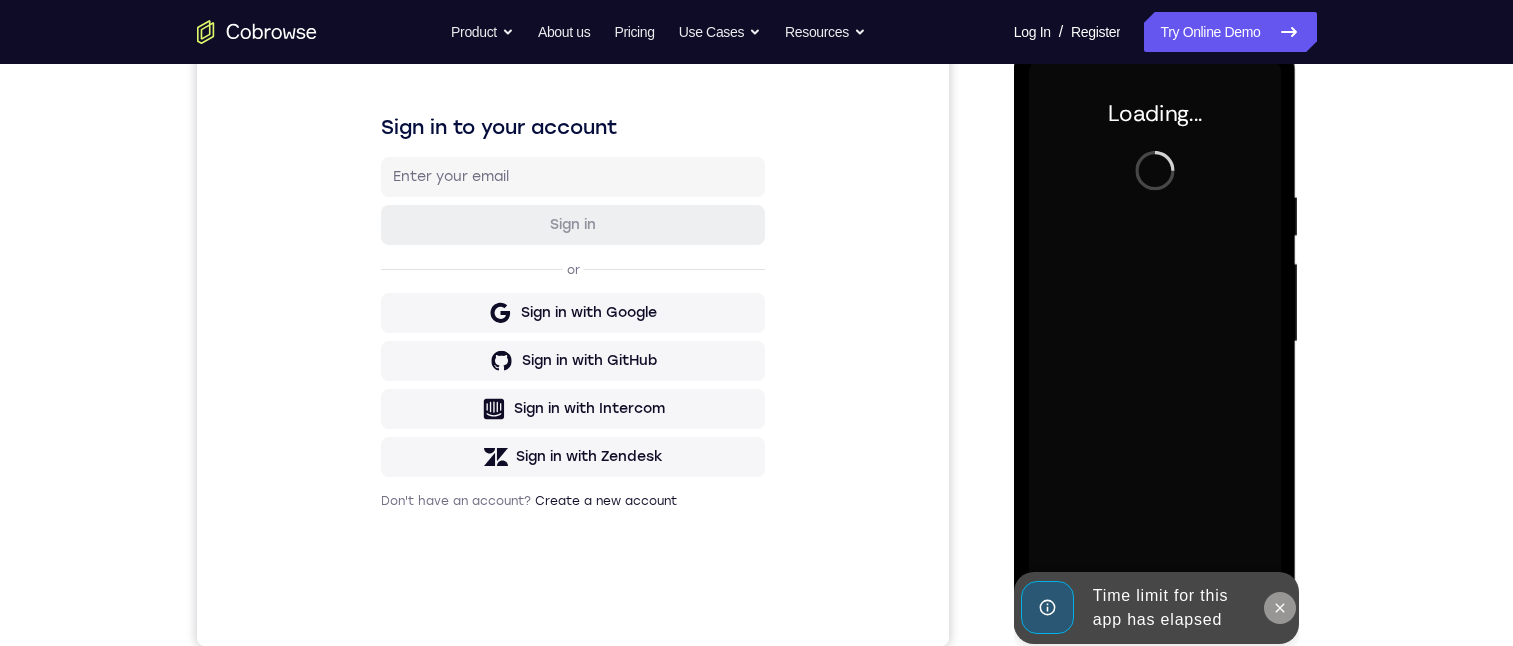 click 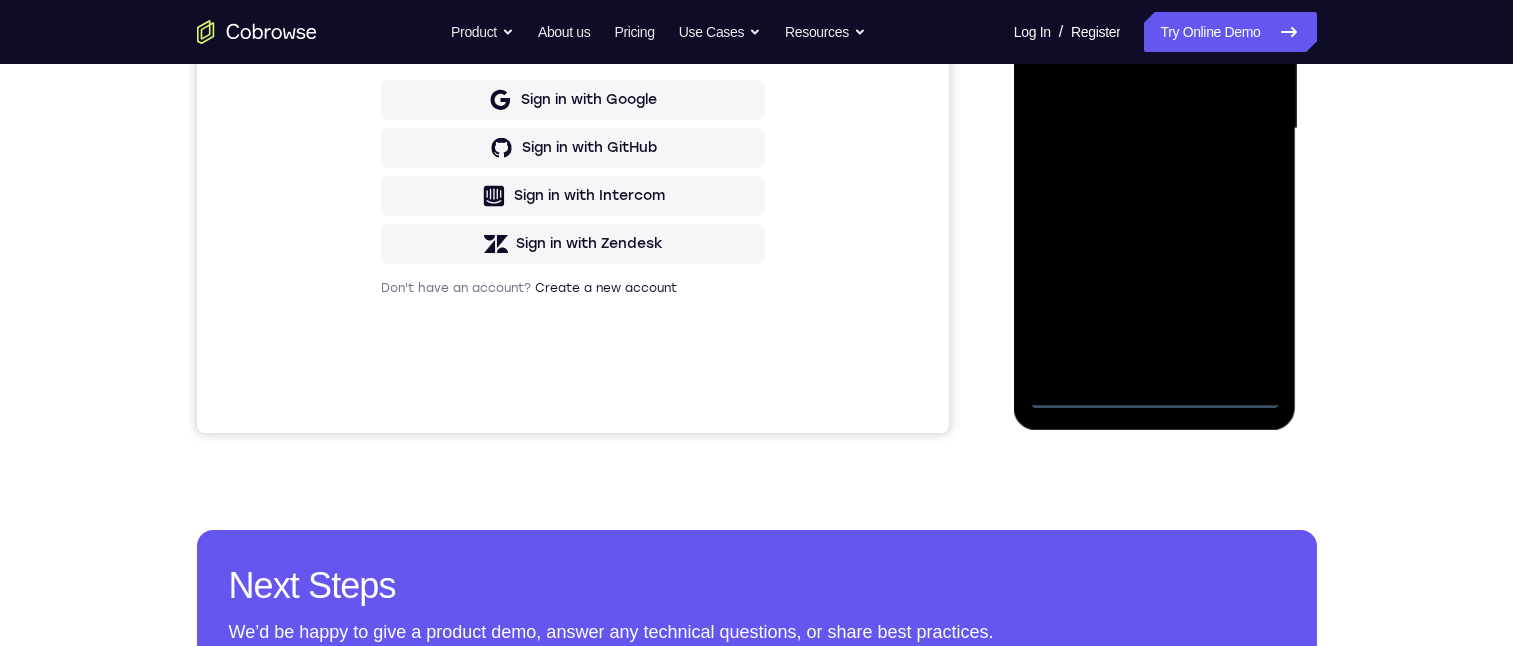 scroll, scrollTop: 194, scrollLeft: 0, axis: vertical 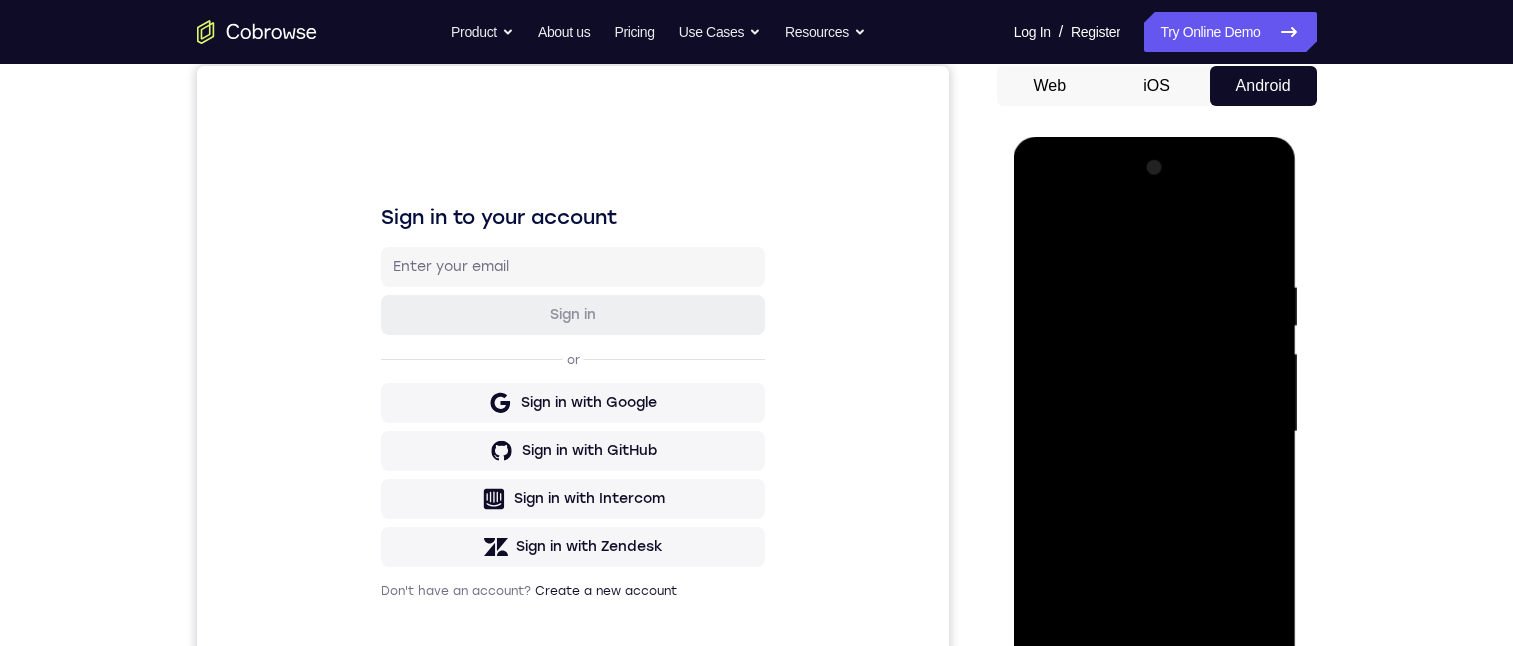 click at bounding box center (1155, 432) 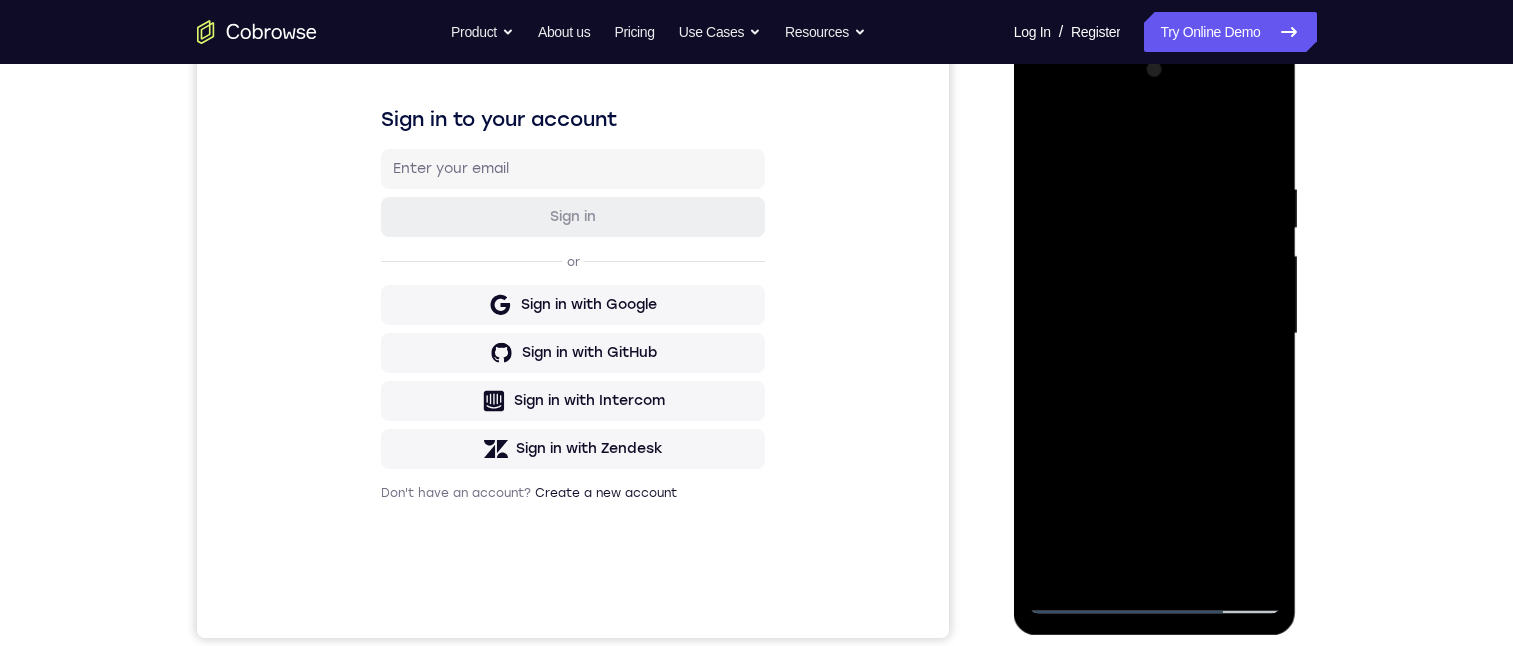 click at bounding box center (1155, 334) 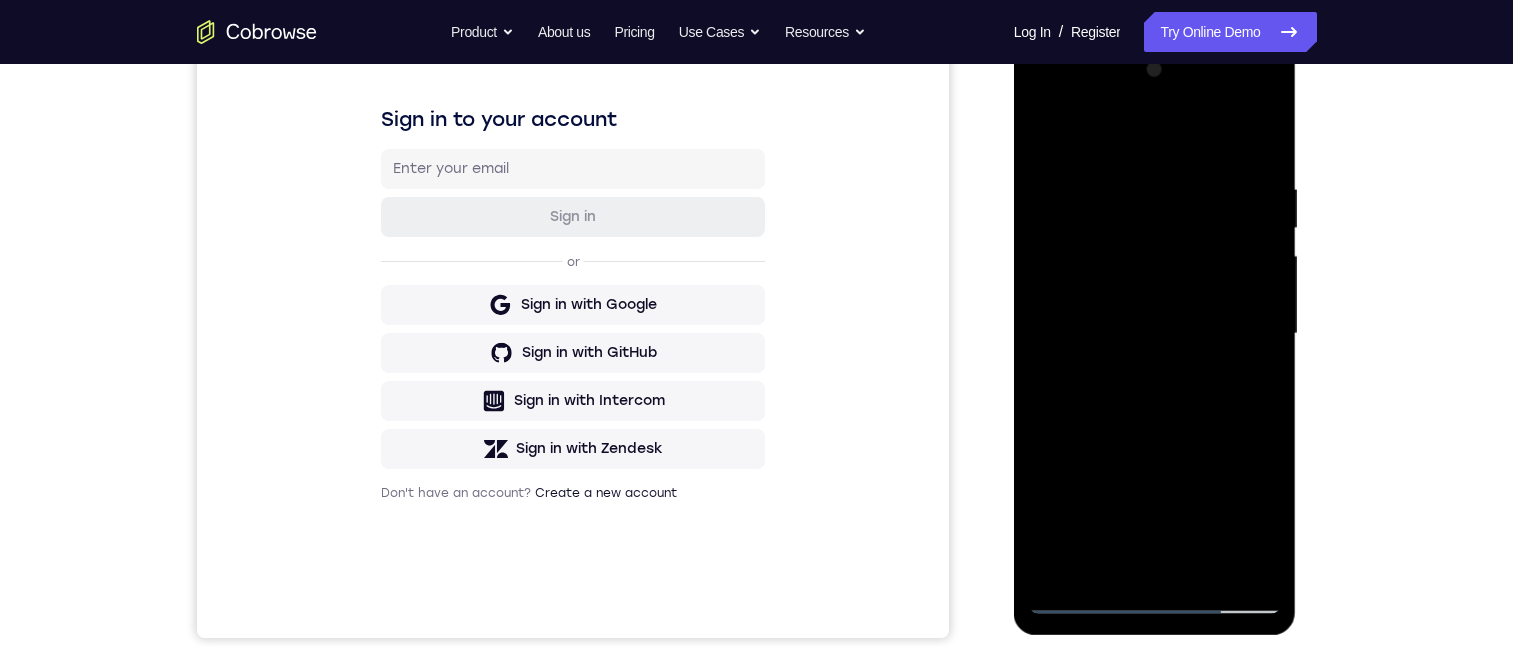 click at bounding box center (1155, 334) 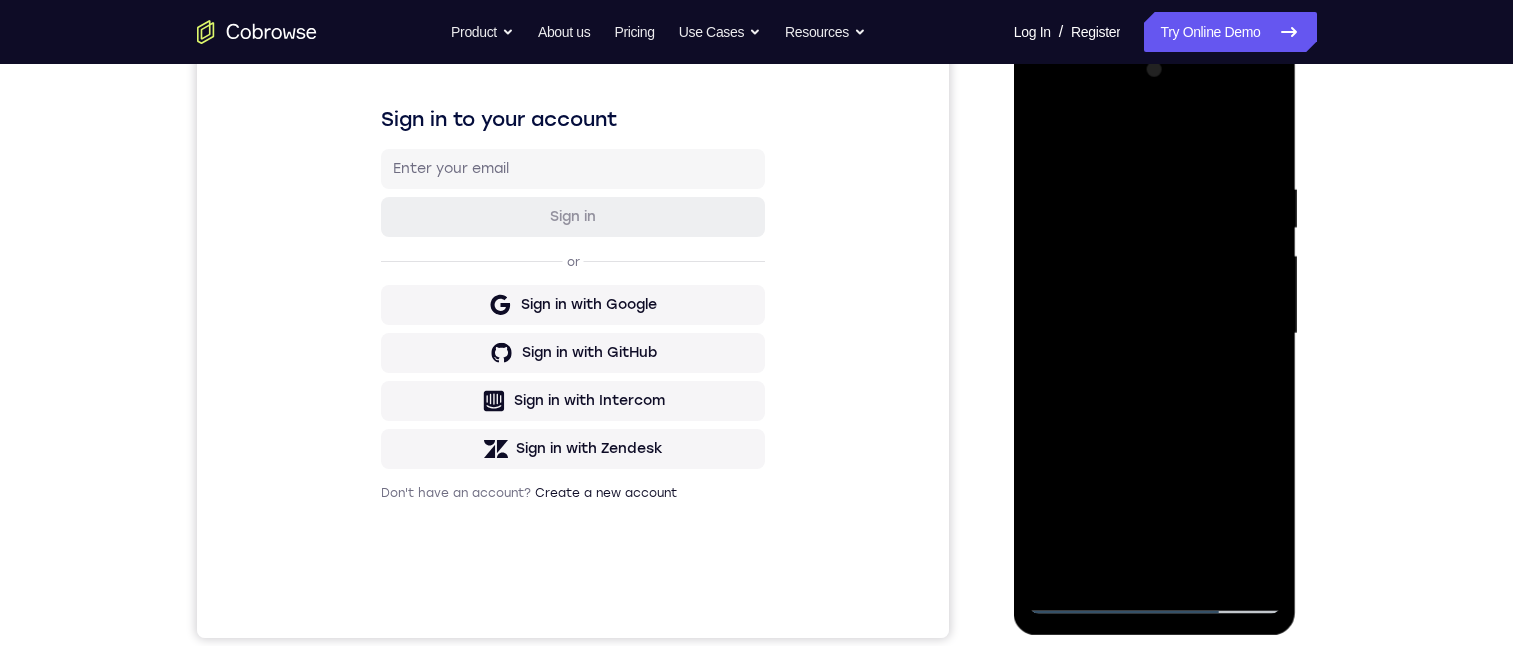 click at bounding box center (1155, 334) 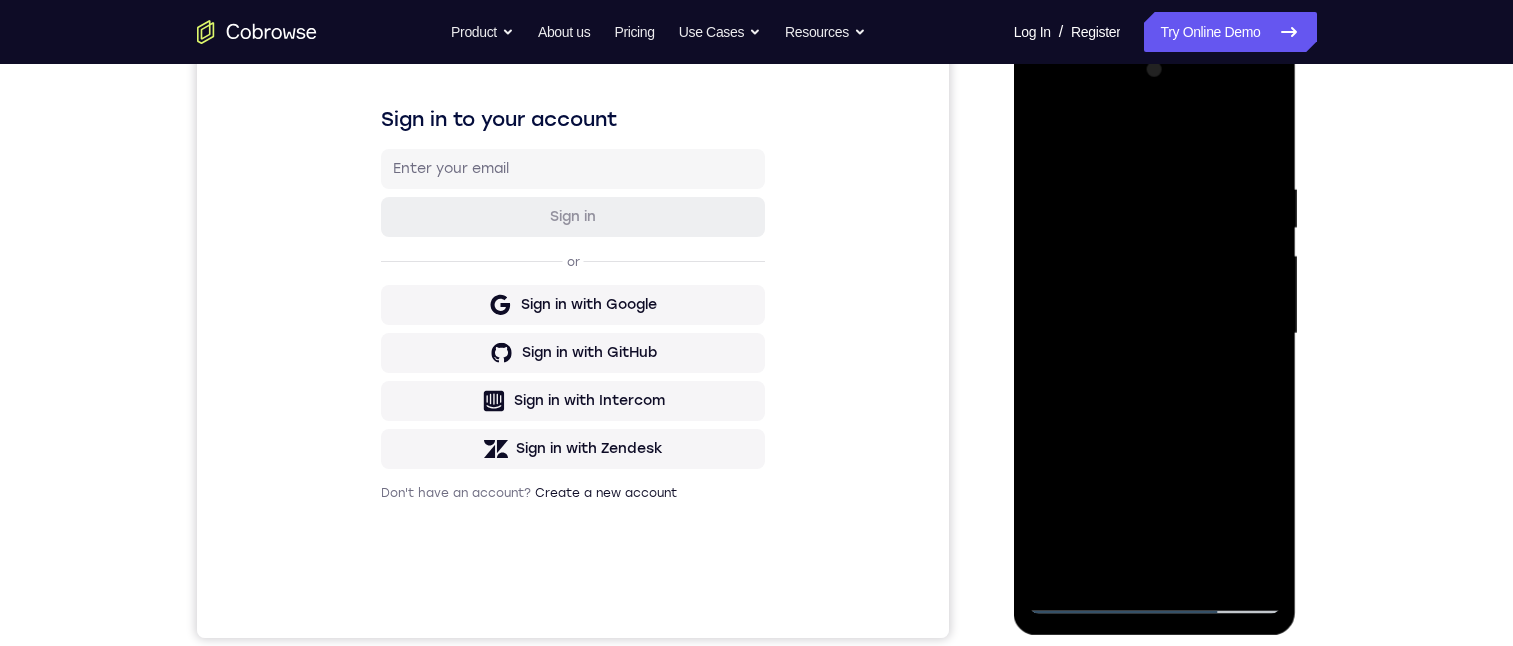 click at bounding box center [1155, 334] 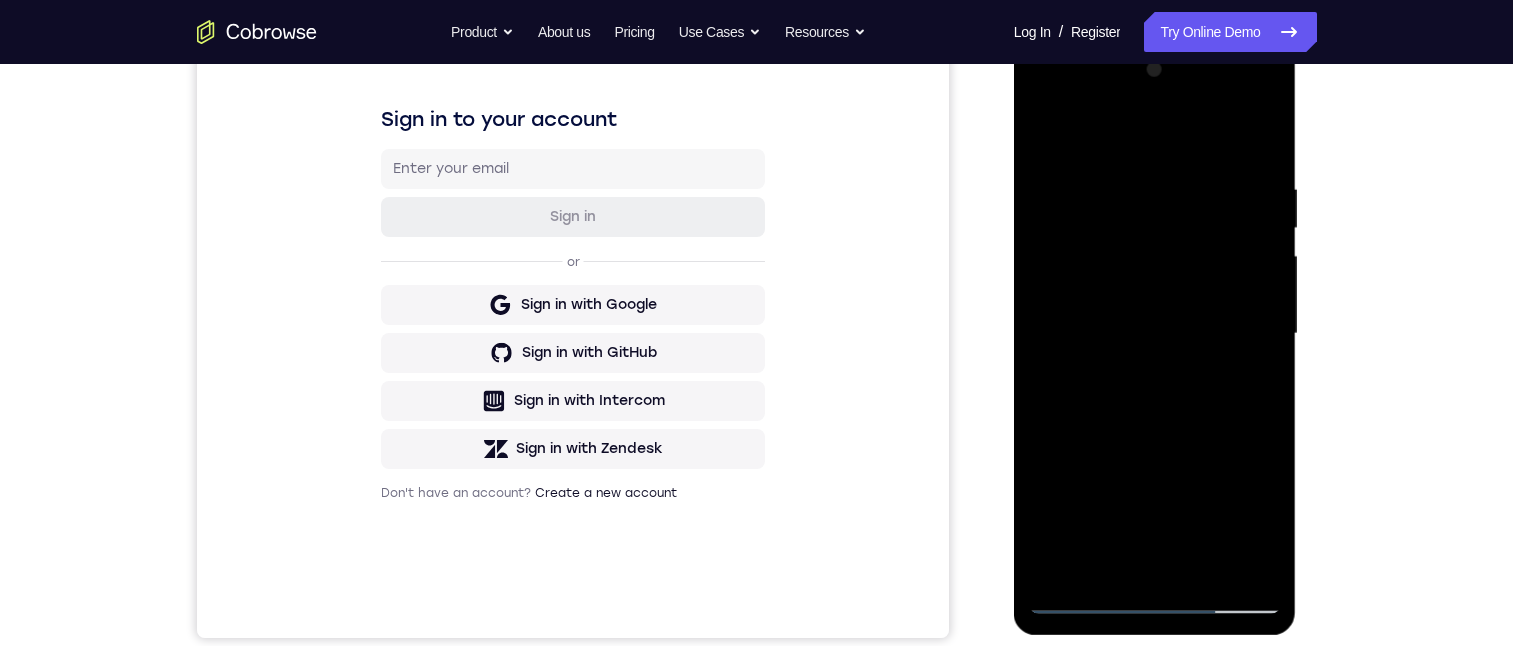 click at bounding box center [1155, 334] 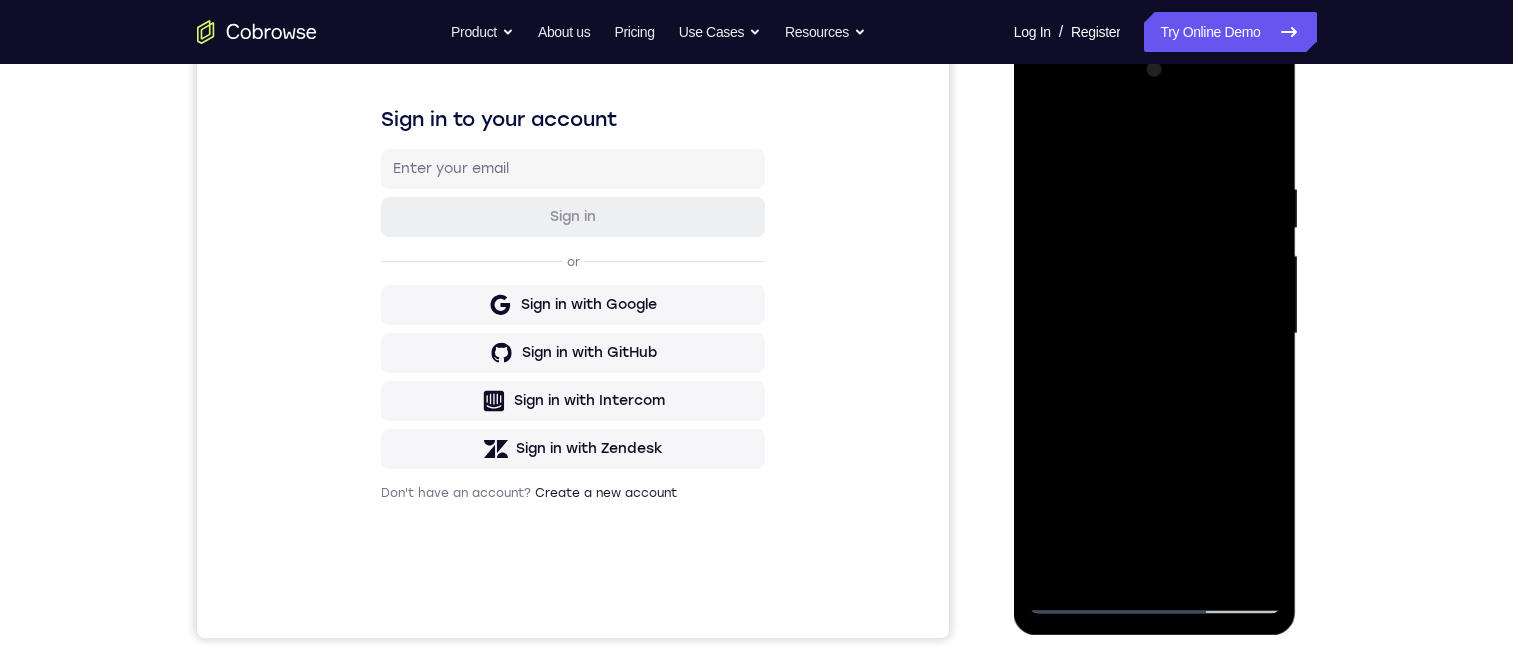 click at bounding box center (1155, 334) 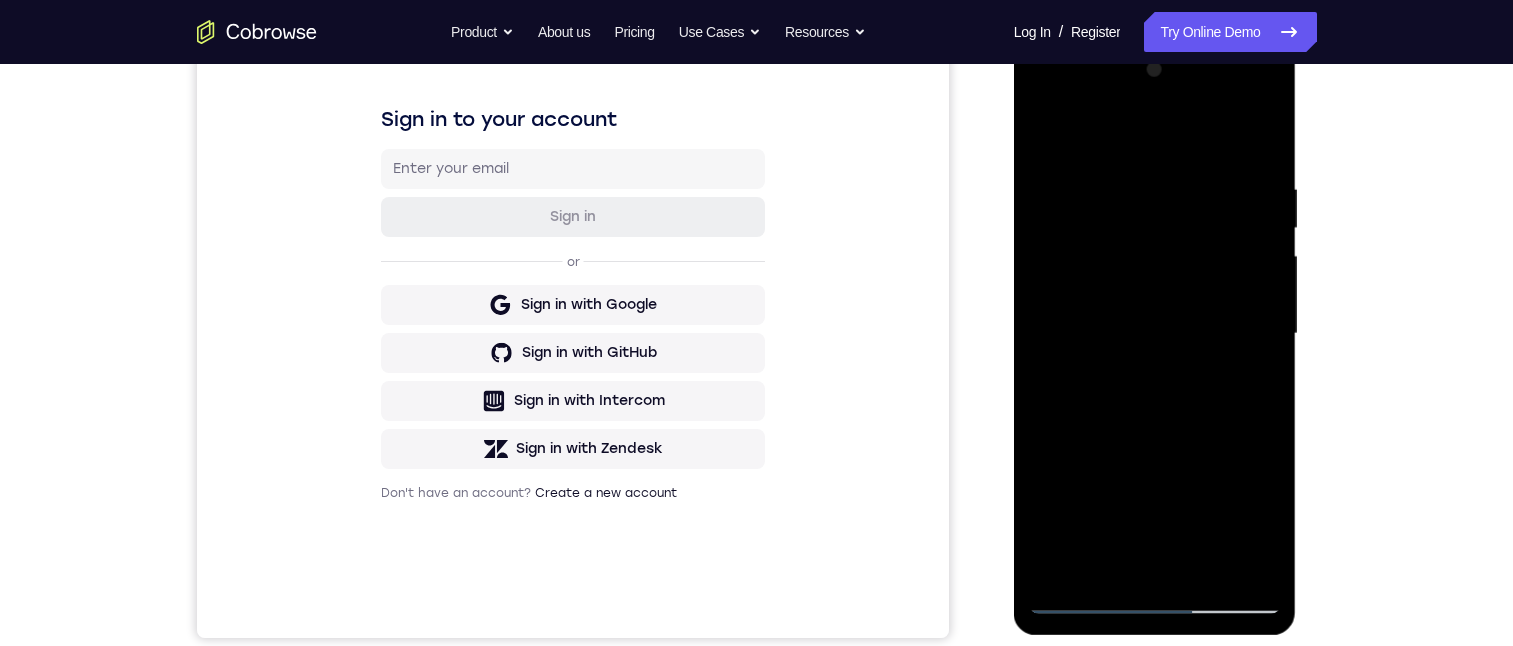 click at bounding box center [1155, 334] 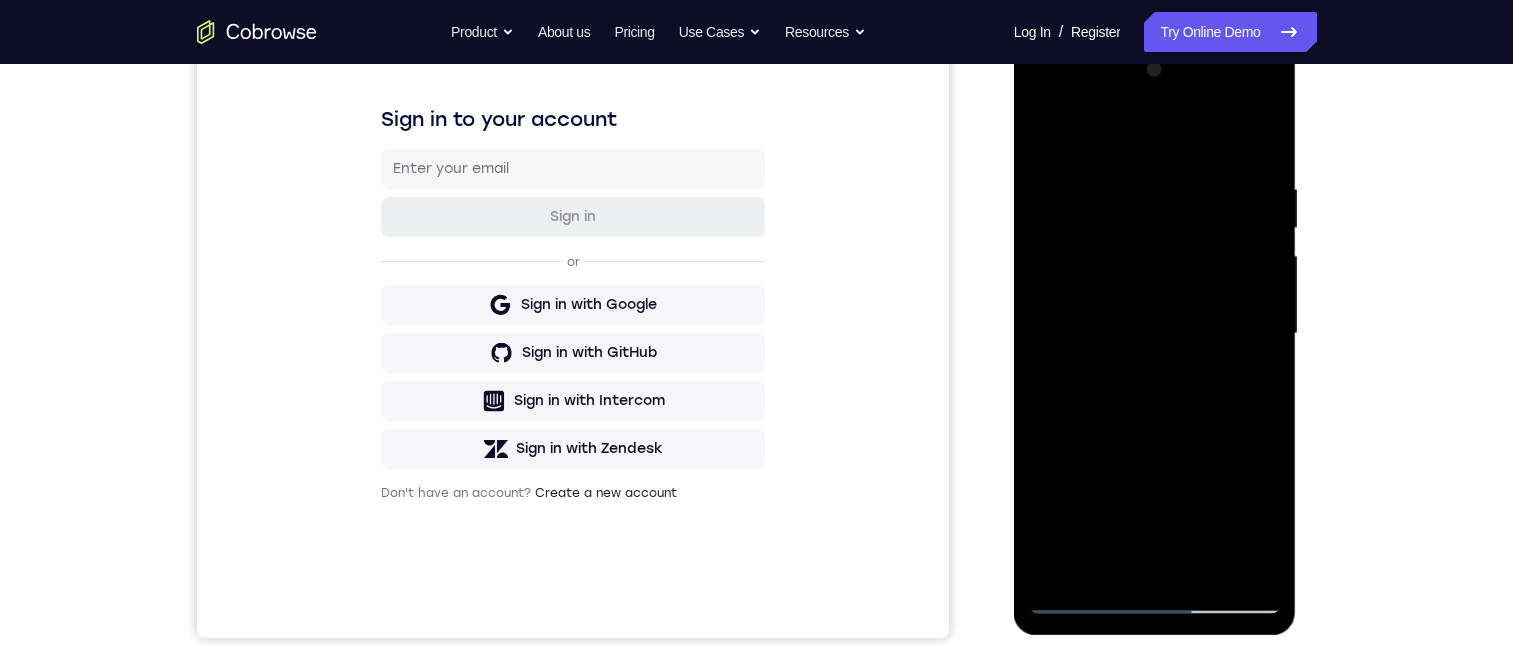 click at bounding box center (1155, 334) 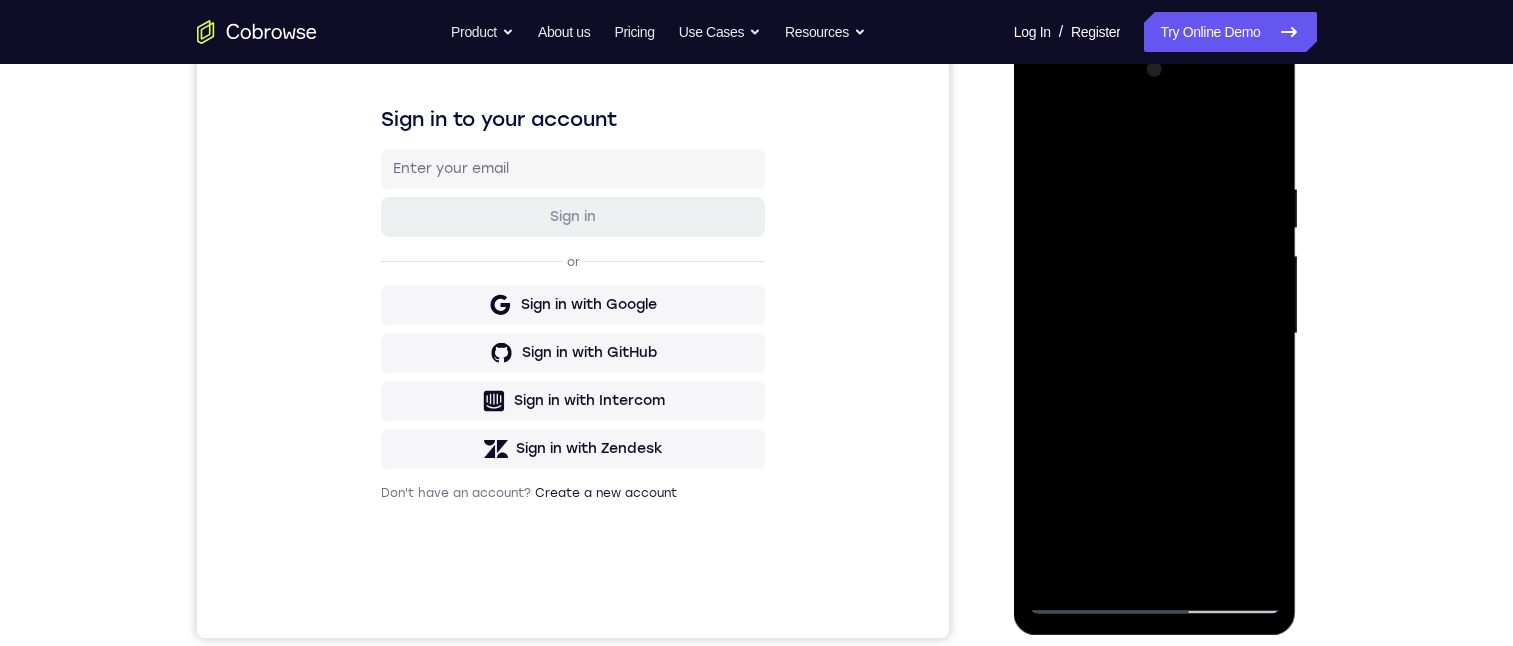 drag, startPoint x: 1103, startPoint y: 411, endPoint x: 1180, endPoint y: 198, distance: 226.49062 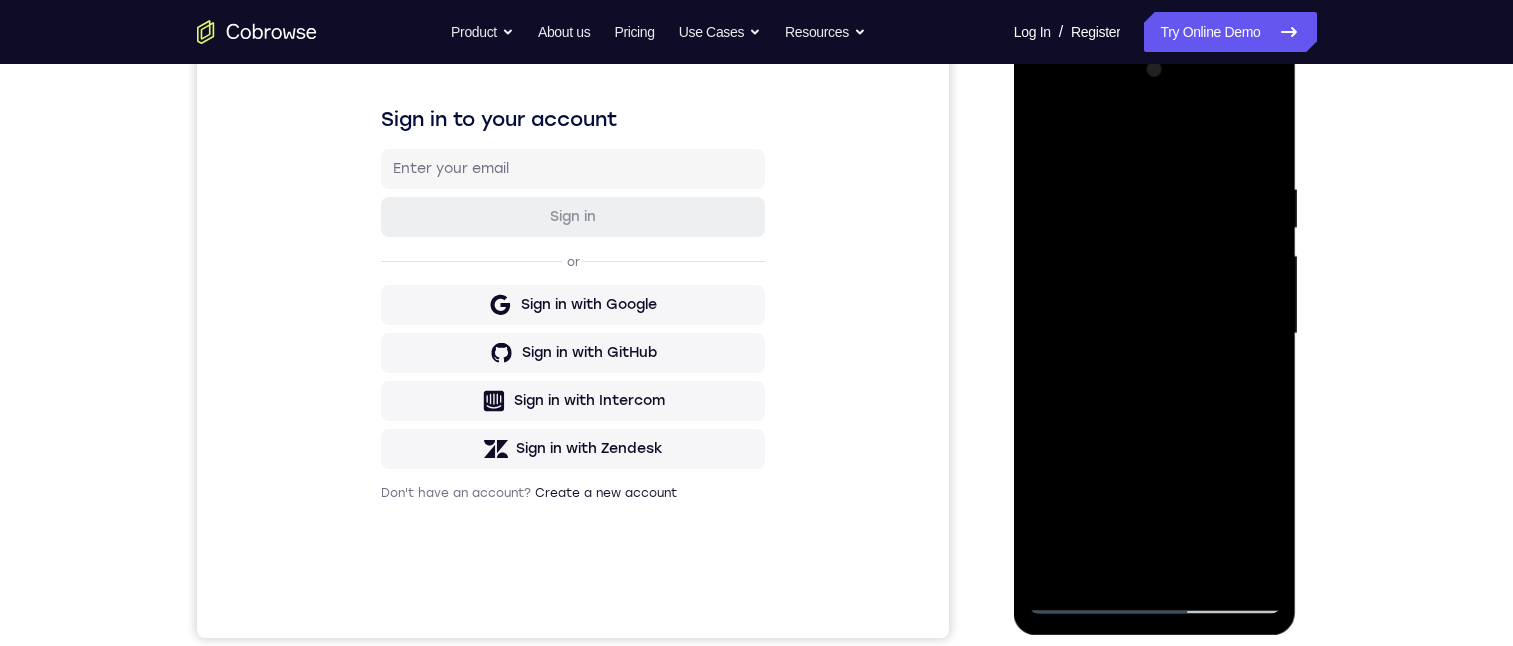 drag, startPoint x: 1177, startPoint y: 447, endPoint x: 1210, endPoint y: 291, distance: 159.4522 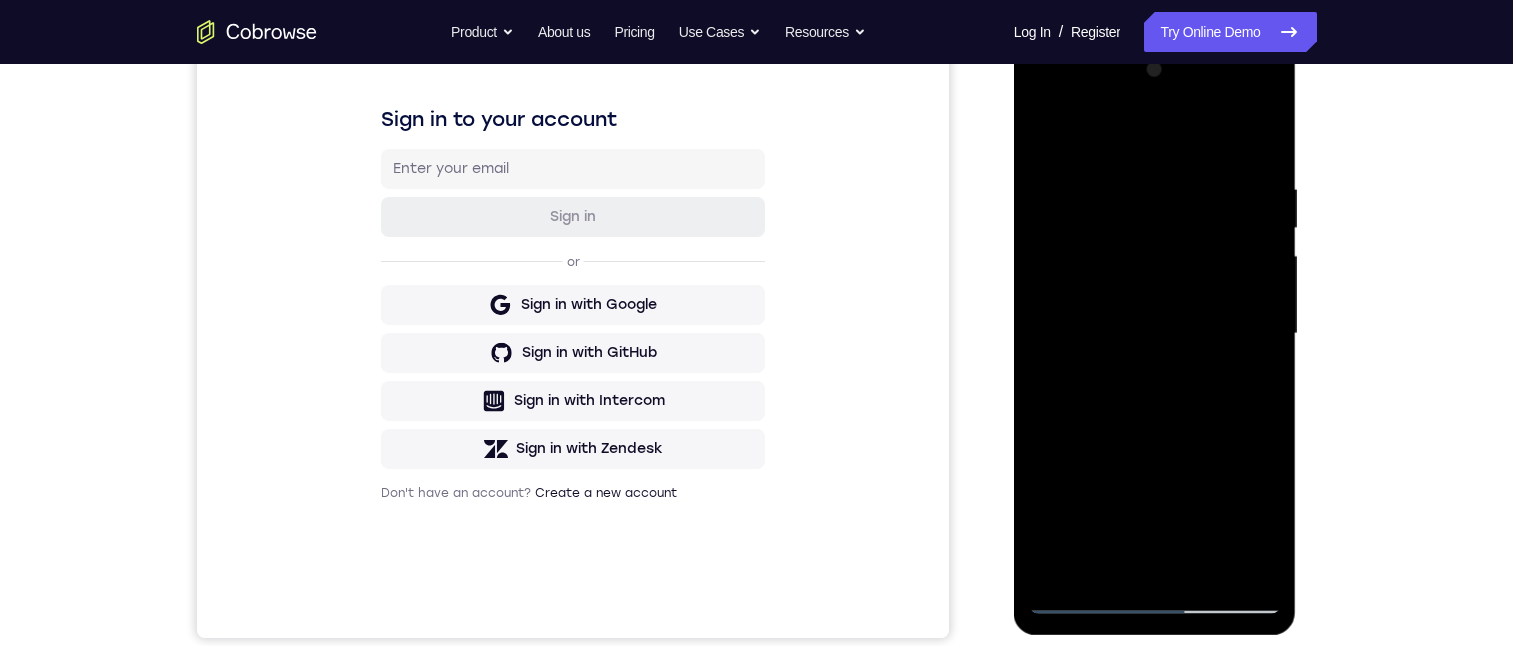 drag, startPoint x: 1180, startPoint y: 457, endPoint x: 1232, endPoint y: 283, distance: 181.60396 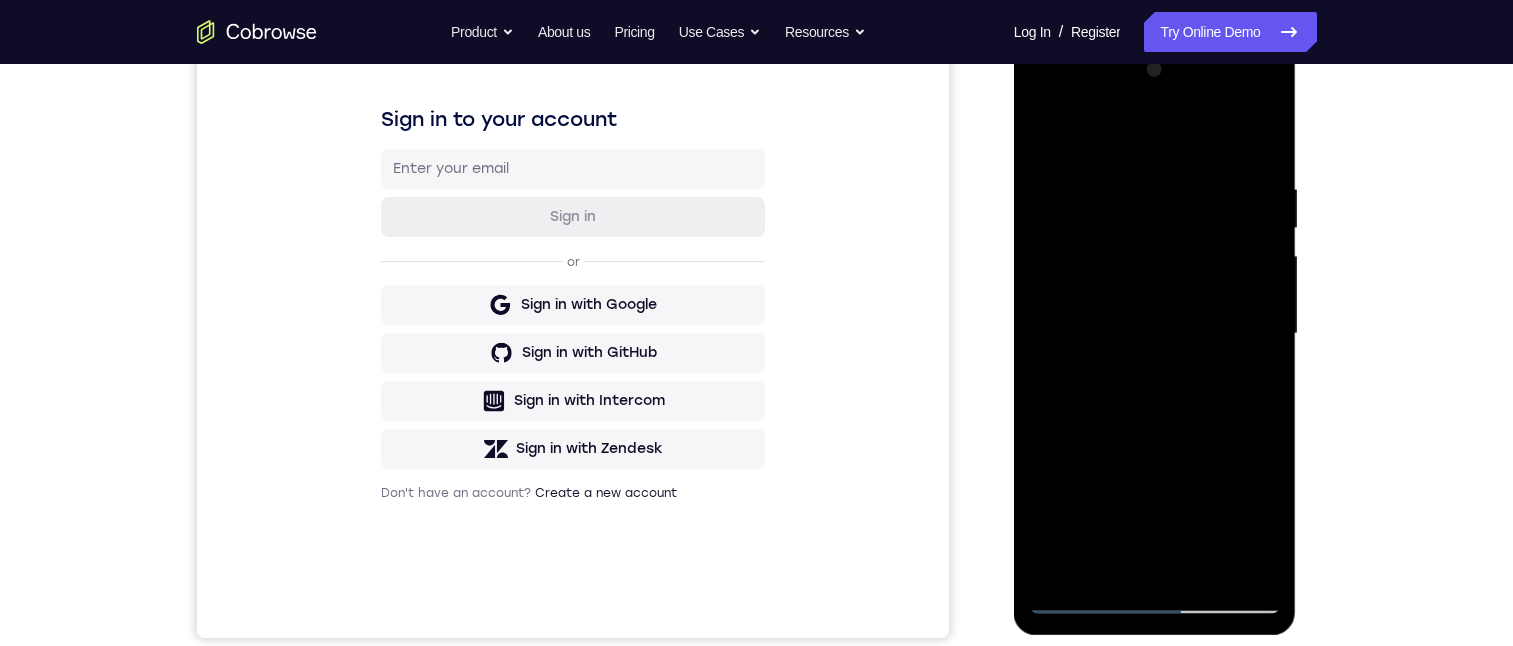 click at bounding box center [1155, 334] 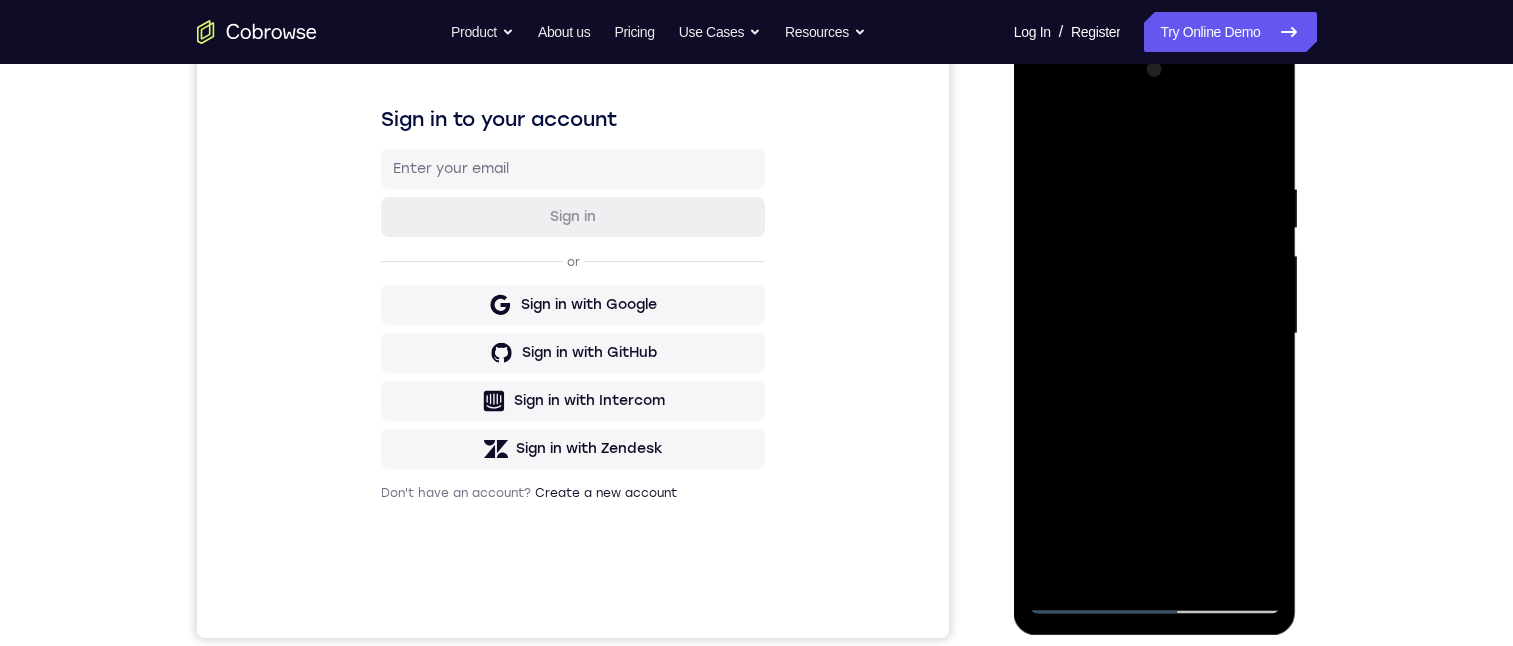 click at bounding box center [1155, 334] 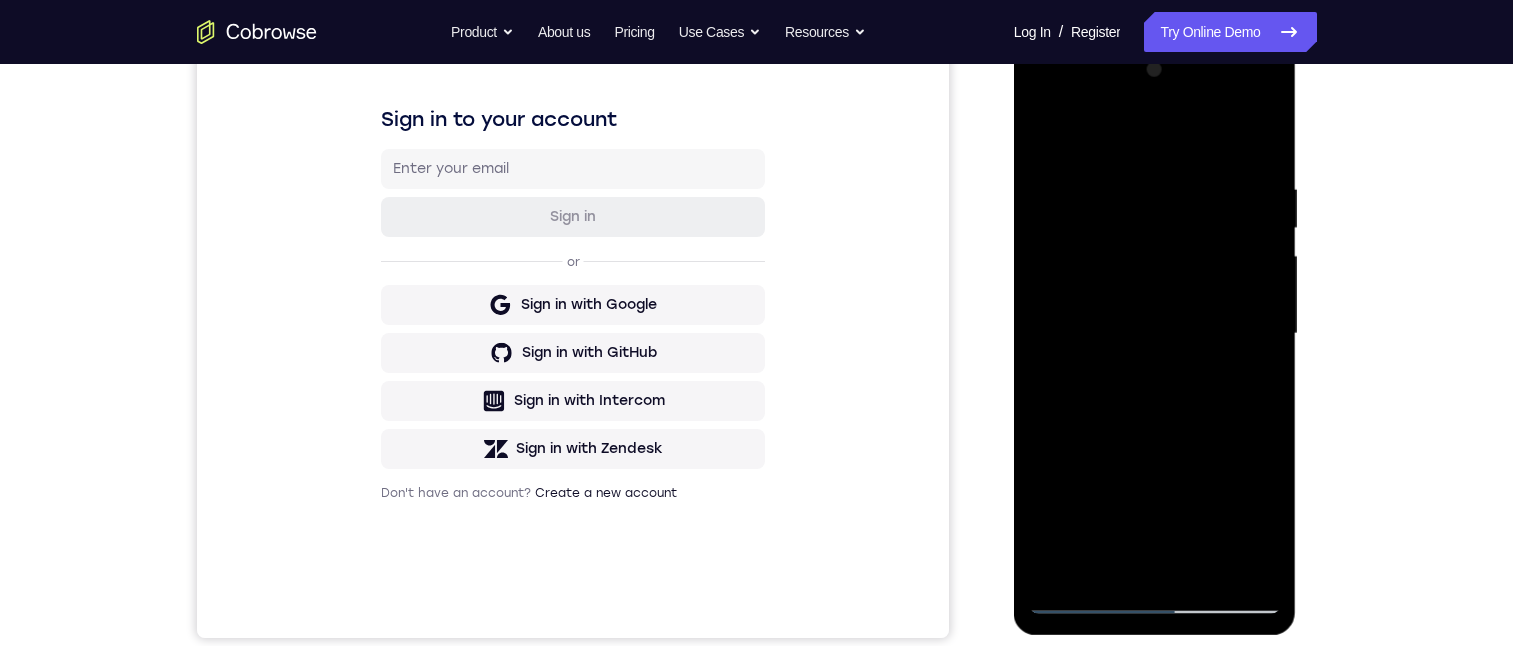 drag, startPoint x: 1173, startPoint y: 307, endPoint x: 1121, endPoint y: 535, distance: 233.85466 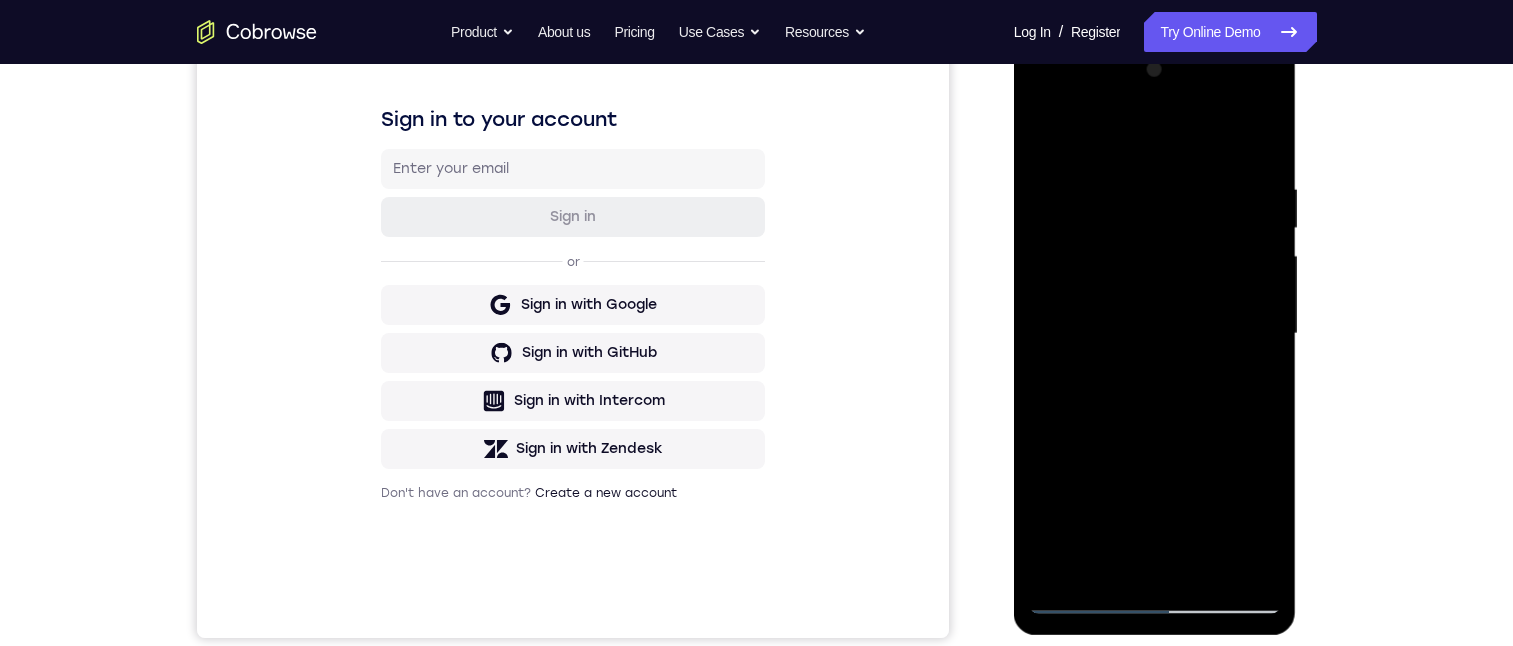 drag, startPoint x: 1175, startPoint y: 425, endPoint x: 1053, endPoint y: 439, distance: 122.80065 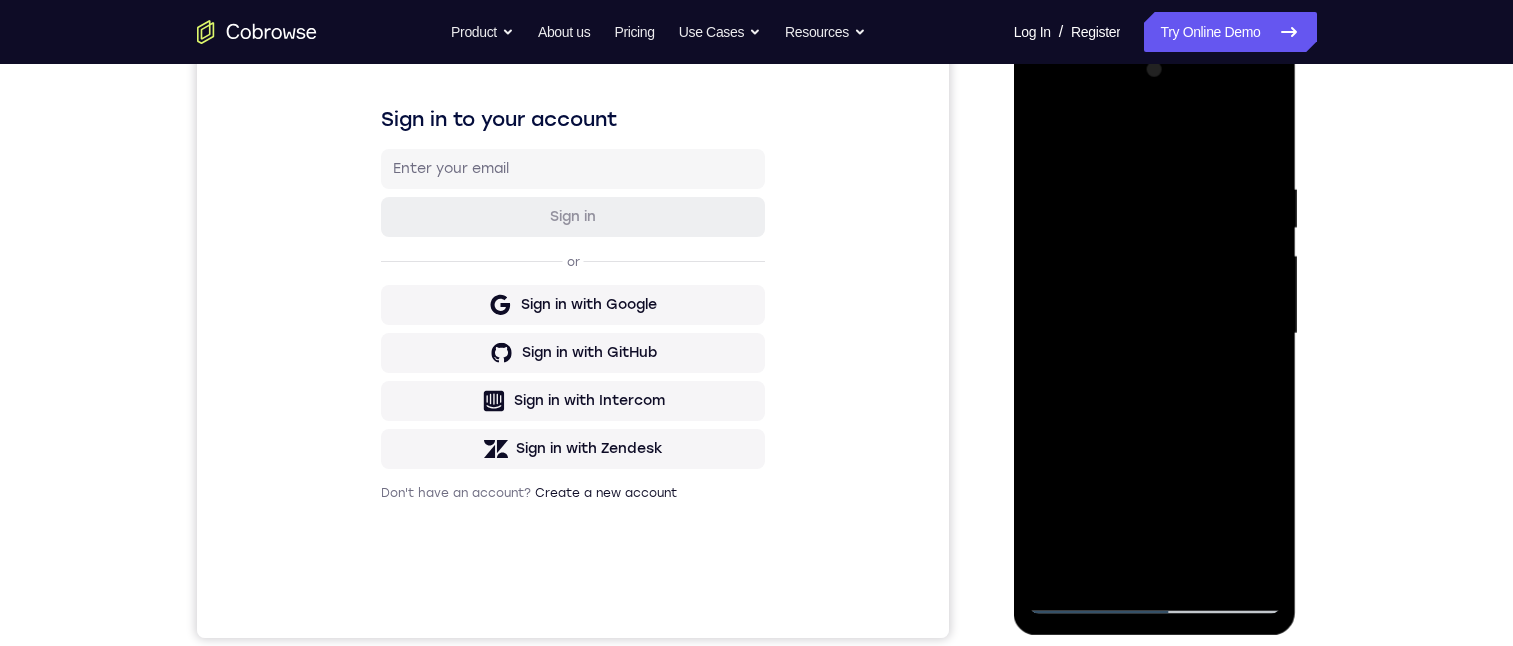 drag, startPoint x: 1053, startPoint y: 439, endPoint x: 1100, endPoint y: 478, distance: 61.073727 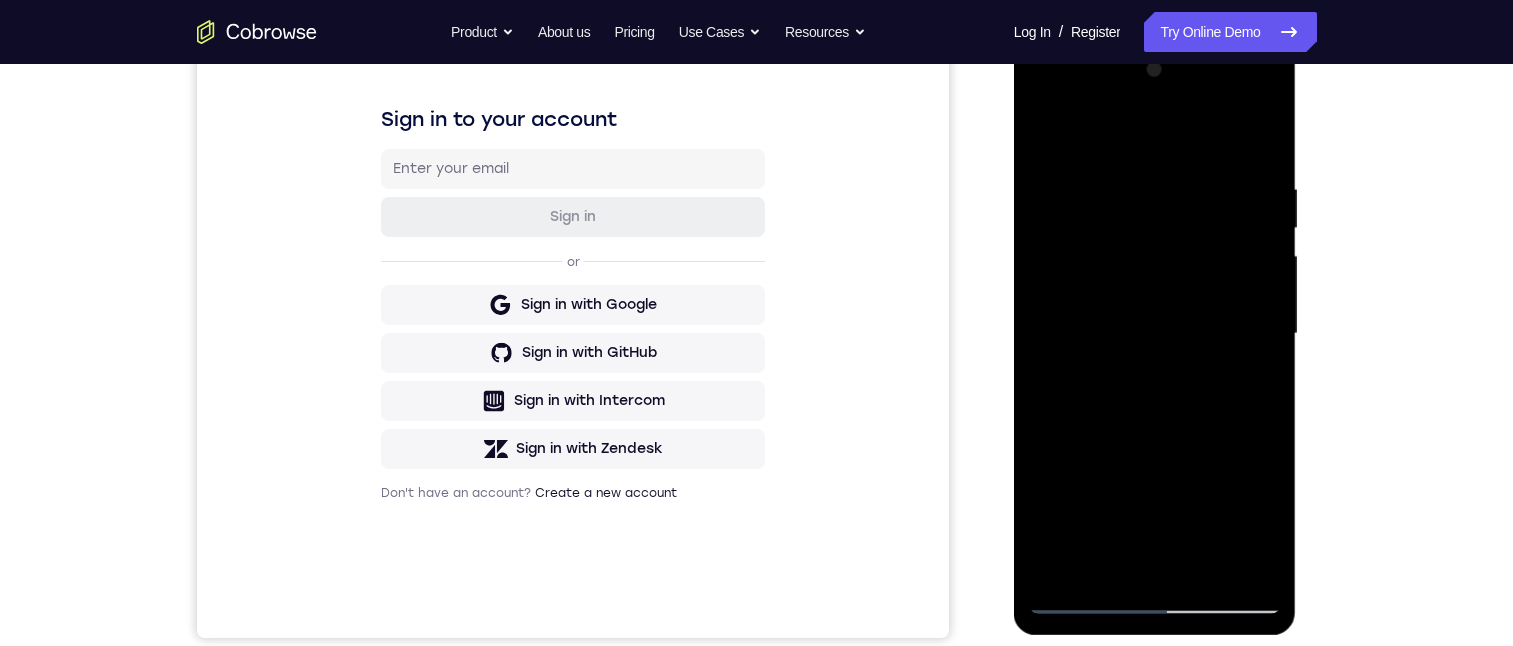 click at bounding box center (1155, 334) 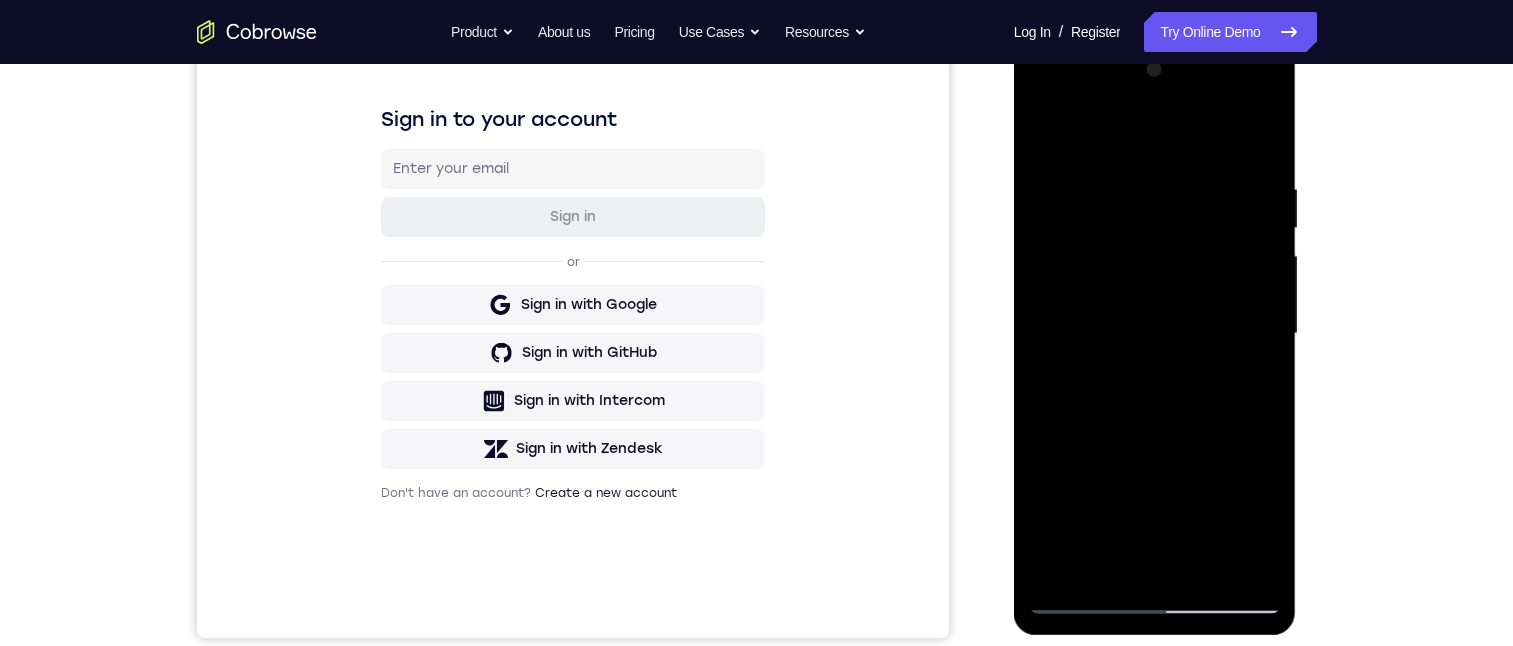 drag, startPoint x: 1151, startPoint y: 385, endPoint x: 1147, endPoint y: 225, distance: 160.04999 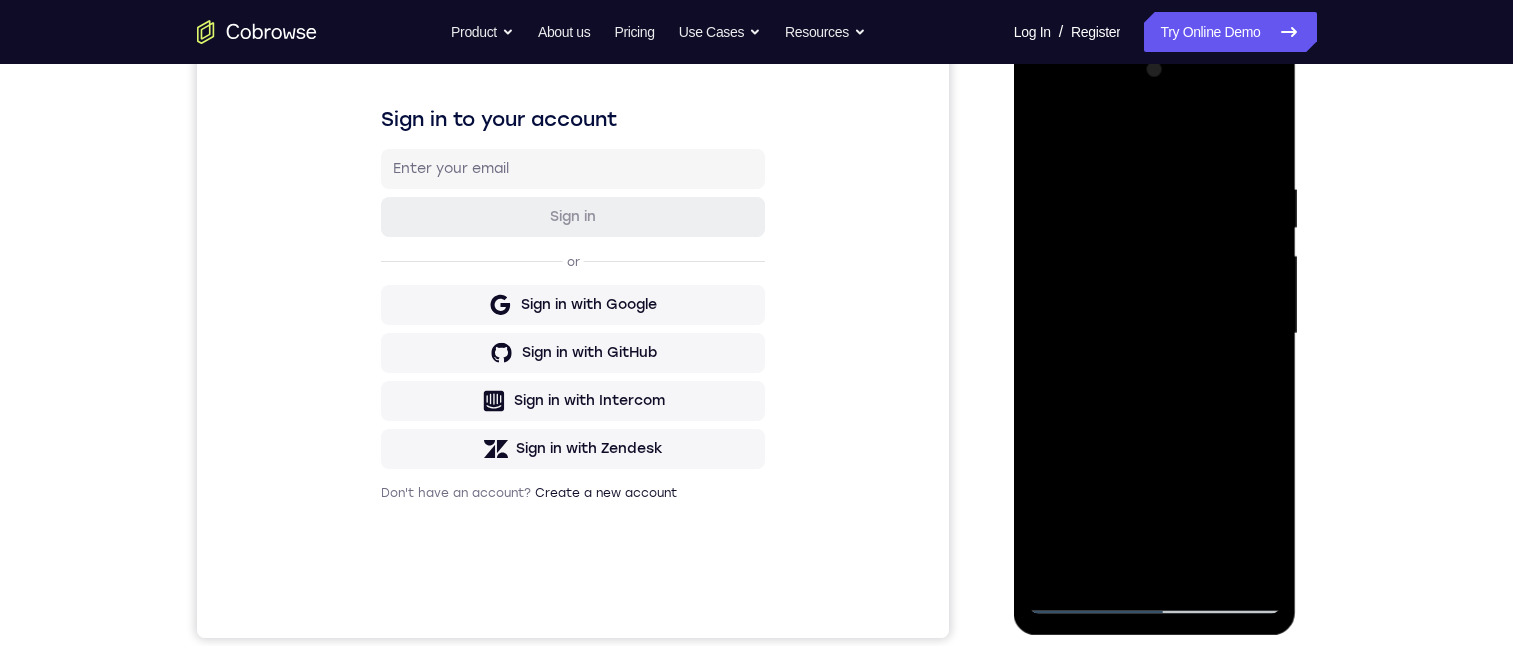 drag, startPoint x: 1196, startPoint y: 517, endPoint x: 1182, endPoint y: 407, distance: 110.88733 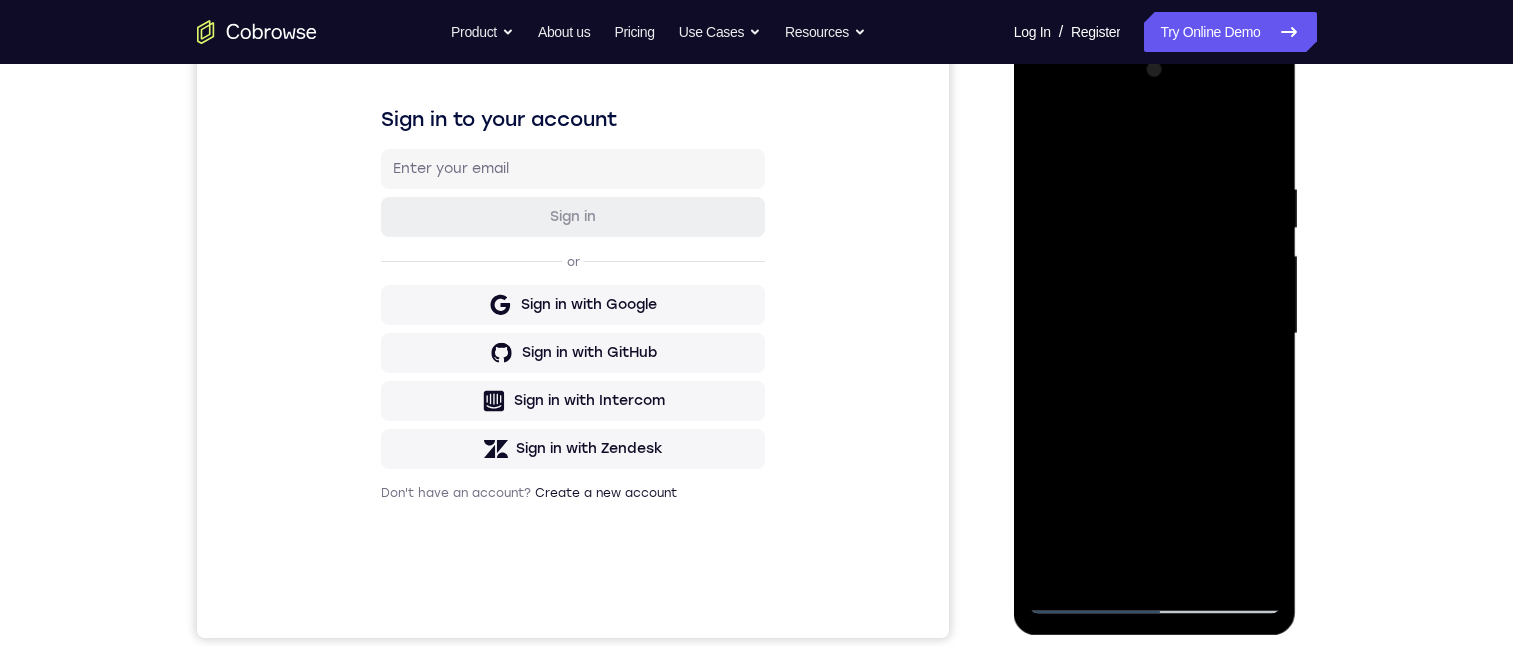 click at bounding box center (1155, 334) 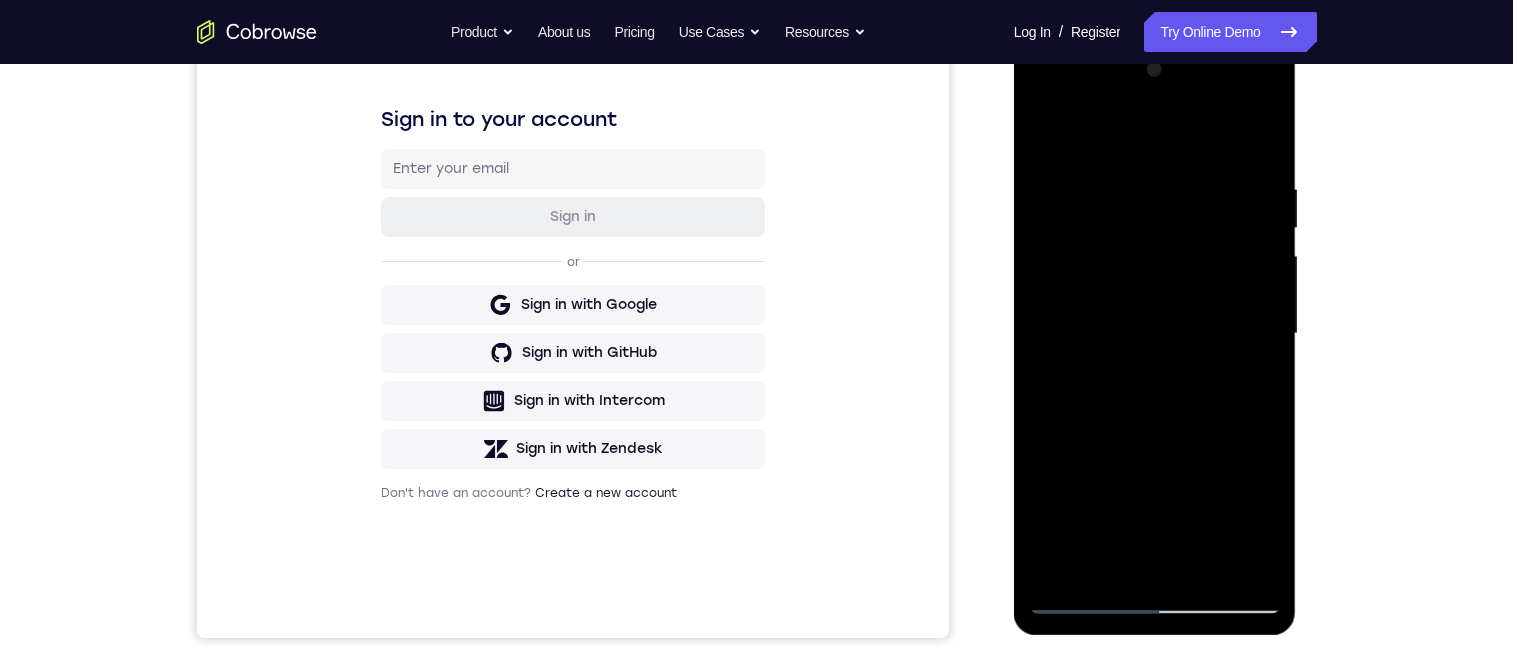 click at bounding box center [1155, 334] 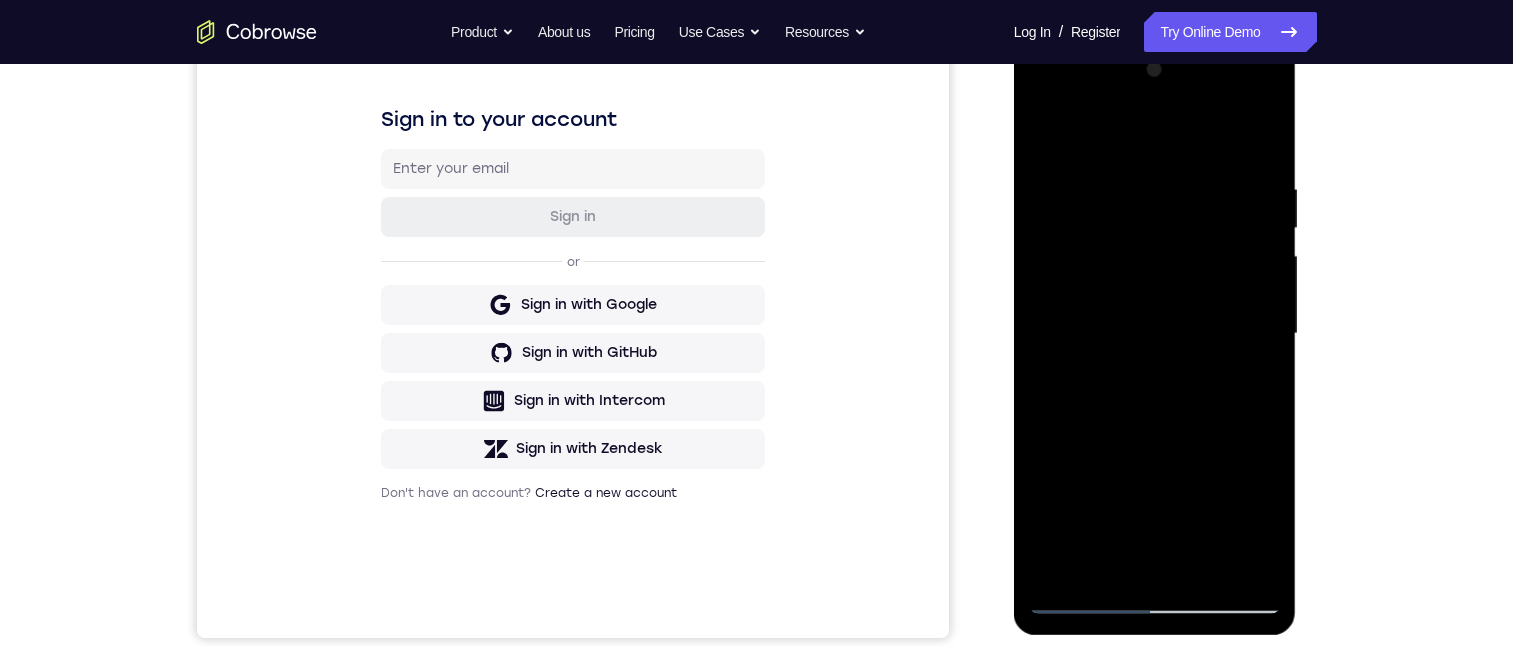drag, startPoint x: 1194, startPoint y: 348, endPoint x: 1160, endPoint y: 456, distance: 113.22544 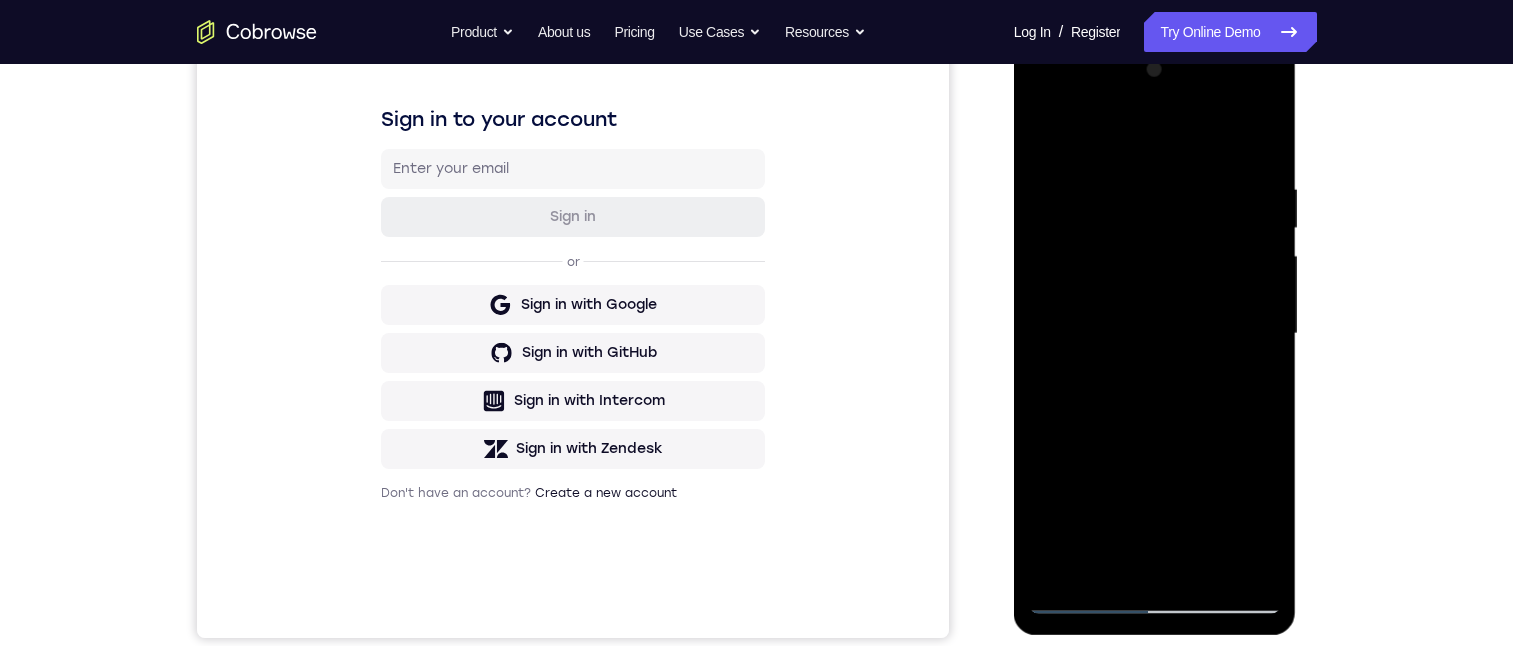 drag, startPoint x: 1139, startPoint y: 211, endPoint x: 1117, endPoint y: 305, distance: 96.540146 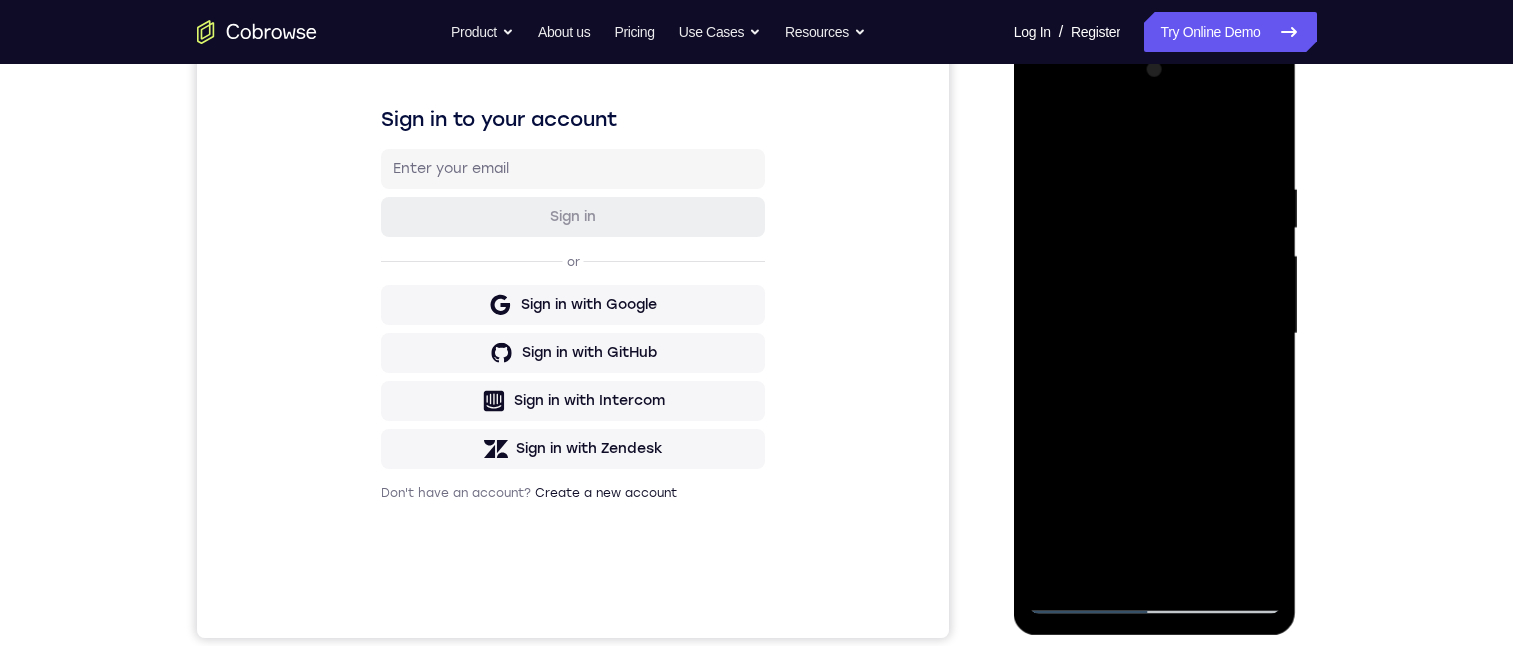 click at bounding box center [1155, 334] 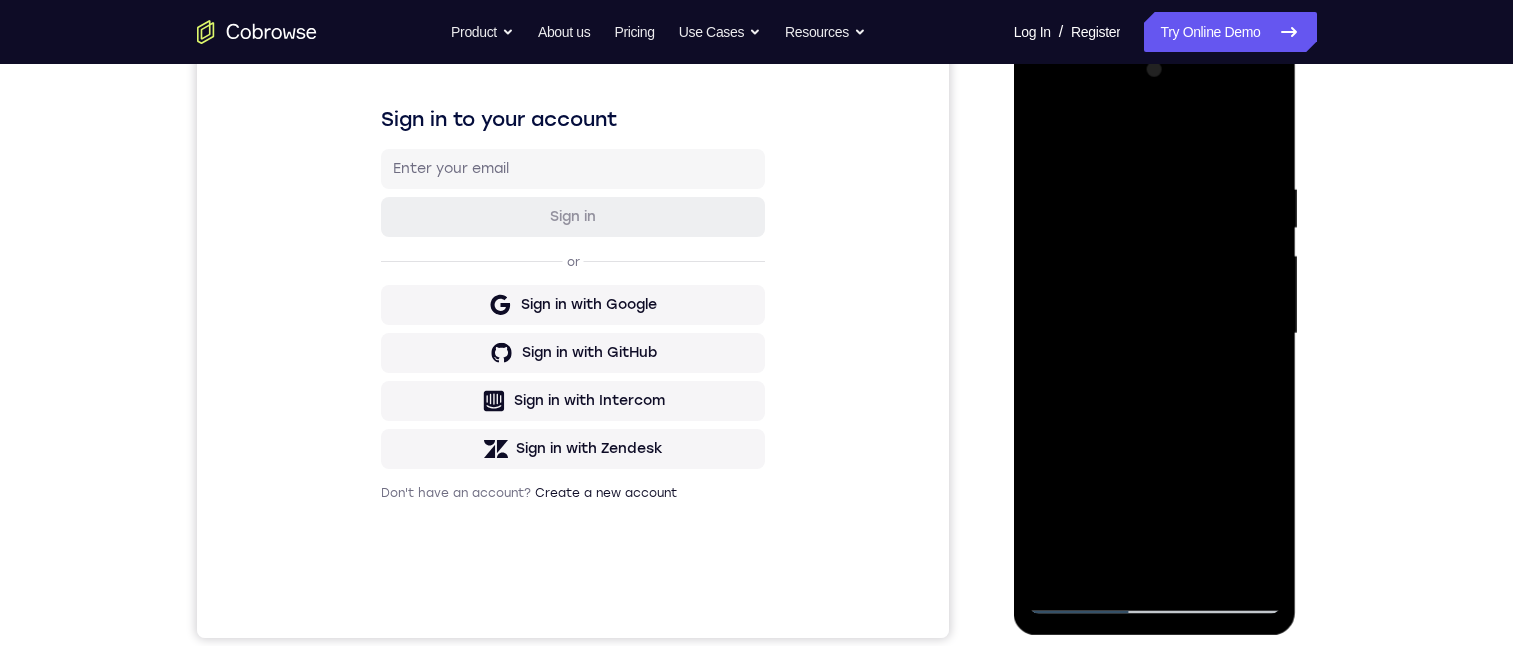 scroll, scrollTop: 316, scrollLeft: 0, axis: vertical 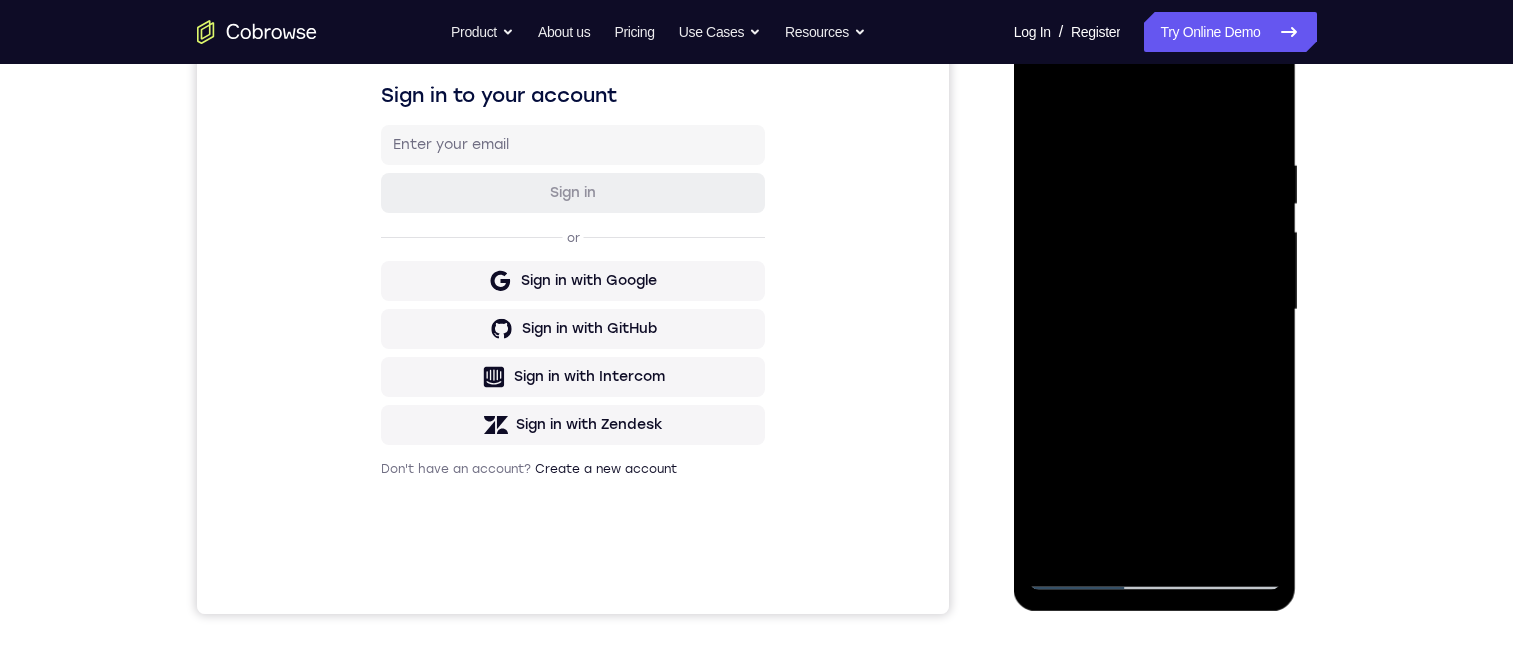 click at bounding box center (1155, 310) 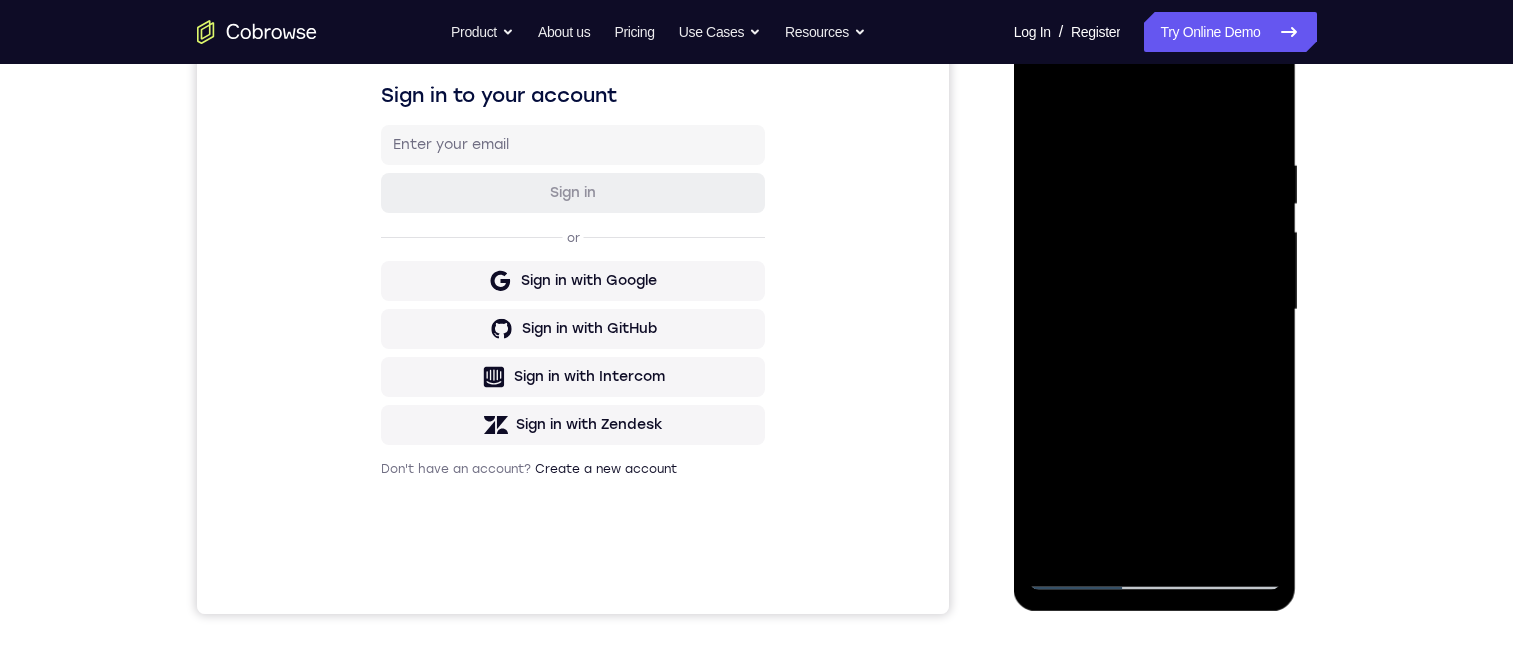 drag, startPoint x: 1187, startPoint y: 251, endPoint x: 1190, endPoint y: 592, distance: 341.01318 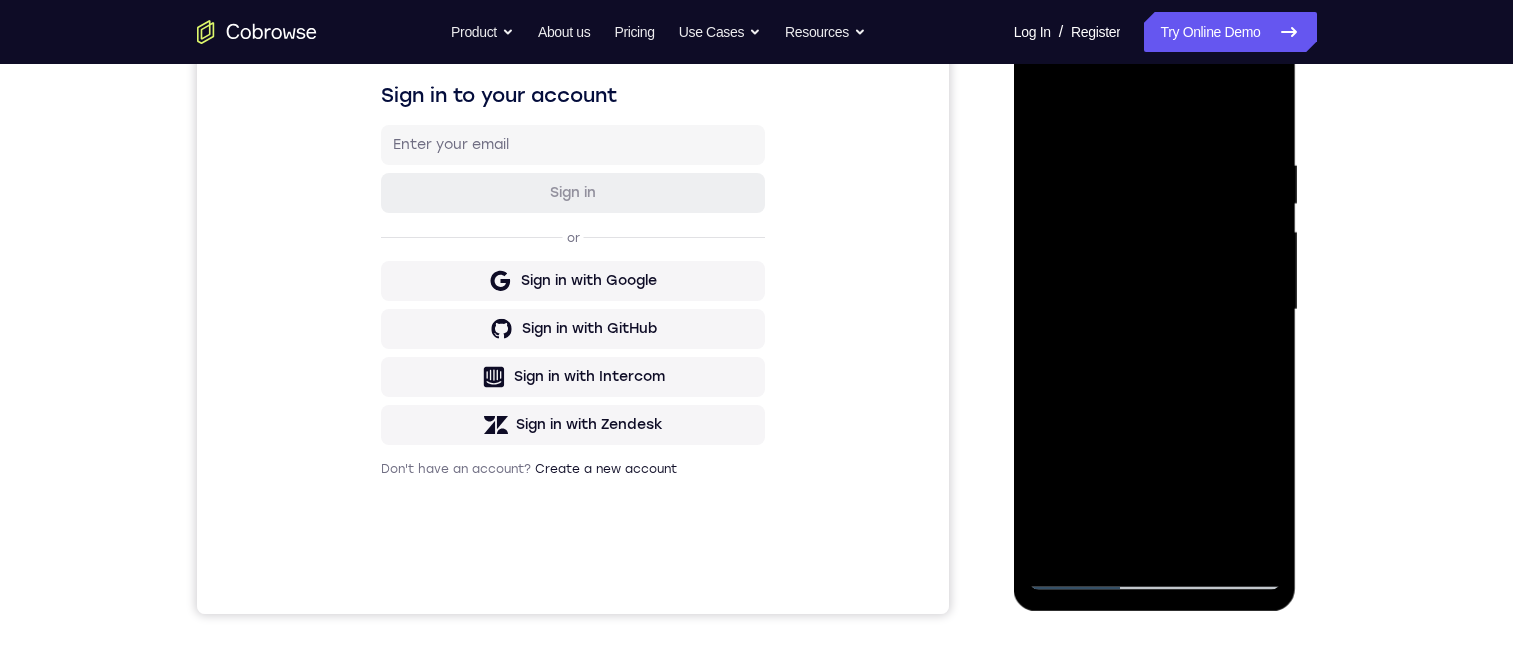 click at bounding box center [1155, 310] 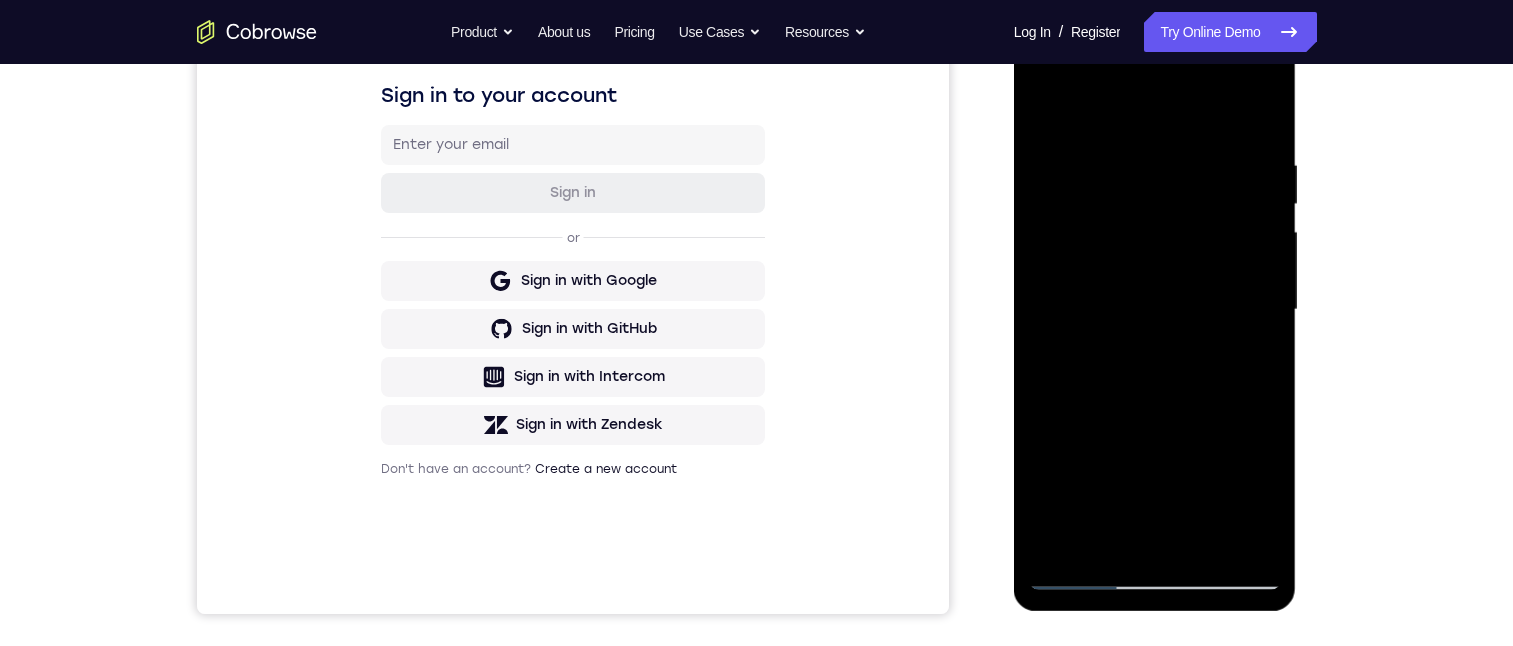 click at bounding box center [1155, 310] 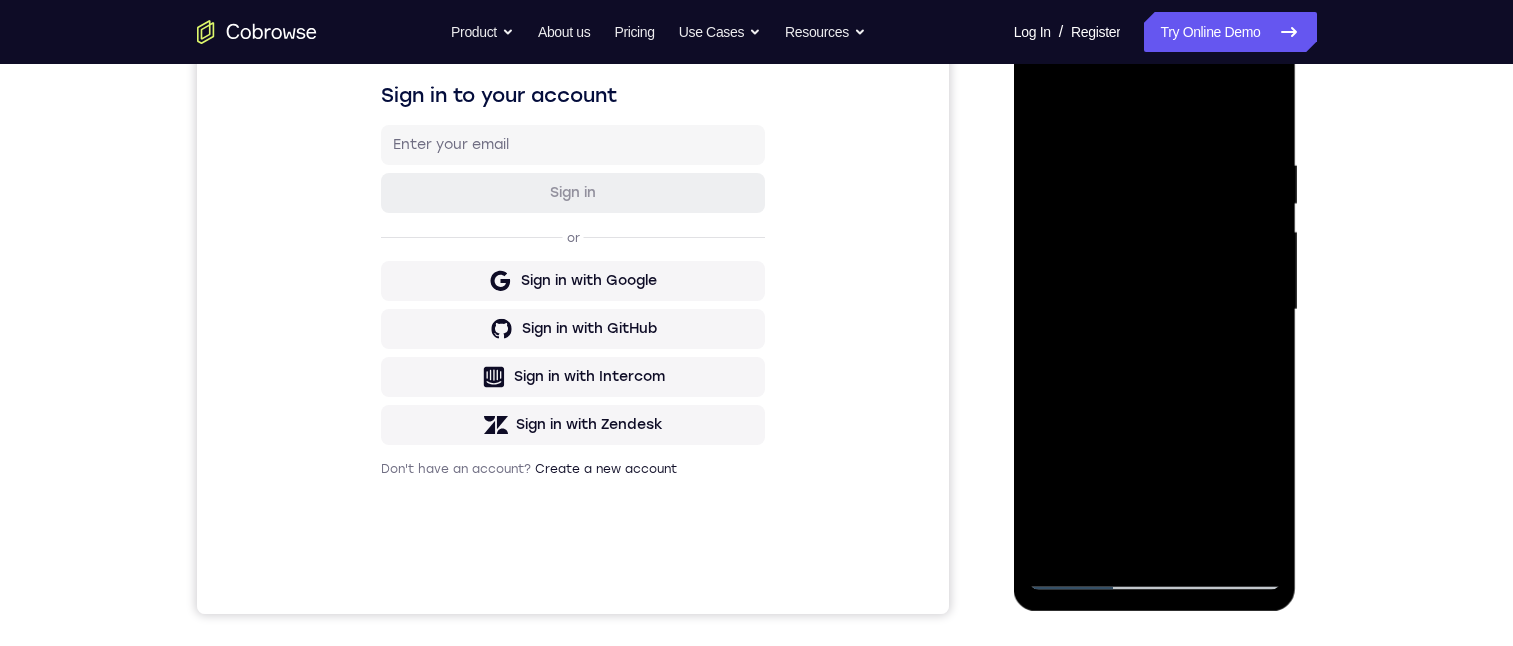 click at bounding box center (1155, 310) 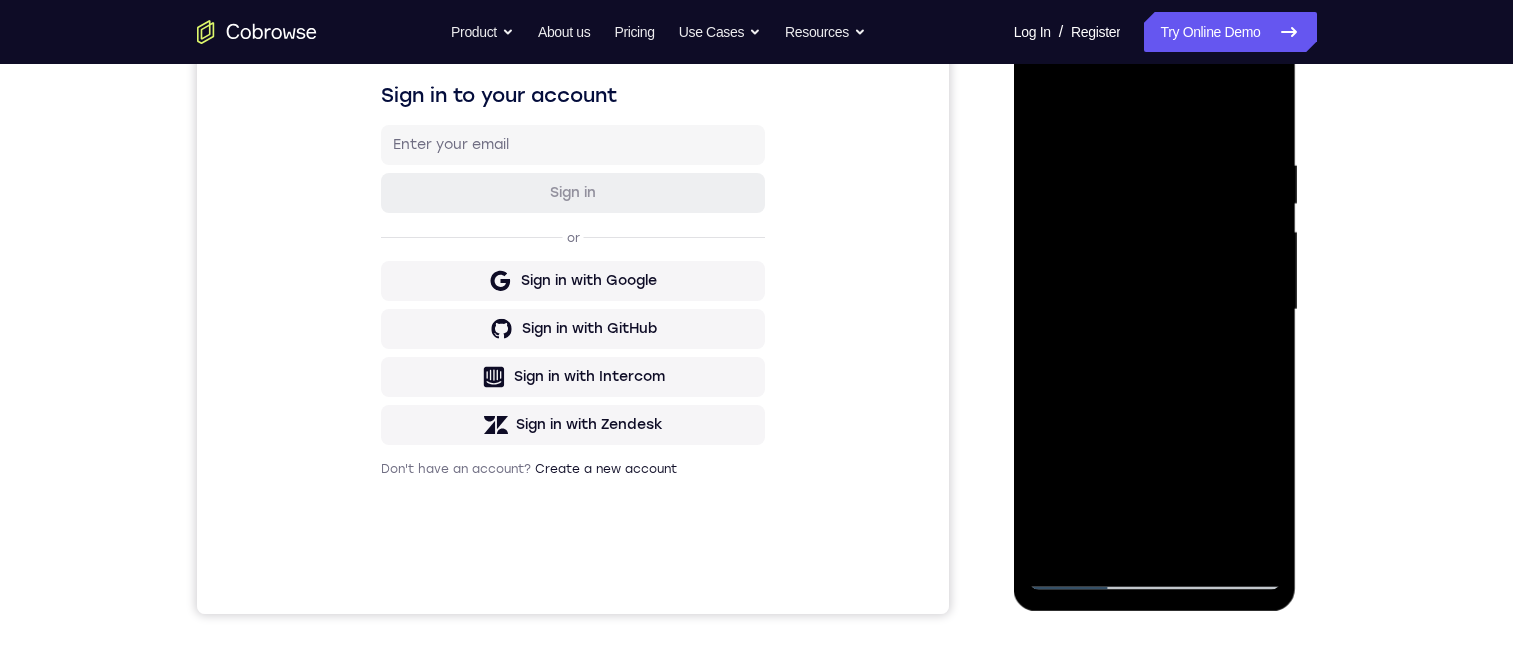 click at bounding box center [1155, 310] 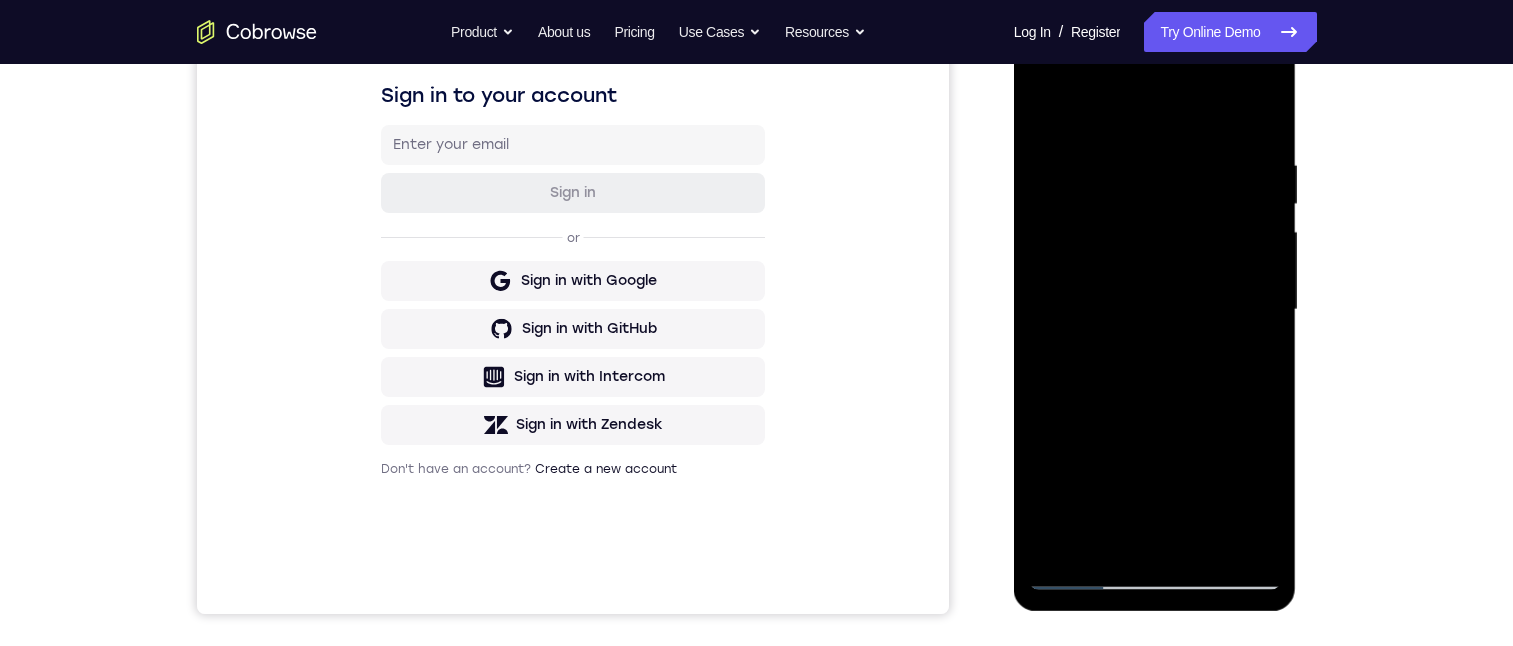 click at bounding box center (1155, 310) 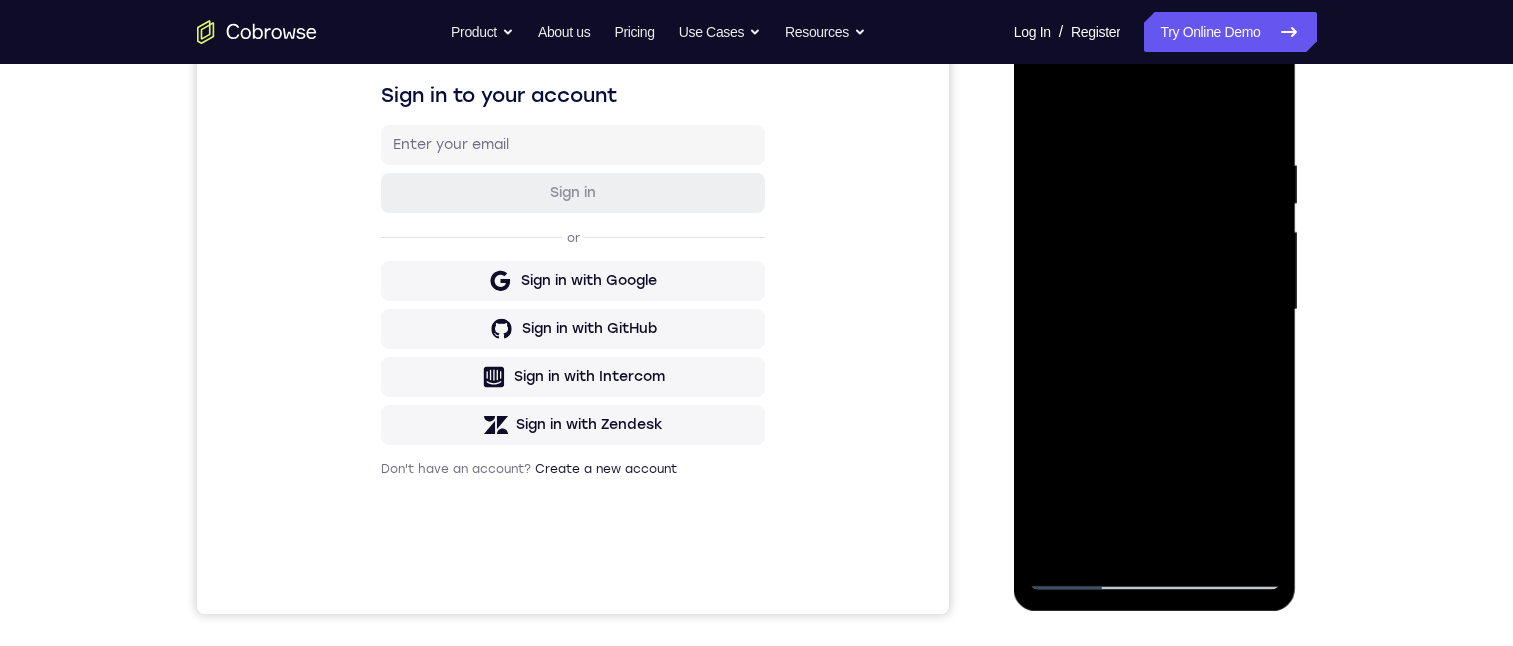 click at bounding box center (1155, 310) 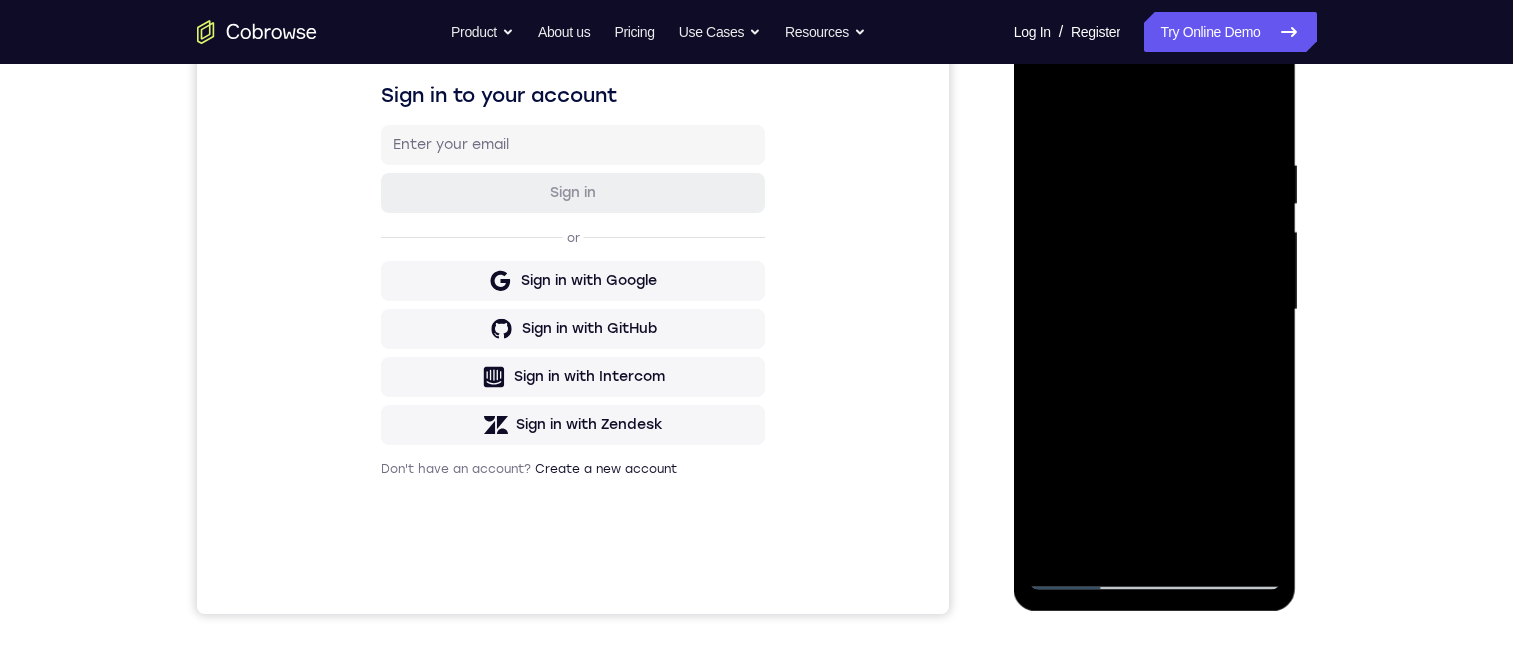 click at bounding box center [1155, 310] 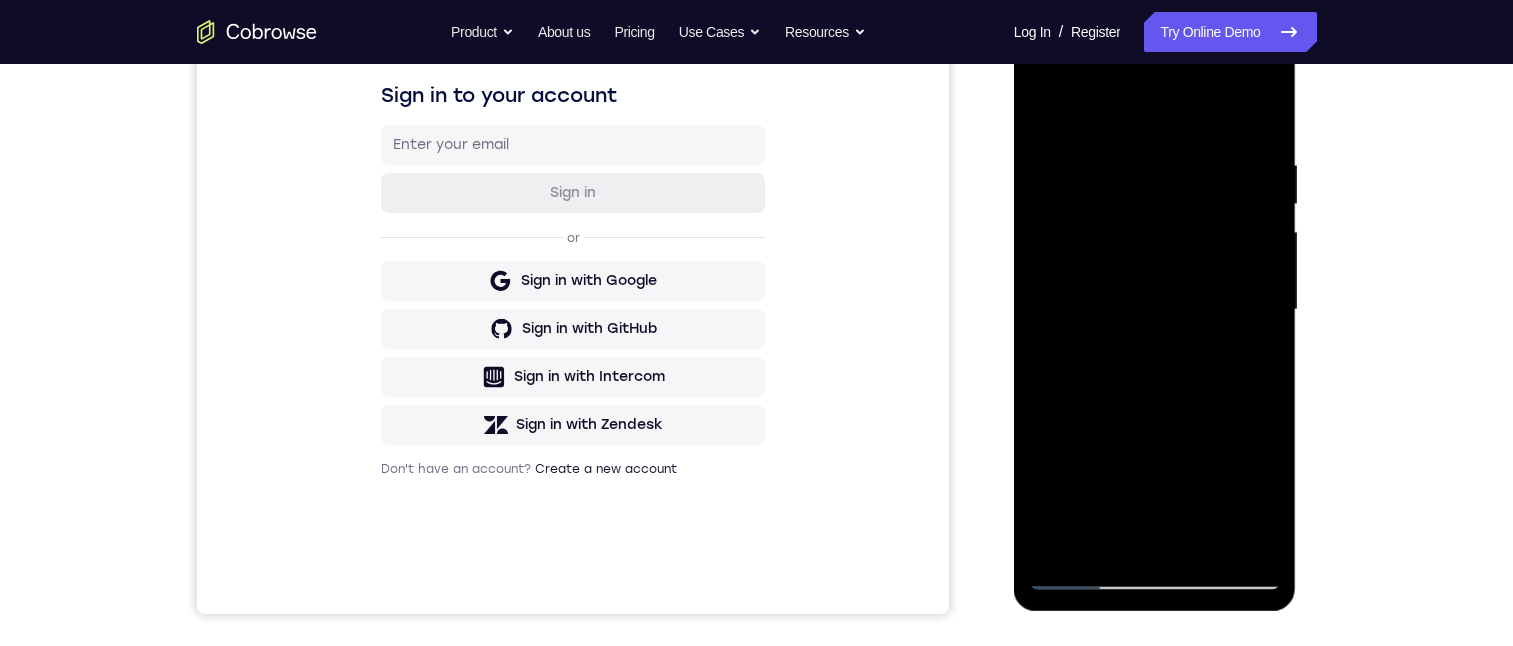 click at bounding box center (1155, 310) 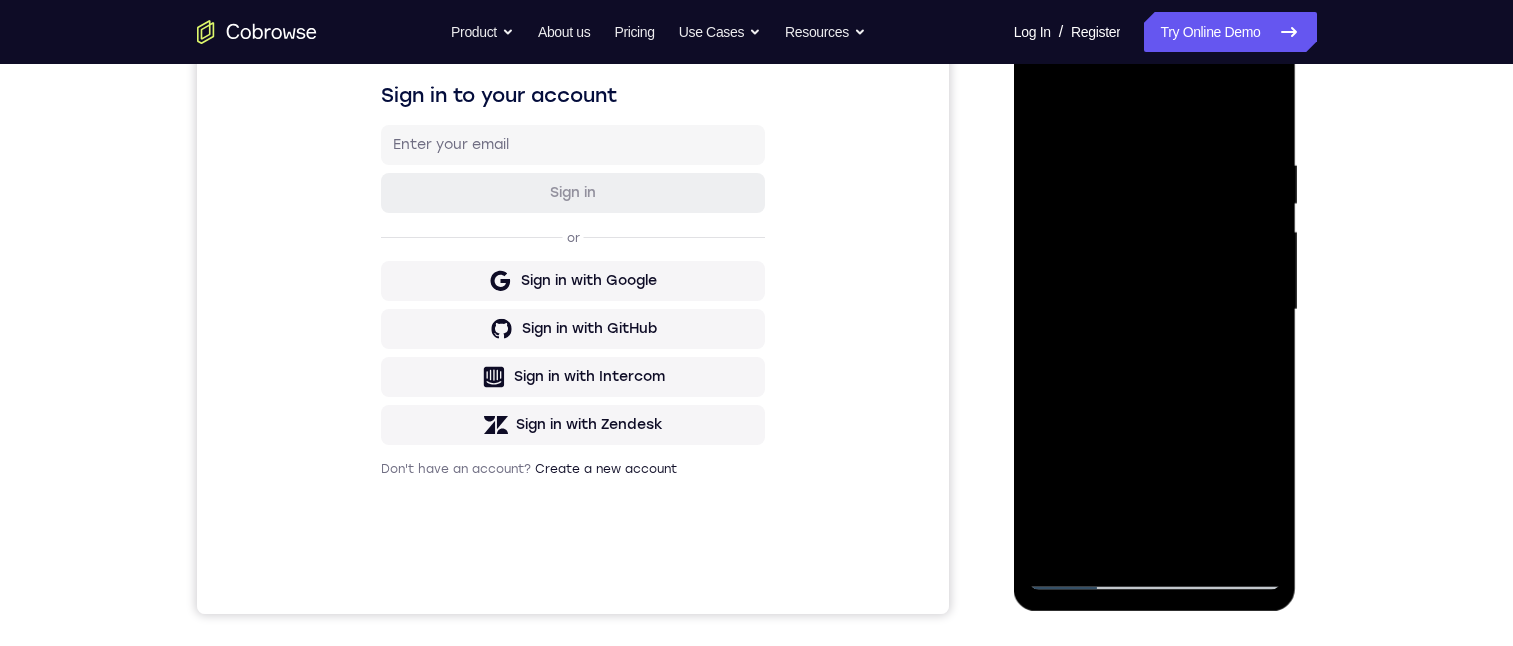 drag, startPoint x: 1183, startPoint y: 189, endPoint x: 1165, endPoint y: 495, distance: 306.52896 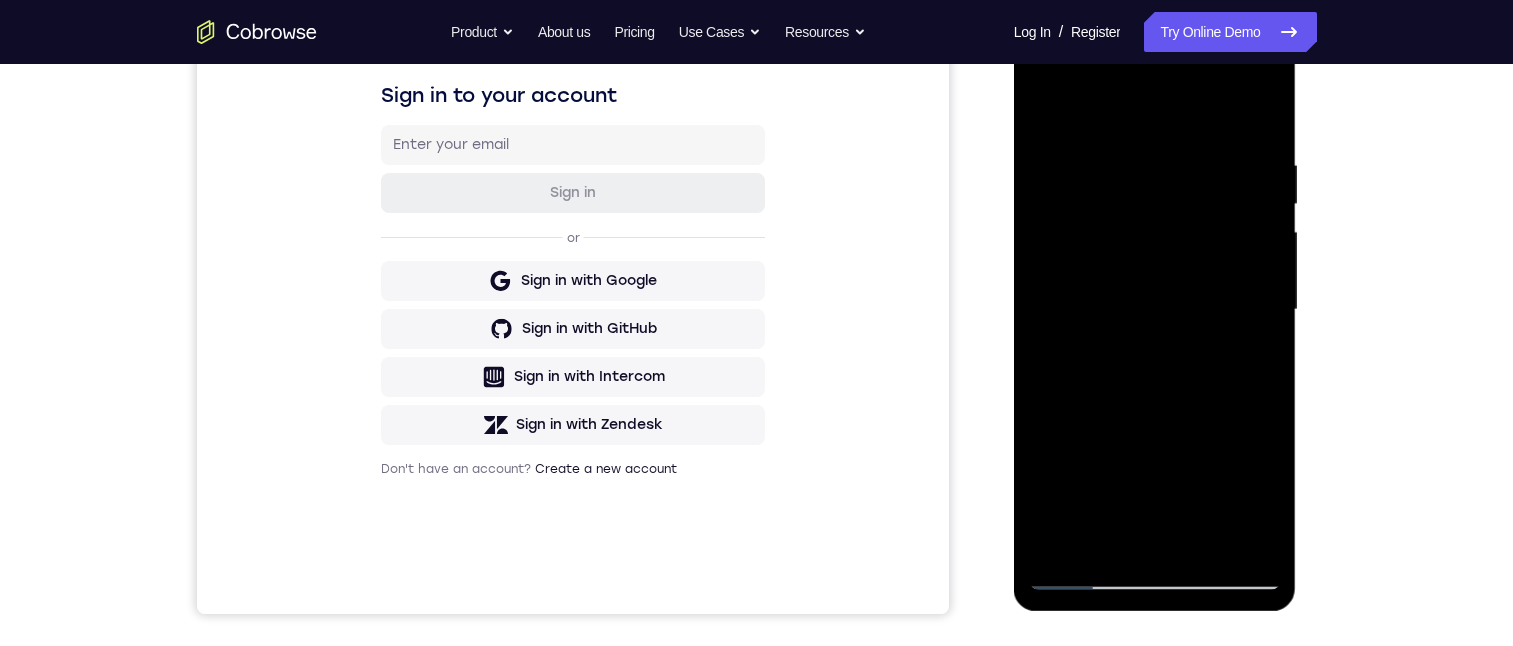 click at bounding box center [1155, 310] 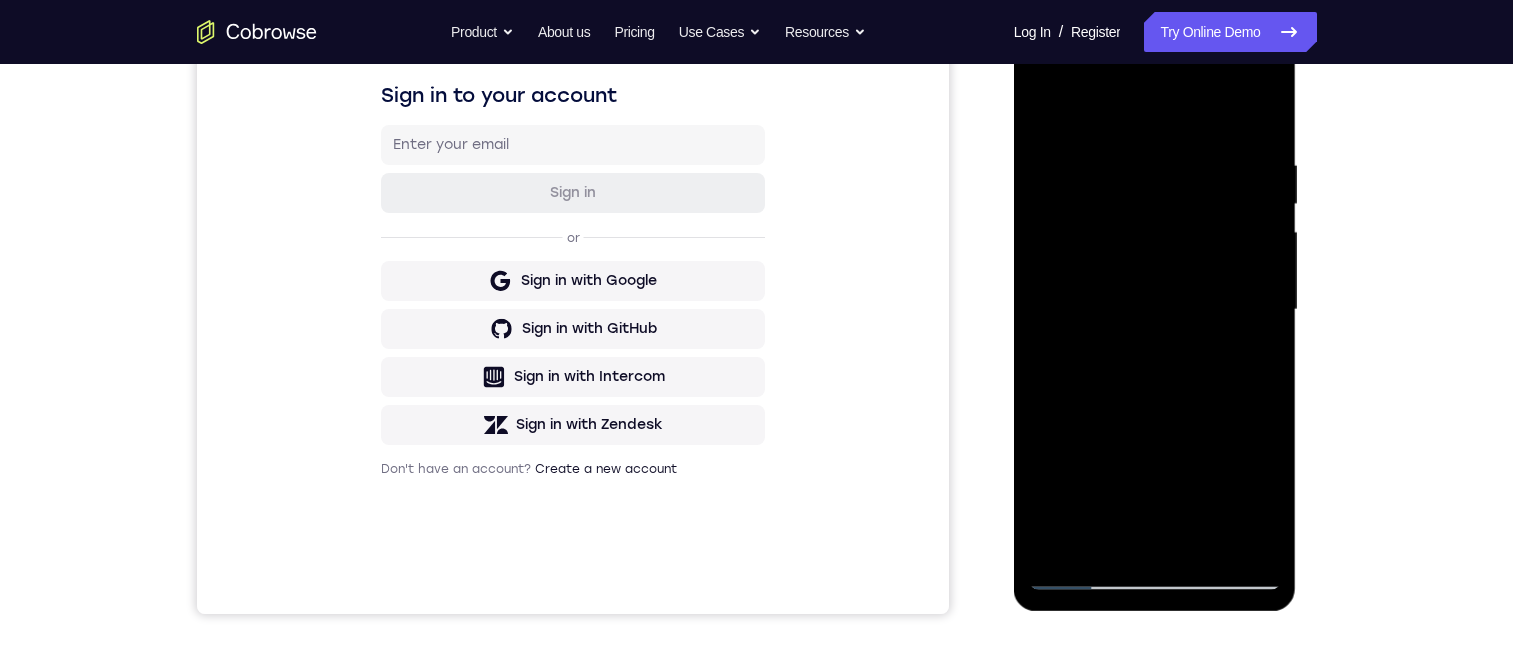 click at bounding box center (1155, 310) 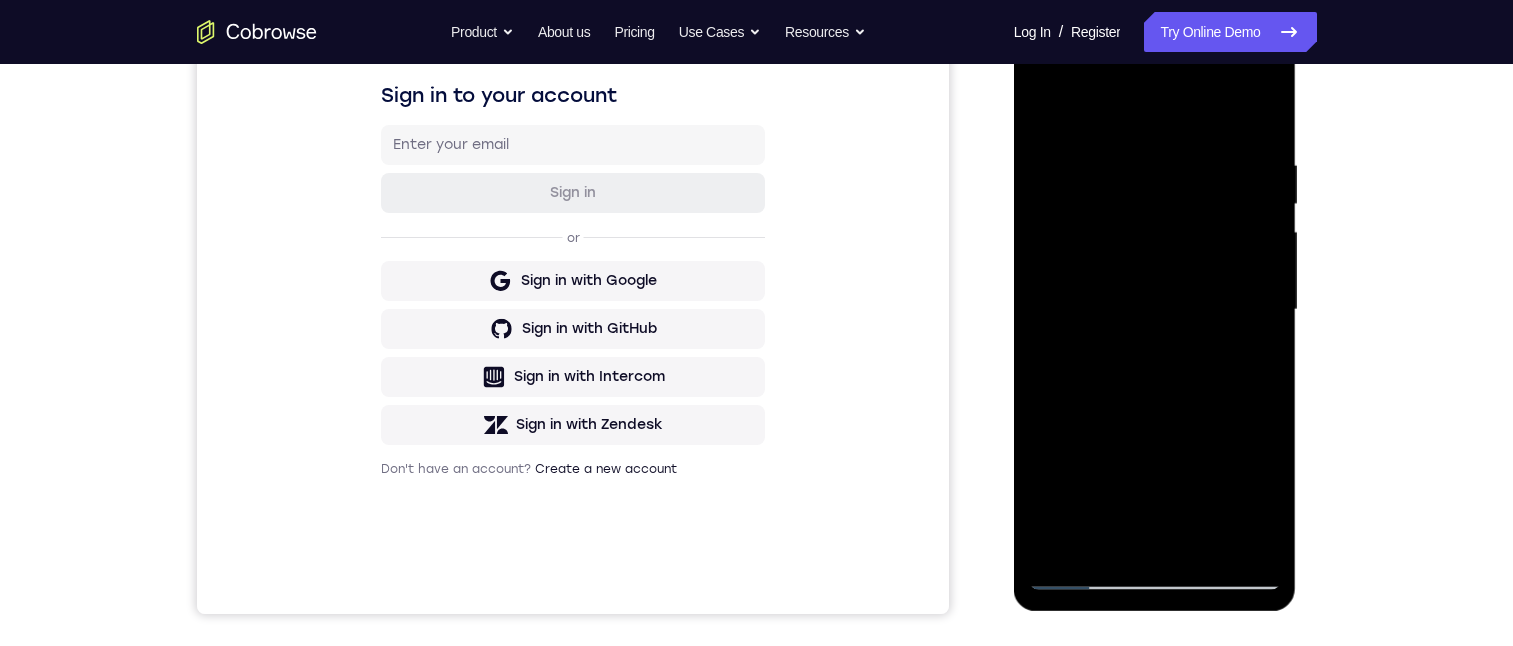 click at bounding box center (1155, 310) 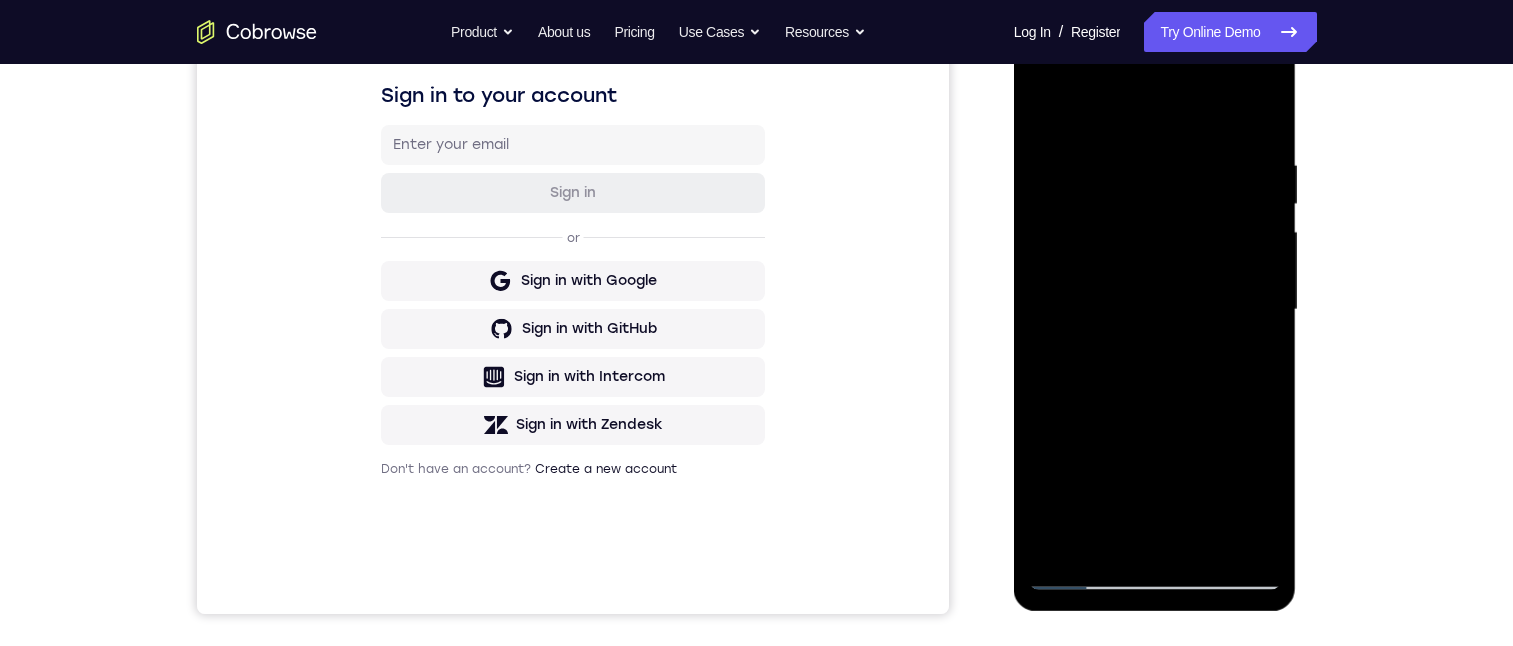 drag, startPoint x: 1184, startPoint y: 305, endPoint x: 1193, endPoint y: 126, distance: 179.22612 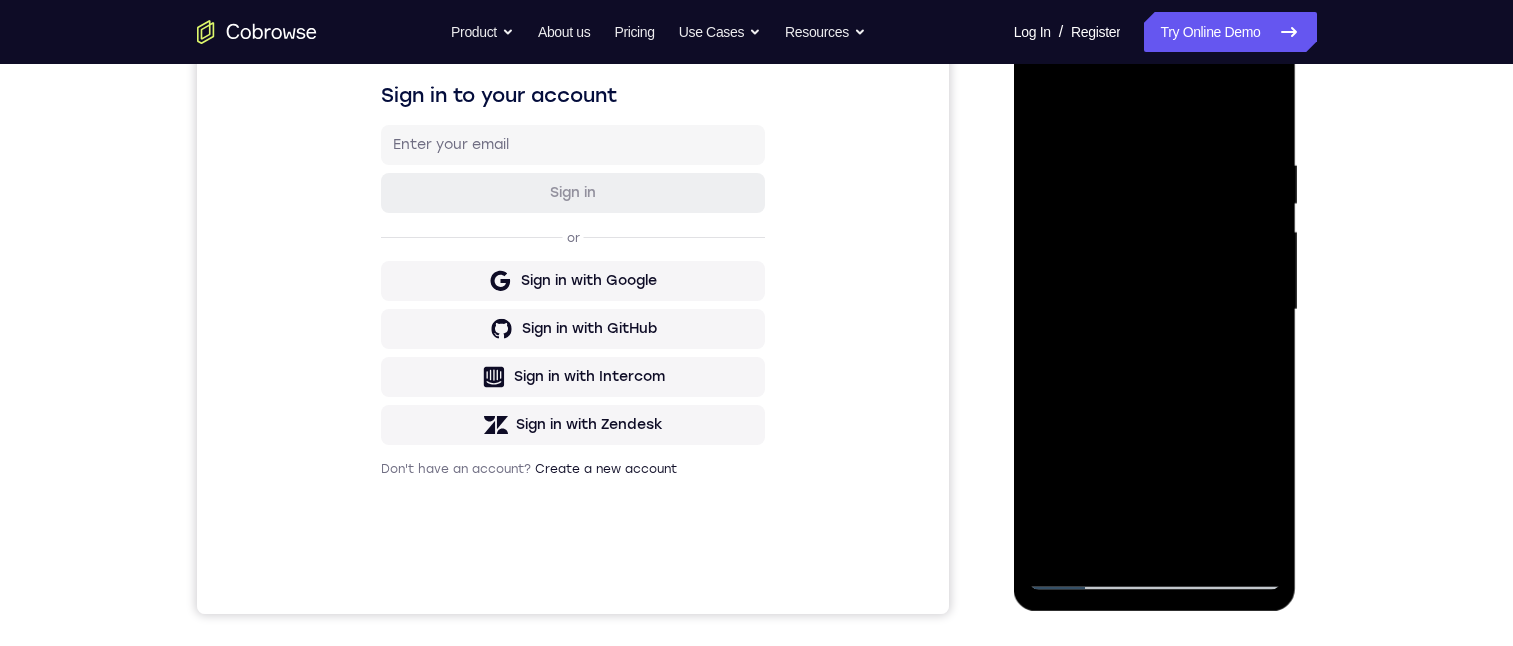 drag, startPoint x: 1165, startPoint y: 335, endPoint x: 1180, endPoint y: 139, distance: 196.57314 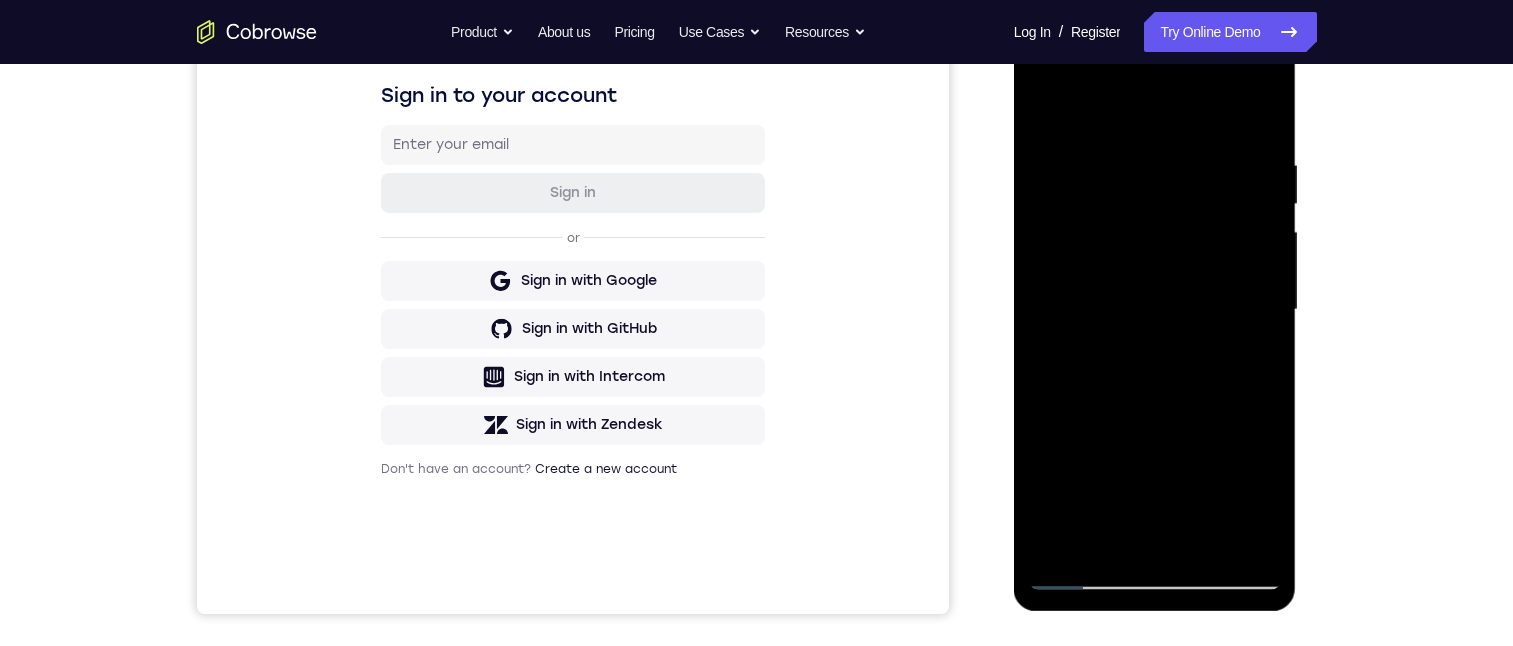 drag, startPoint x: 1198, startPoint y: 419, endPoint x: 1206, endPoint y: 157, distance: 262.1221 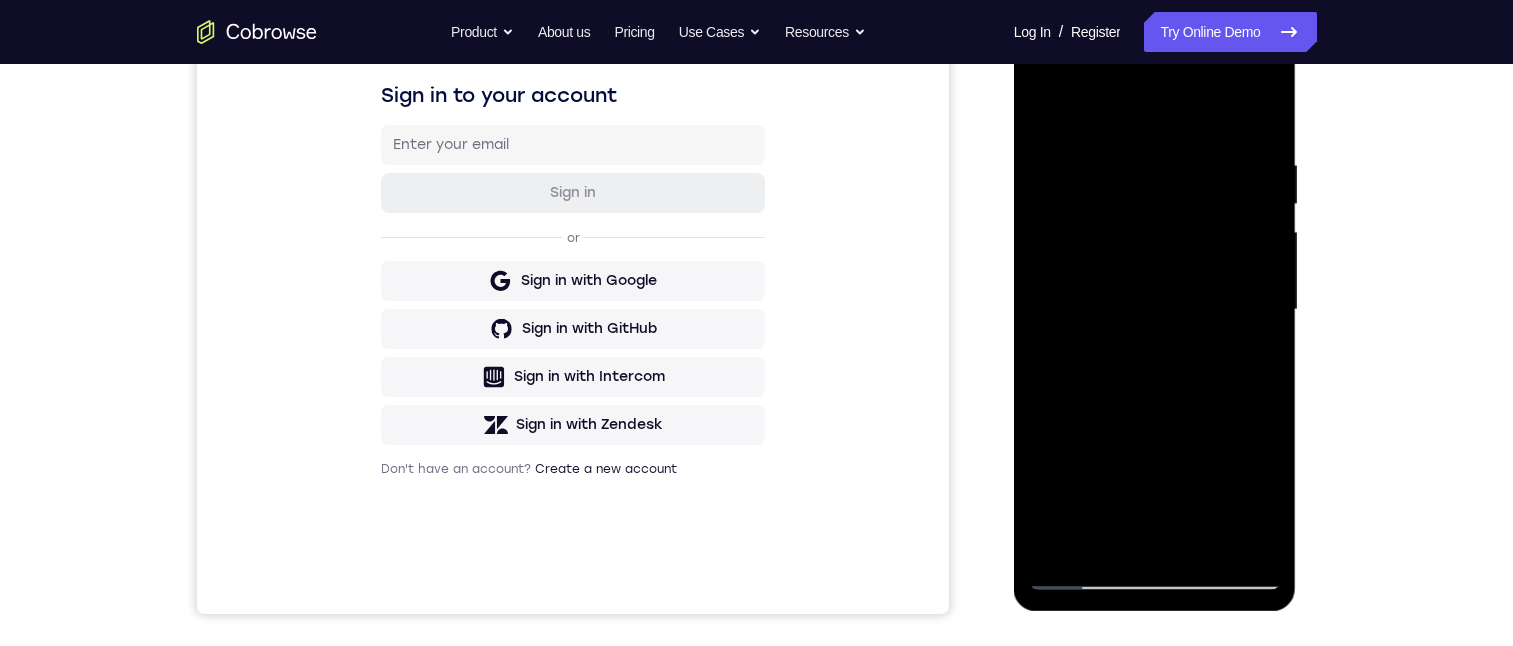 drag, startPoint x: 1185, startPoint y: 224, endPoint x: 1192, endPoint y: 35, distance: 189.12958 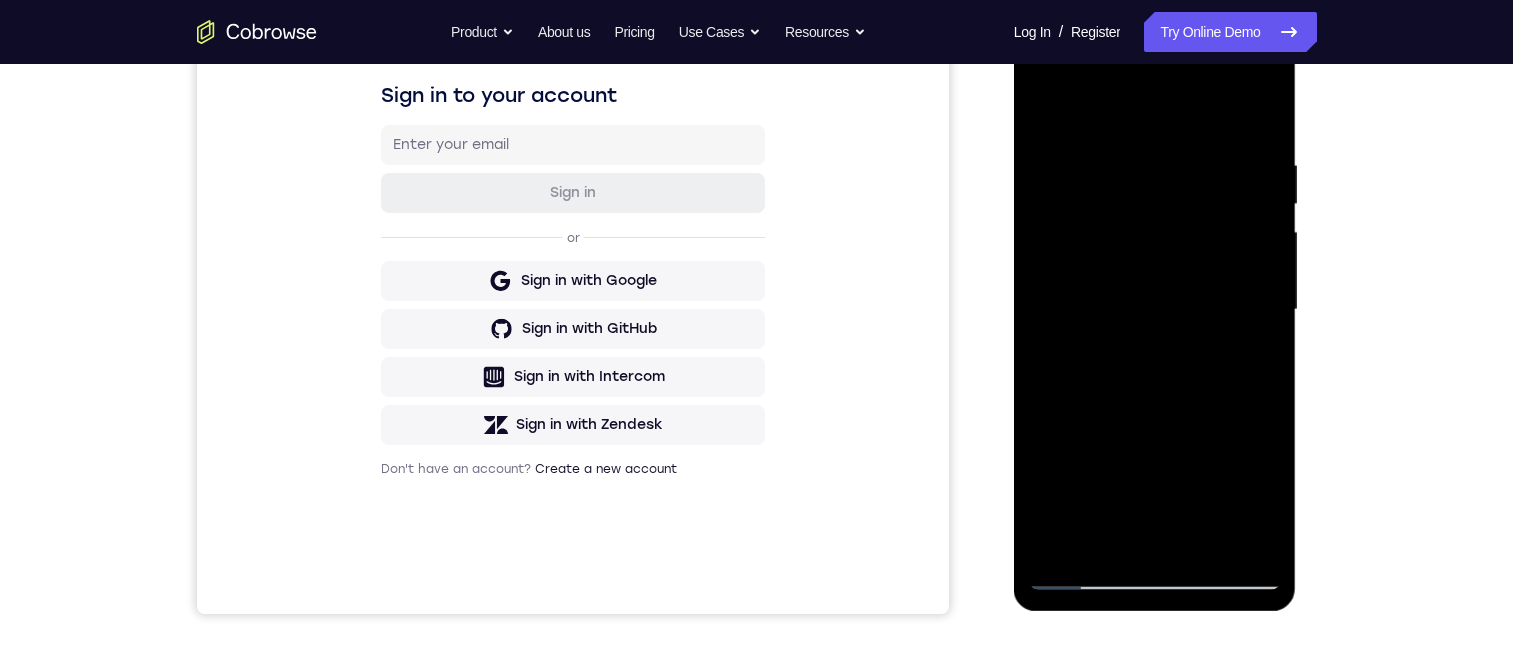 drag, startPoint x: 1191, startPoint y: 287, endPoint x: 1215, endPoint y: 95, distance: 193.49419 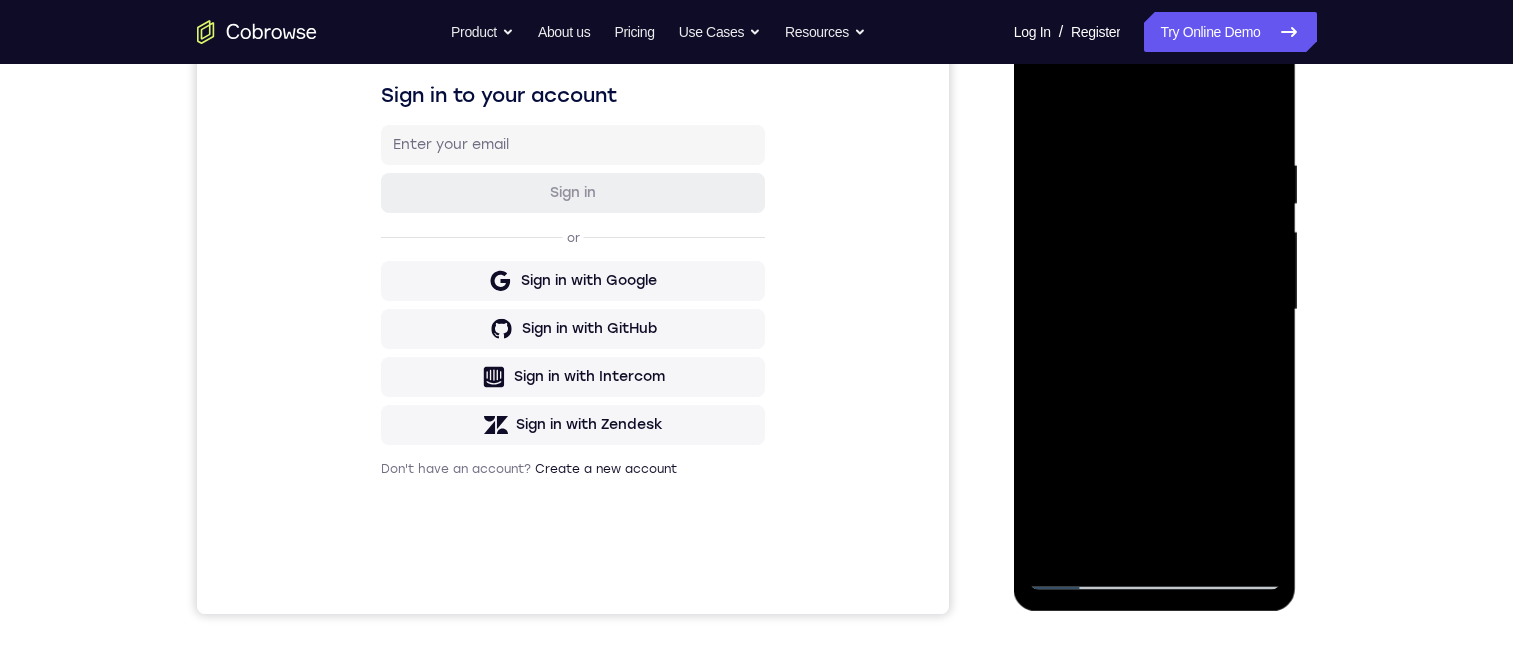 drag, startPoint x: 1192, startPoint y: 351, endPoint x: 1190, endPoint y: 283, distance: 68.0294 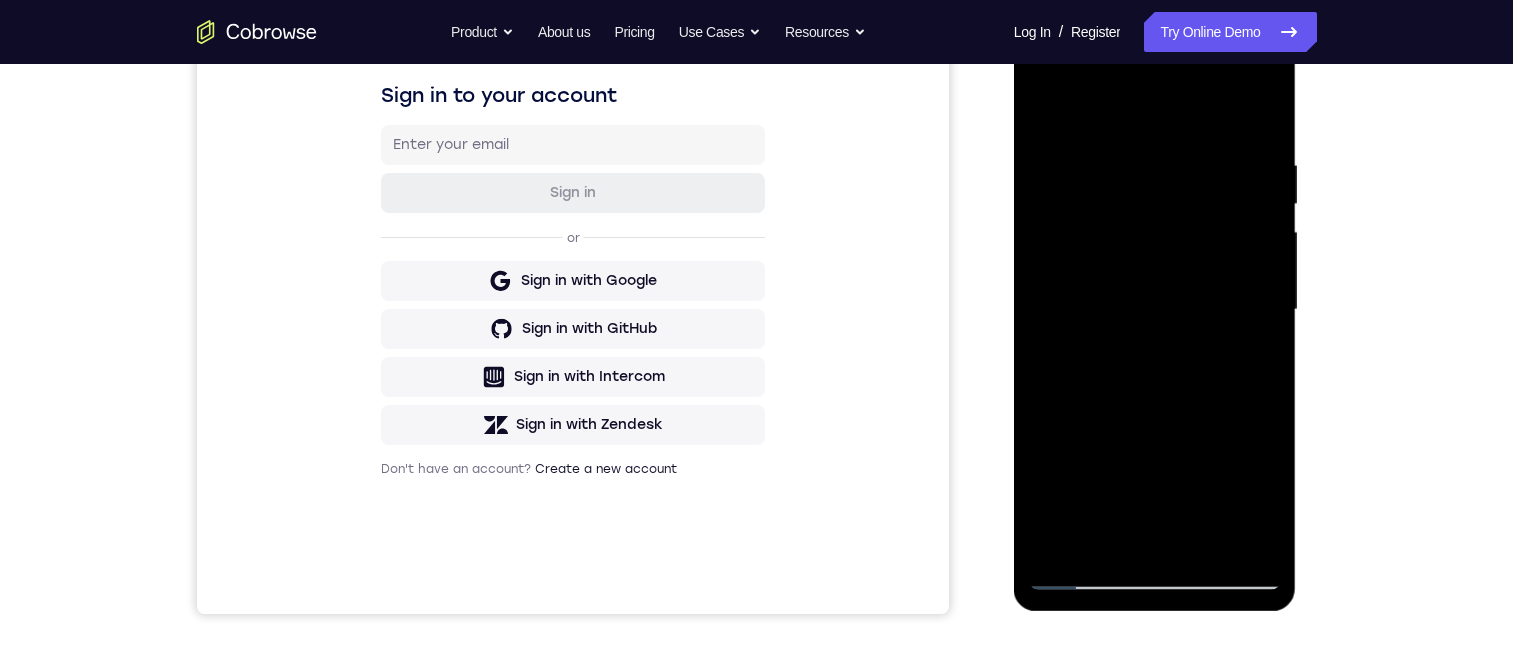 drag, startPoint x: 1192, startPoint y: 443, endPoint x: 1228, endPoint y: 232, distance: 214.04906 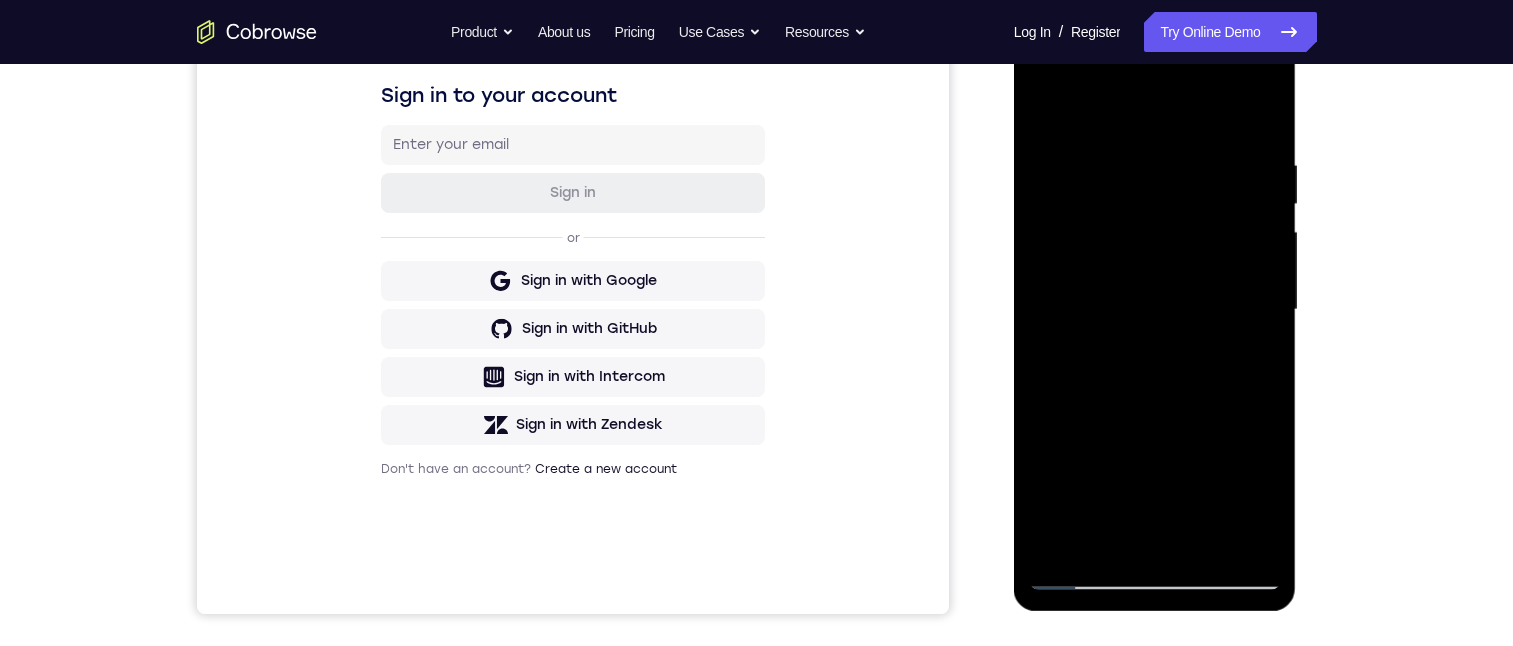 drag, startPoint x: 1170, startPoint y: 369, endPoint x: 1190, endPoint y: 141, distance: 228.87552 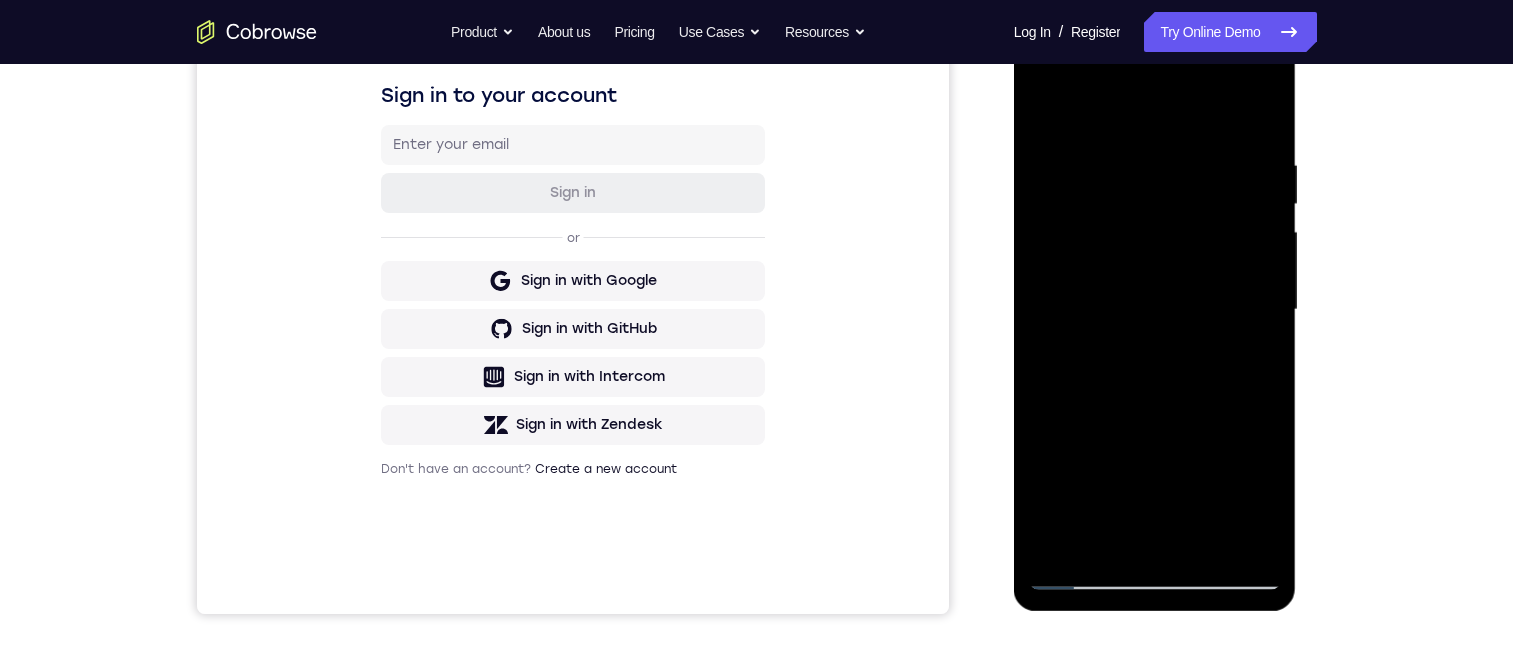 drag, startPoint x: 1164, startPoint y: 303, endPoint x: 1198, endPoint y: 53, distance: 252.3014 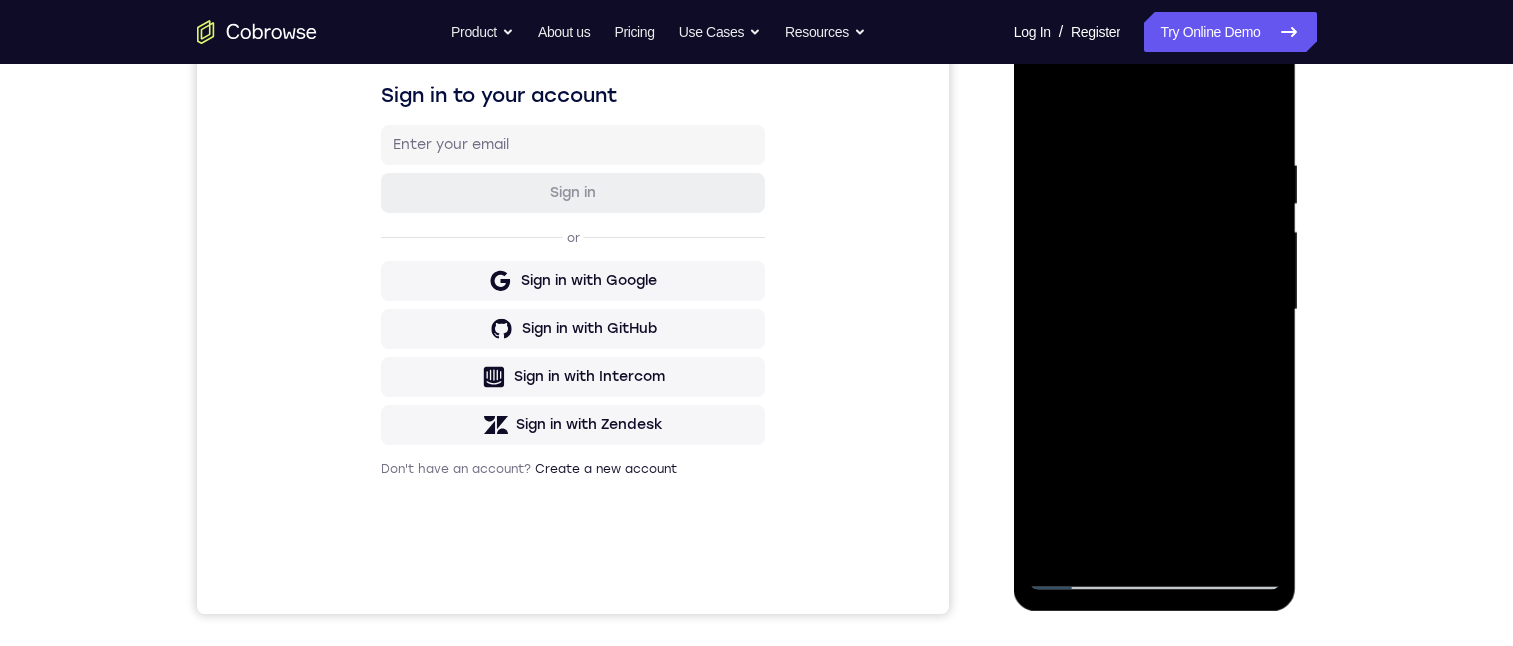 drag, startPoint x: 1164, startPoint y: 266, endPoint x: 1204, endPoint y: 86, distance: 184.39088 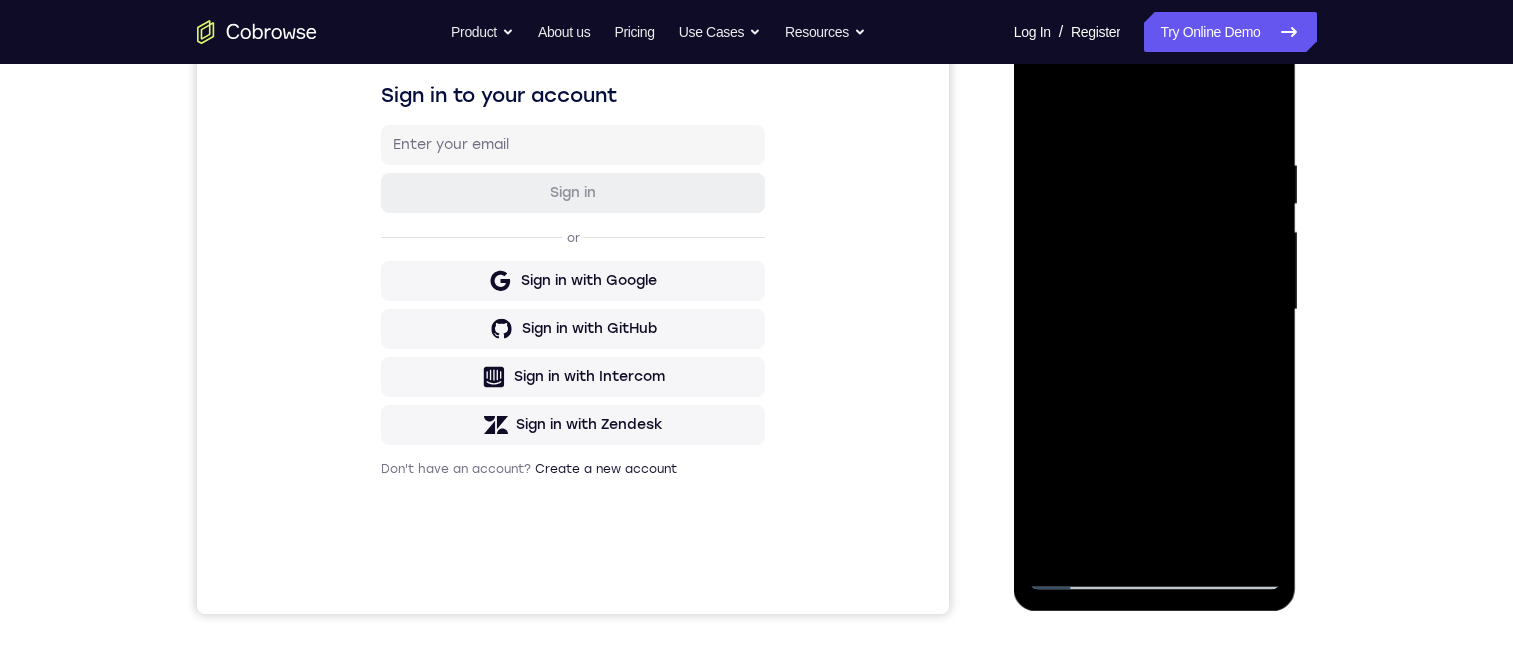 click at bounding box center [1155, 310] 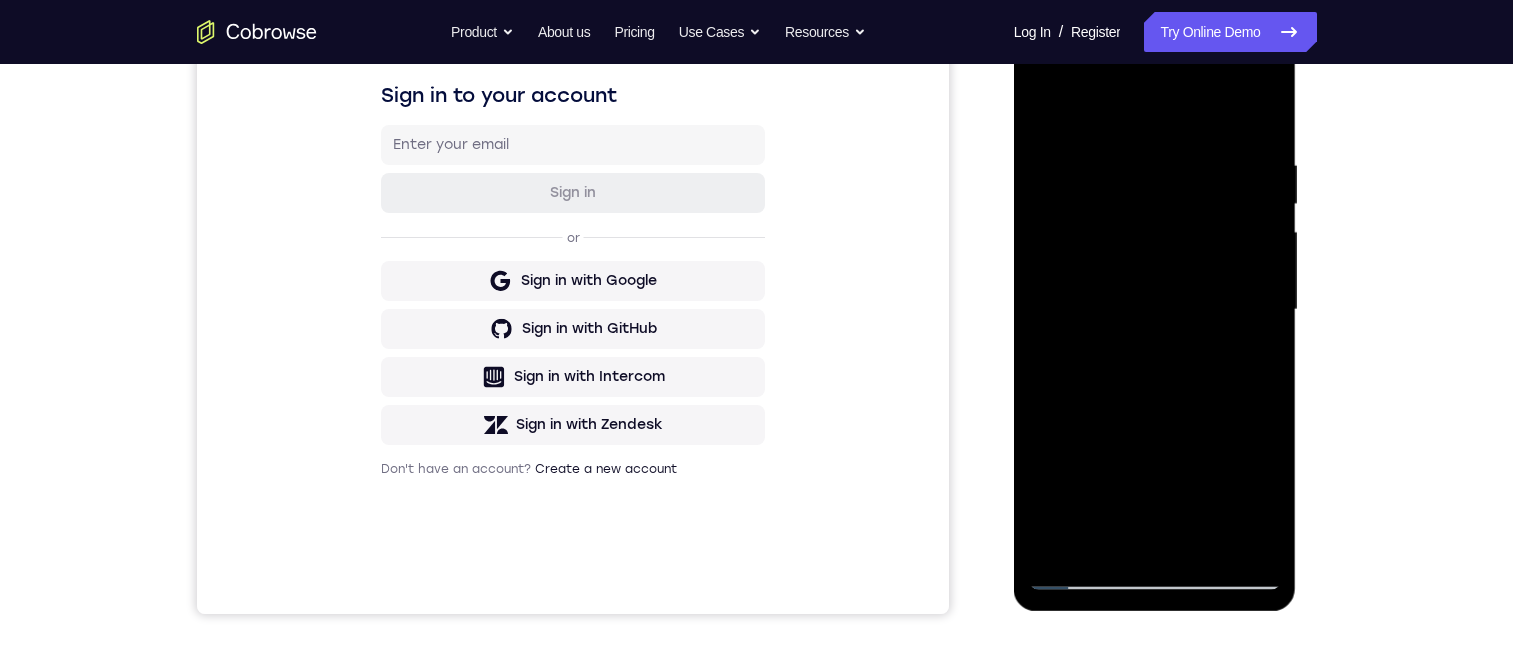 drag, startPoint x: 1200, startPoint y: 282, endPoint x: 1208, endPoint y: 607, distance: 325.09845 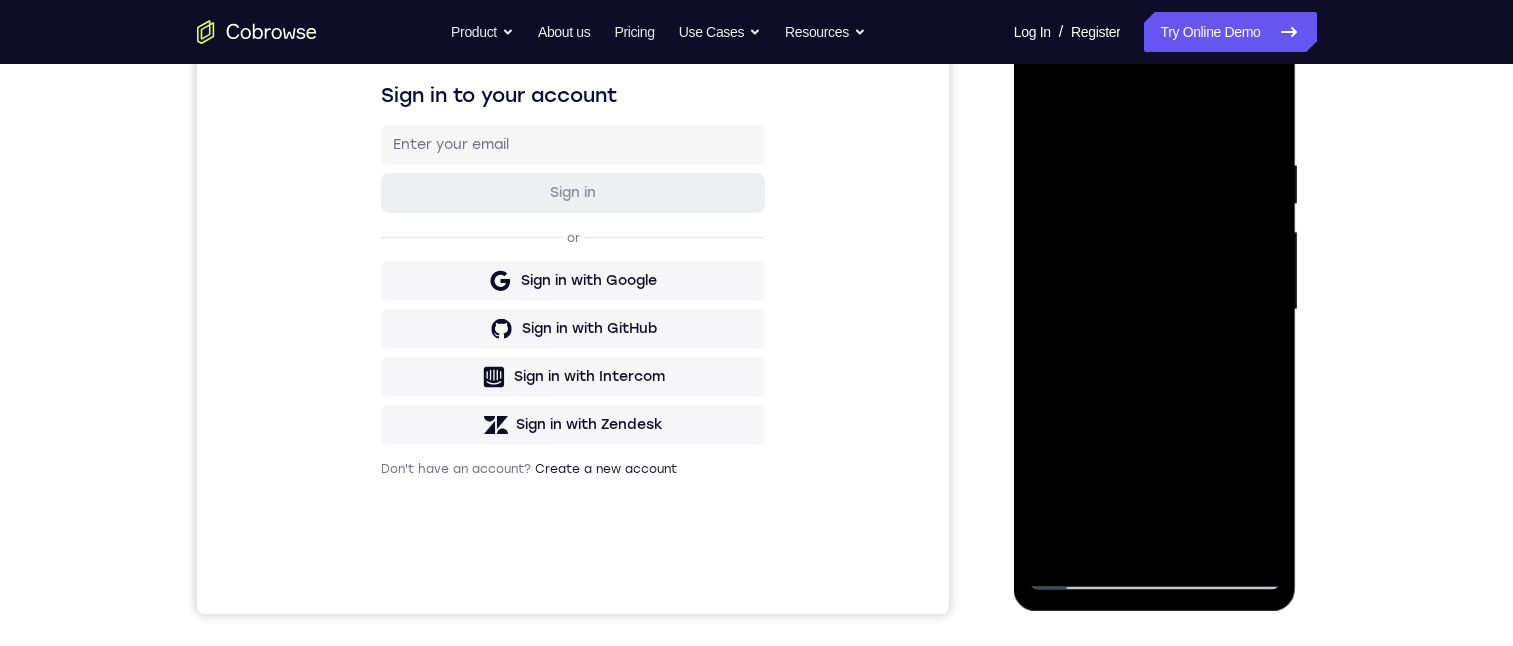 drag, startPoint x: 1170, startPoint y: 164, endPoint x: 1196, endPoint y: 405, distance: 242.39844 